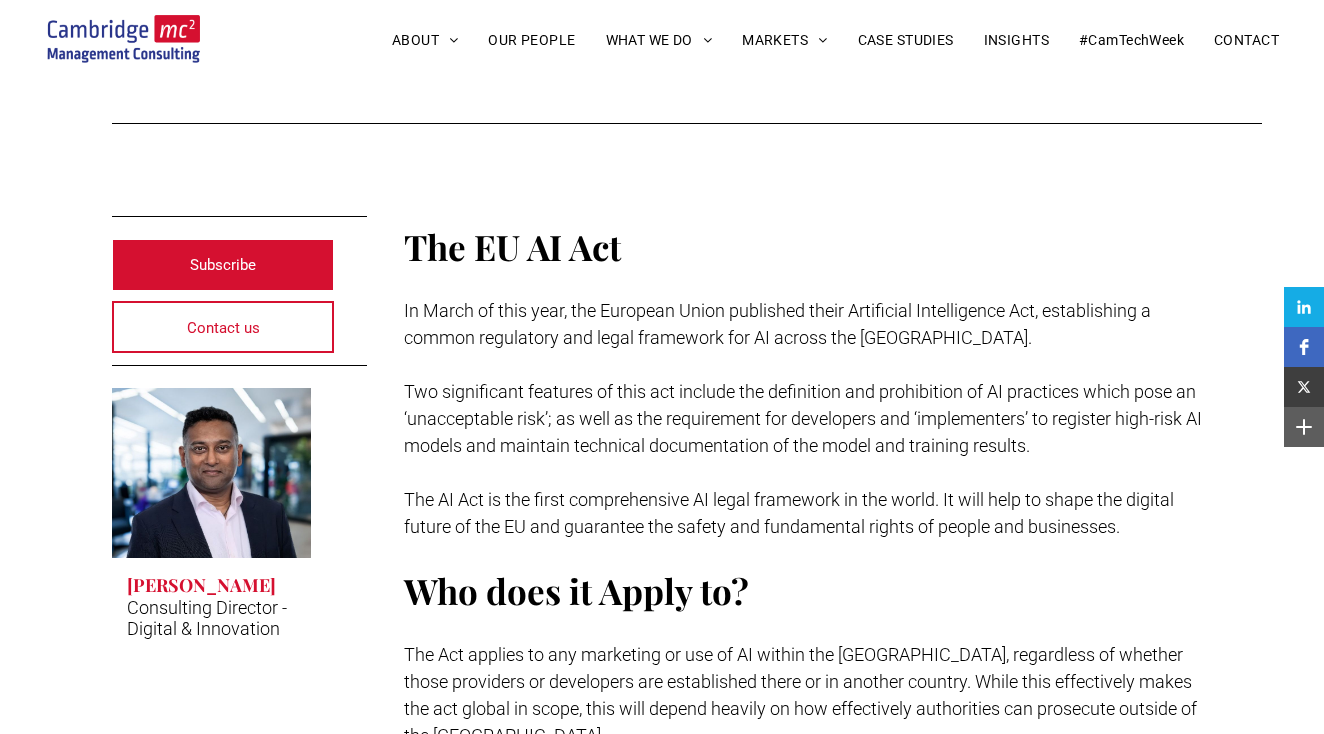 scroll, scrollTop: 472, scrollLeft: 0, axis: vertical 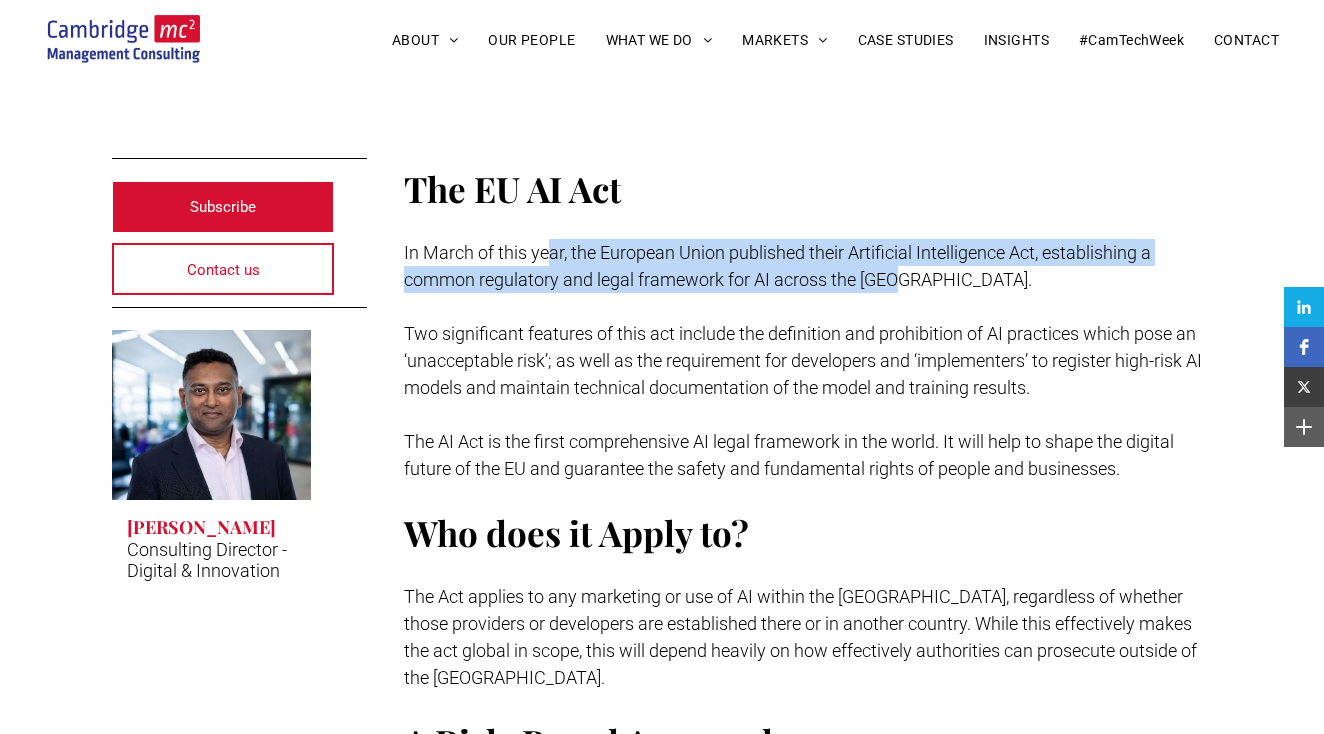 drag, startPoint x: 551, startPoint y: 242, endPoint x: 621, endPoint y: 295, distance: 87.80091 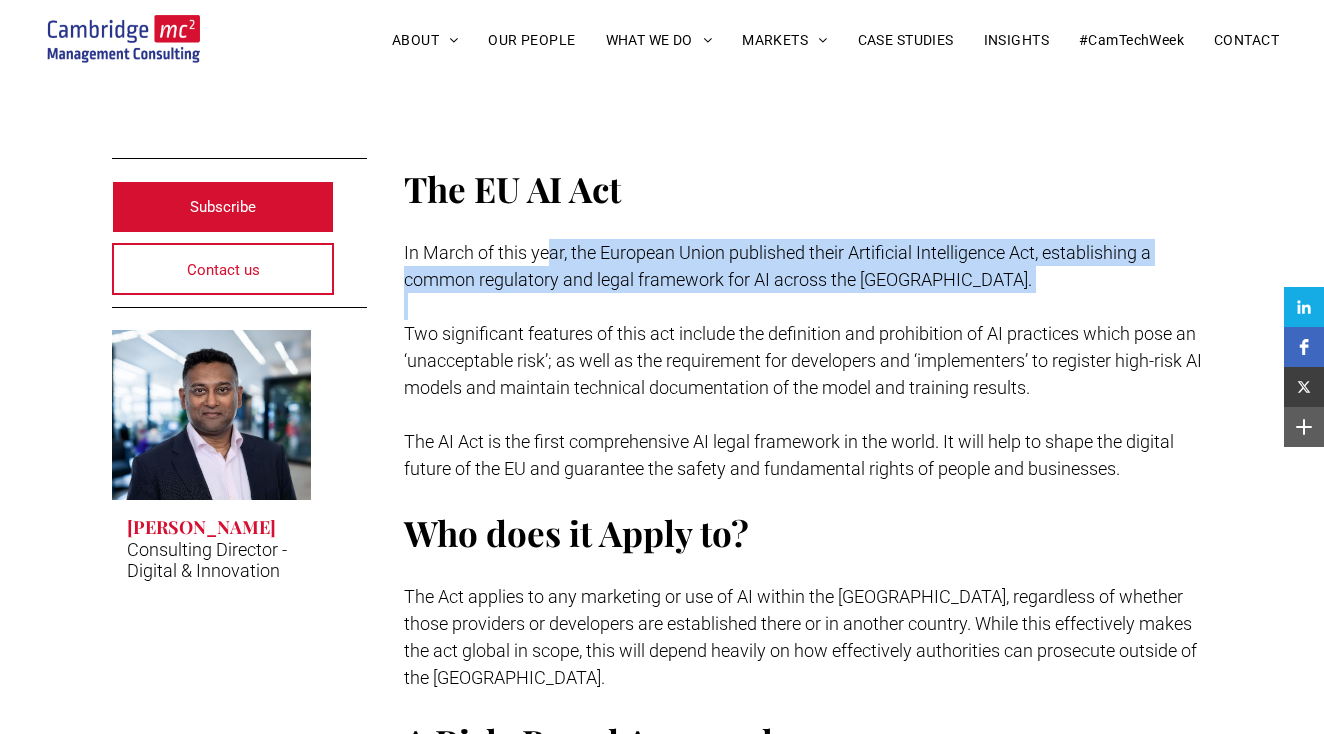 click at bounding box center (808, 306) 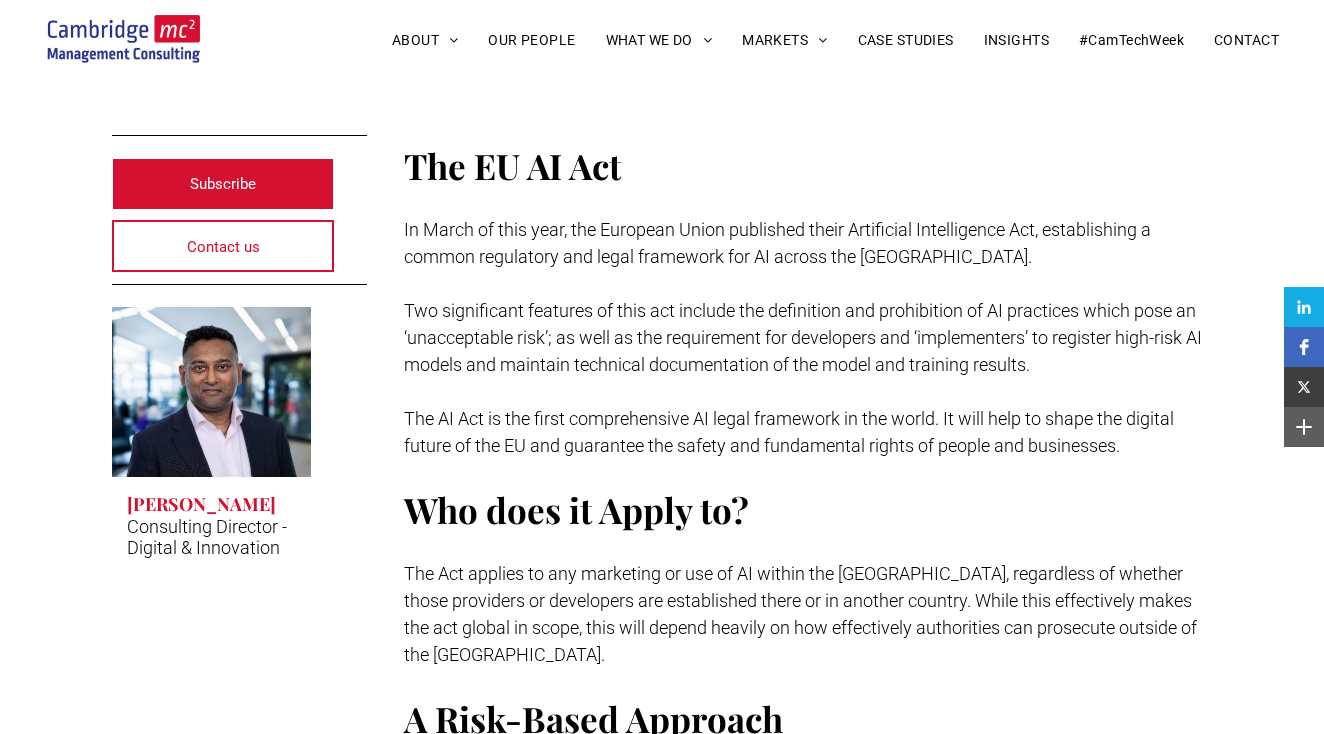 scroll, scrollTop: 494, scrollLeft: 0, axis: vertical 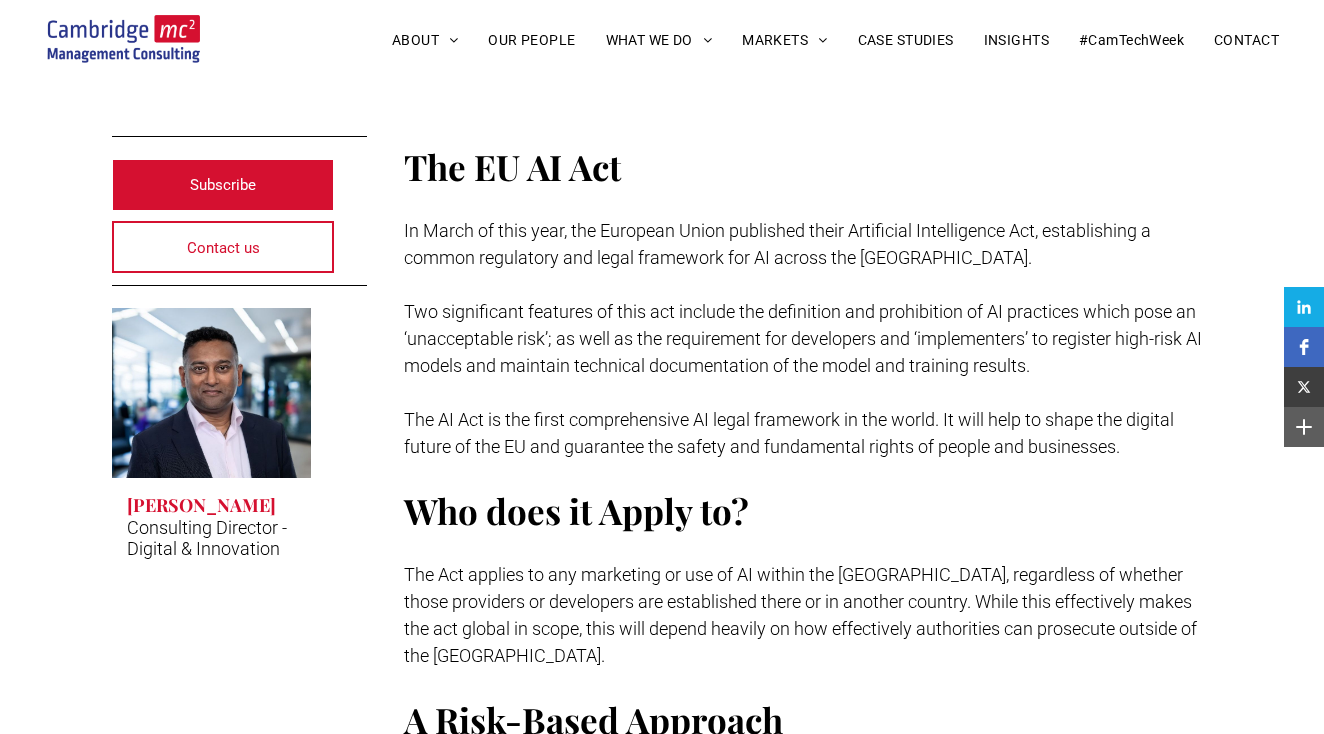drag, startPoint x: 621, startPoint y: 308, endPoint x: 619, endPoint y: 373, distance: 65.03076 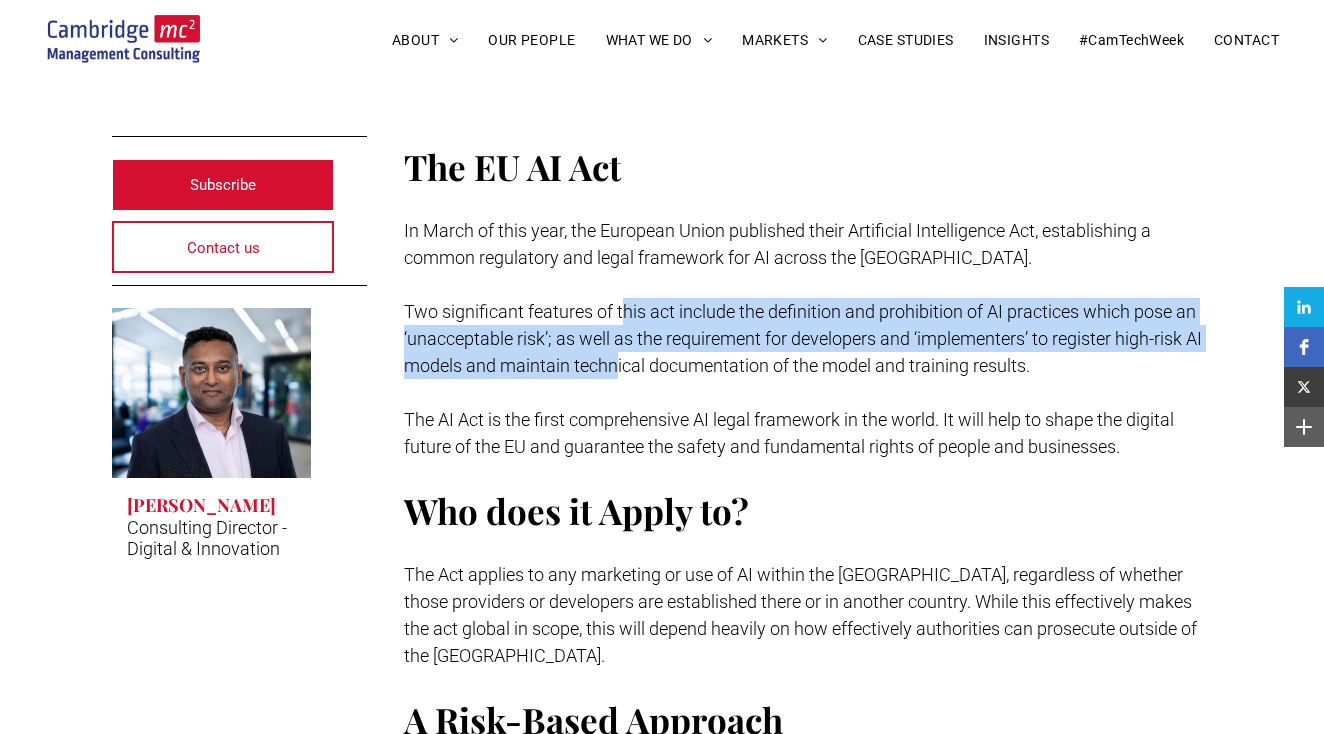 click on "Two significant features of this act include the definition and prohibition of AI practices which pose an ‘unacceptable risk’; as well as the requirement for developers and ‘implementers’ to register high-risk AI models and maintain technical documentation of the model and training results." at bounding box center (803, 338) 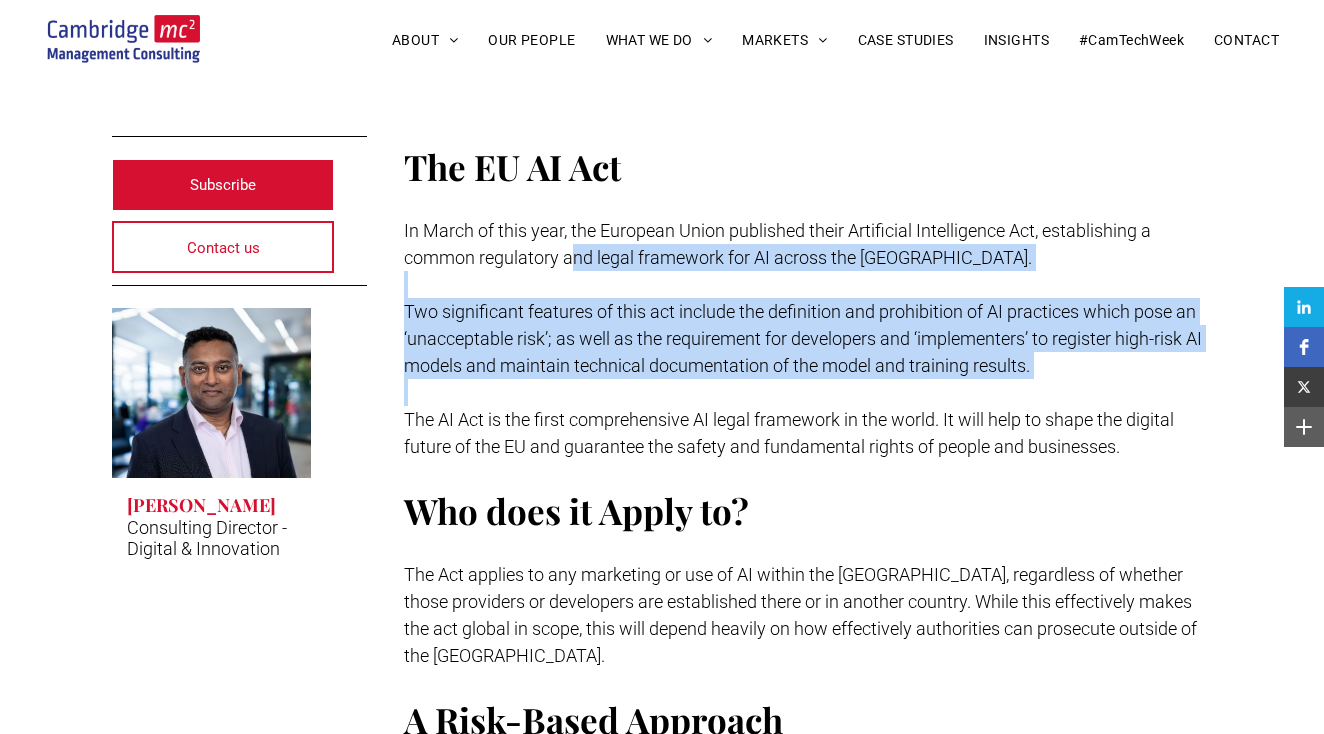 drag, startPoint x: 569, startPoint y: 264, endPoint x: 715, endPoint y: 418, distance: 212.20744 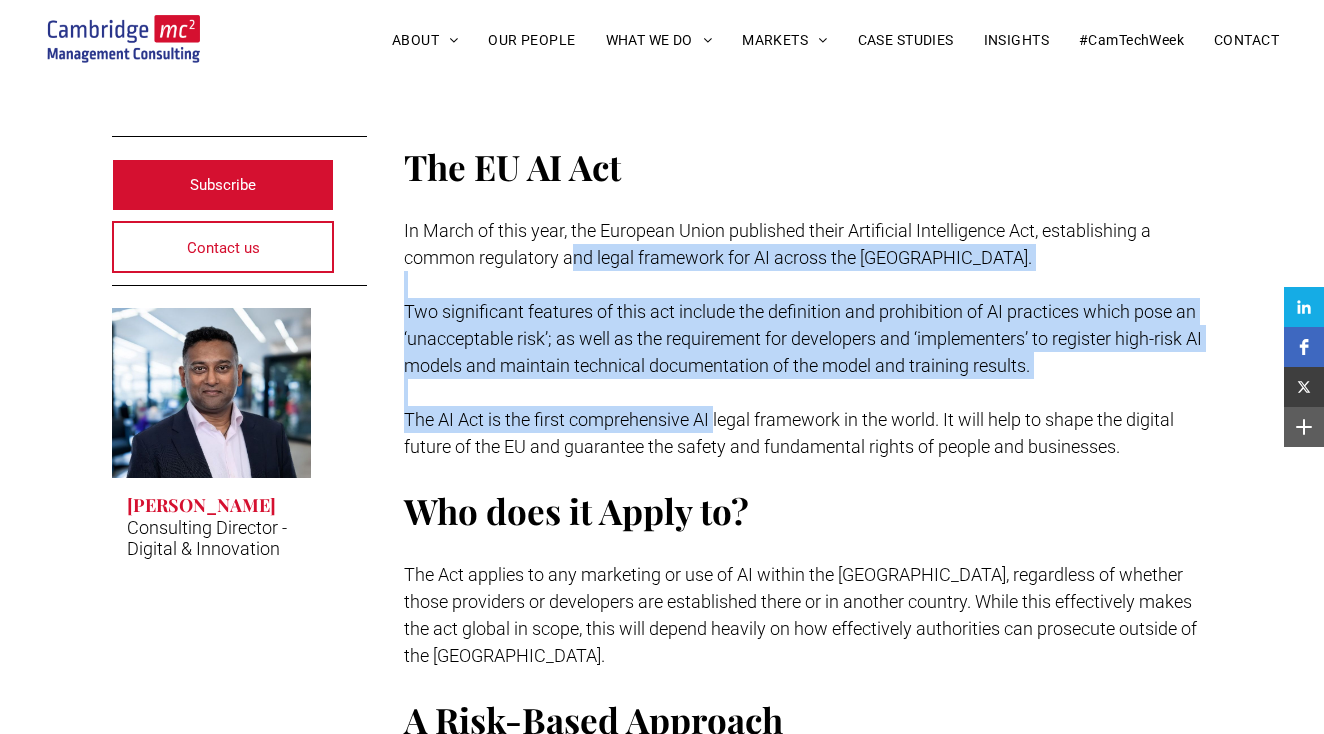 click on "The AI Act is the first comprehensive AI legal framework in the world. It will help to shape the digital future of the EU and guarantee the safety and fundamental rights of people and businesses." at bounding box center [789, 433] 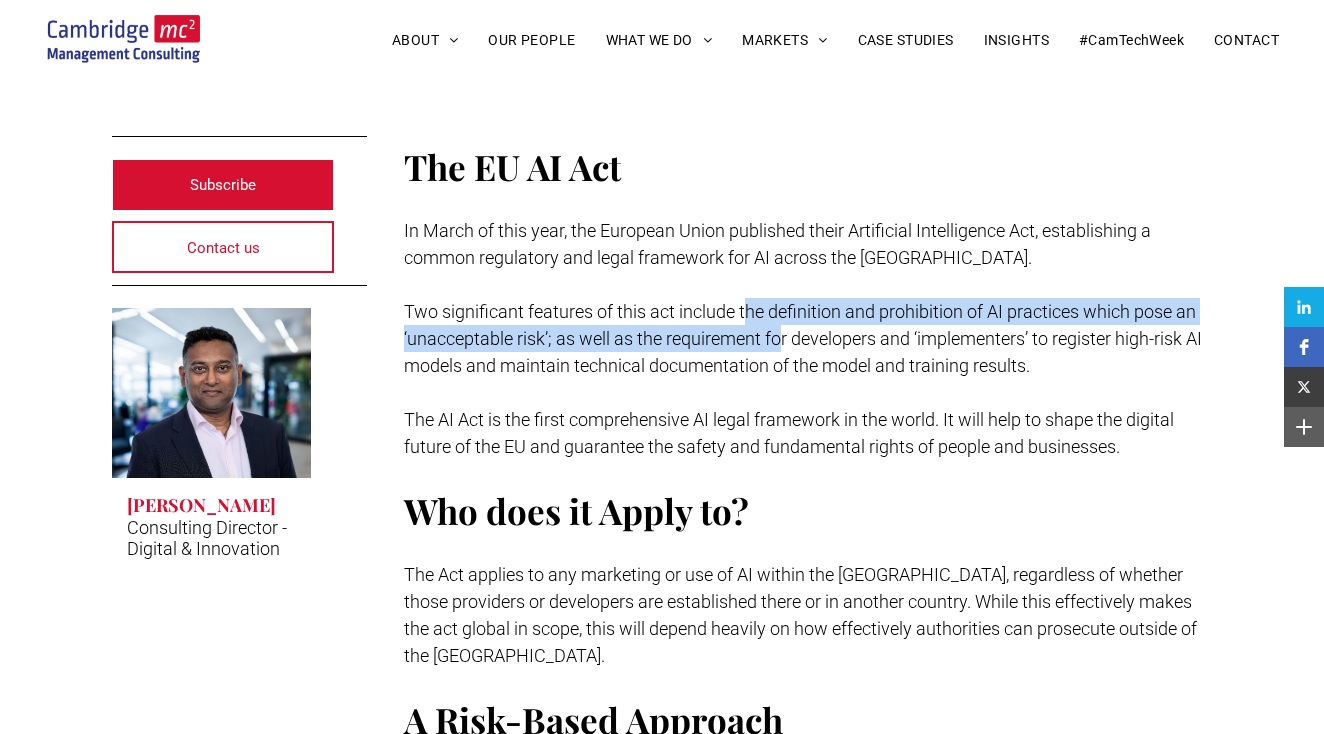 drag, startPoint x: 745, startPoint y: 304, endPoint x: 783, endPoint y: 348, distance: 58.137768 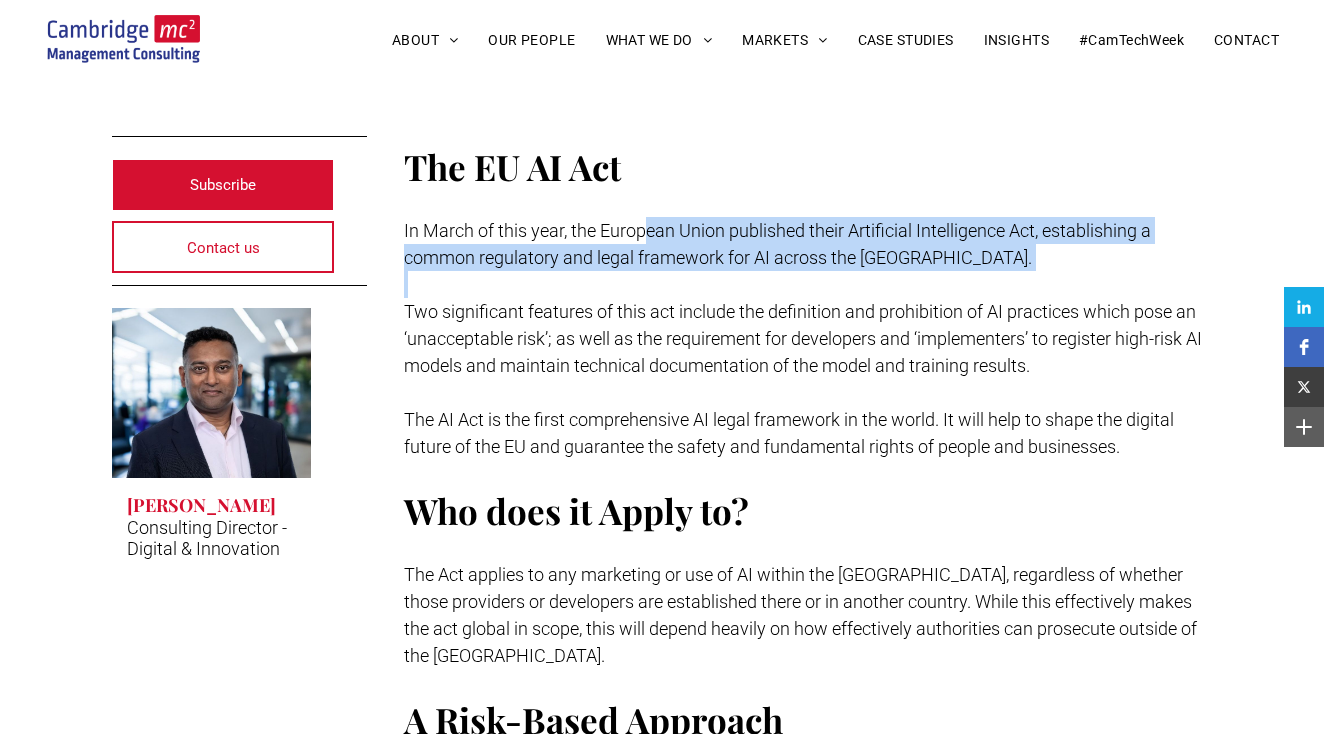 drag, startPoint x: 648, startPoint y: 227, endPoint x: 696, endPoint y: 287, distance: 76.837494 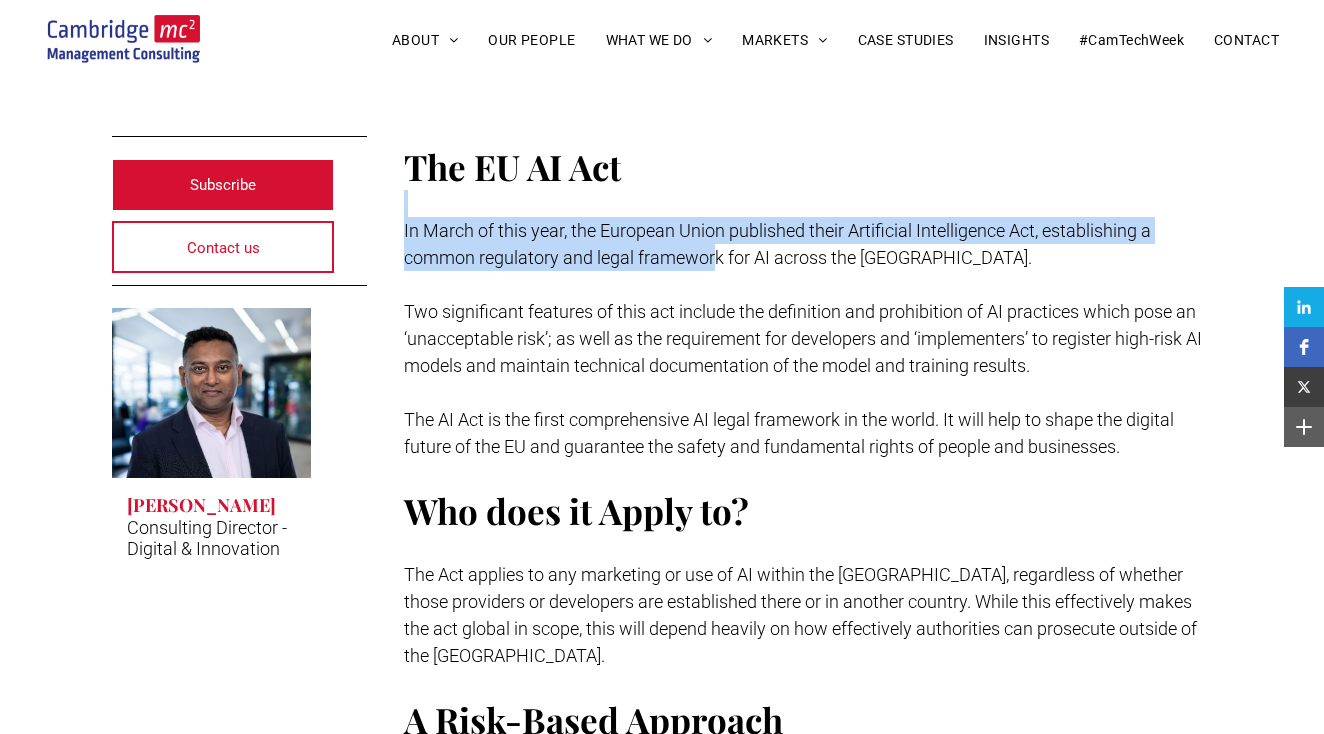drag, startPoint x: 673, startPoint y: 205, endPoint x: 721, endPoint y: 259, distance: 72.249565 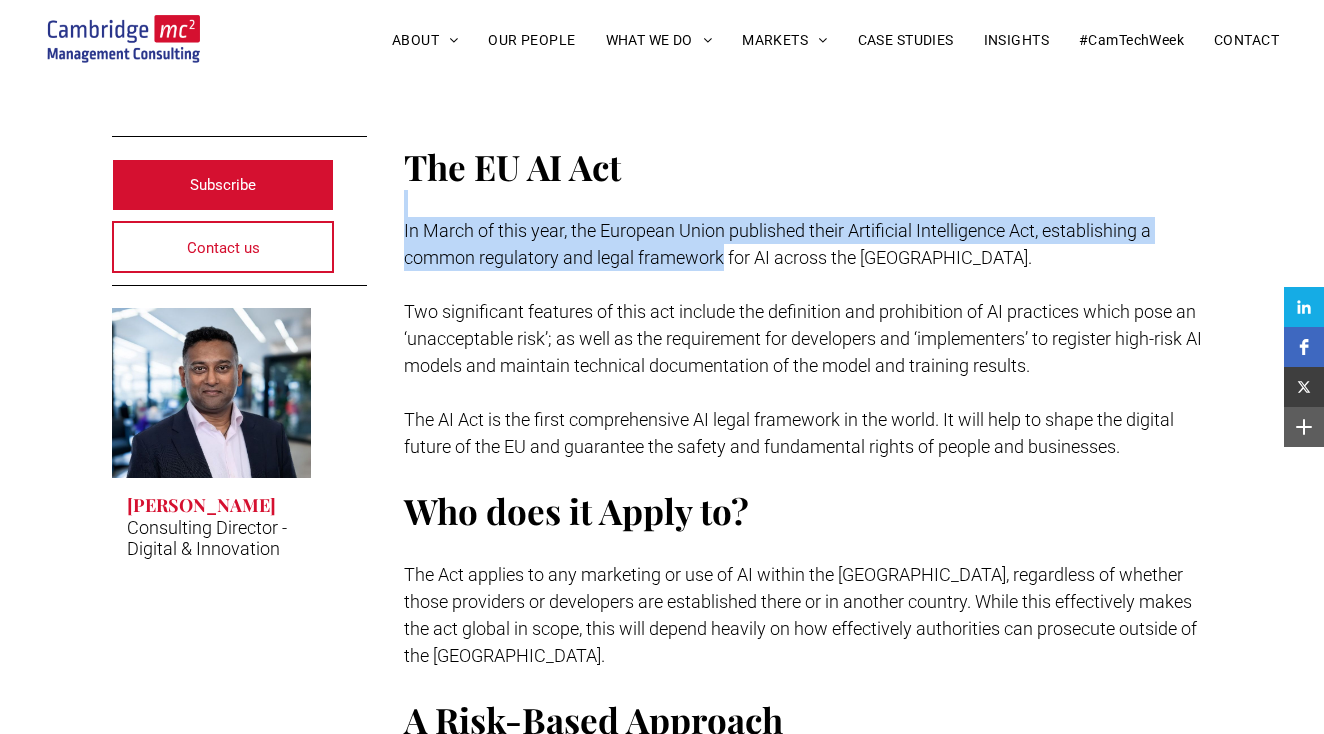 click on "In March of this year, the European Union published their Artificial Intelligence Act, establishing a common regulatory and legal framework for AI across the [GEOGRAPHIC_DATA]." at bounding box center (777, 244) 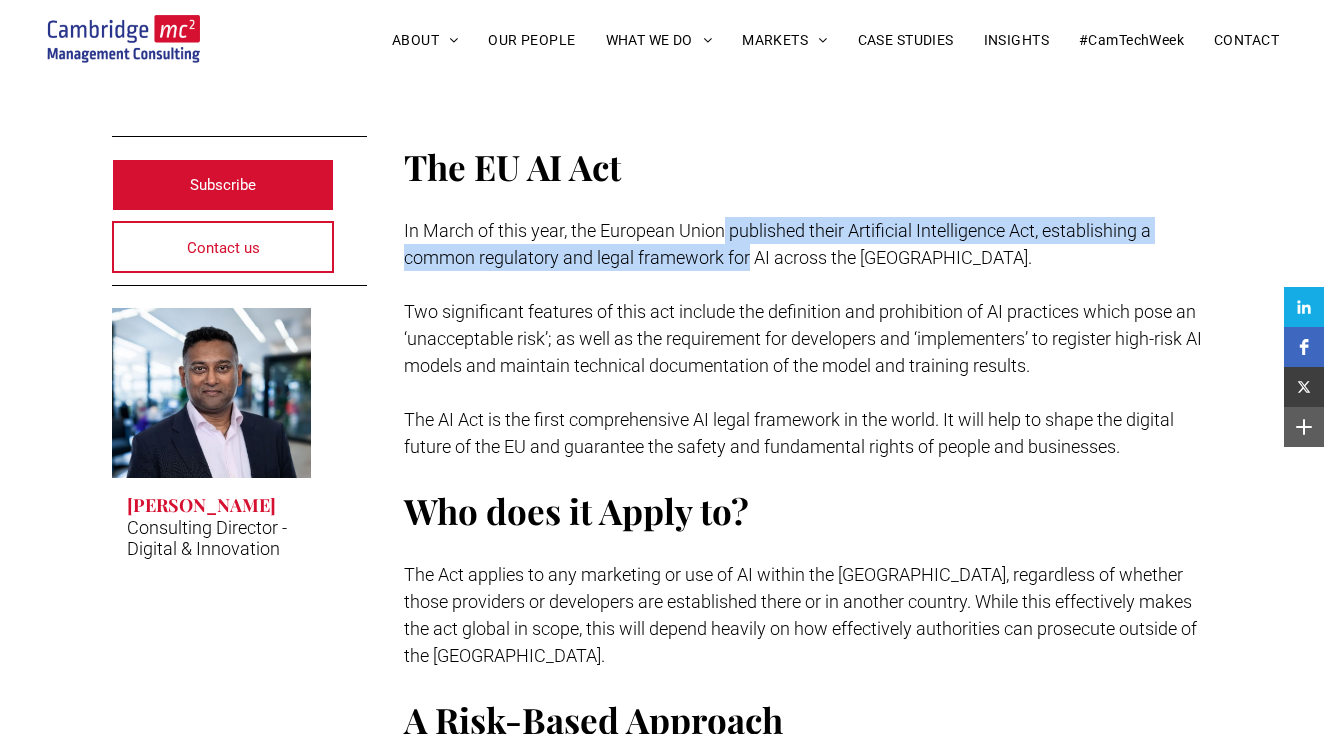 drag, startPoint x: 723, startPoint y: 234, endPoint x: 754, endPoint y: 261, distance: 41.109608 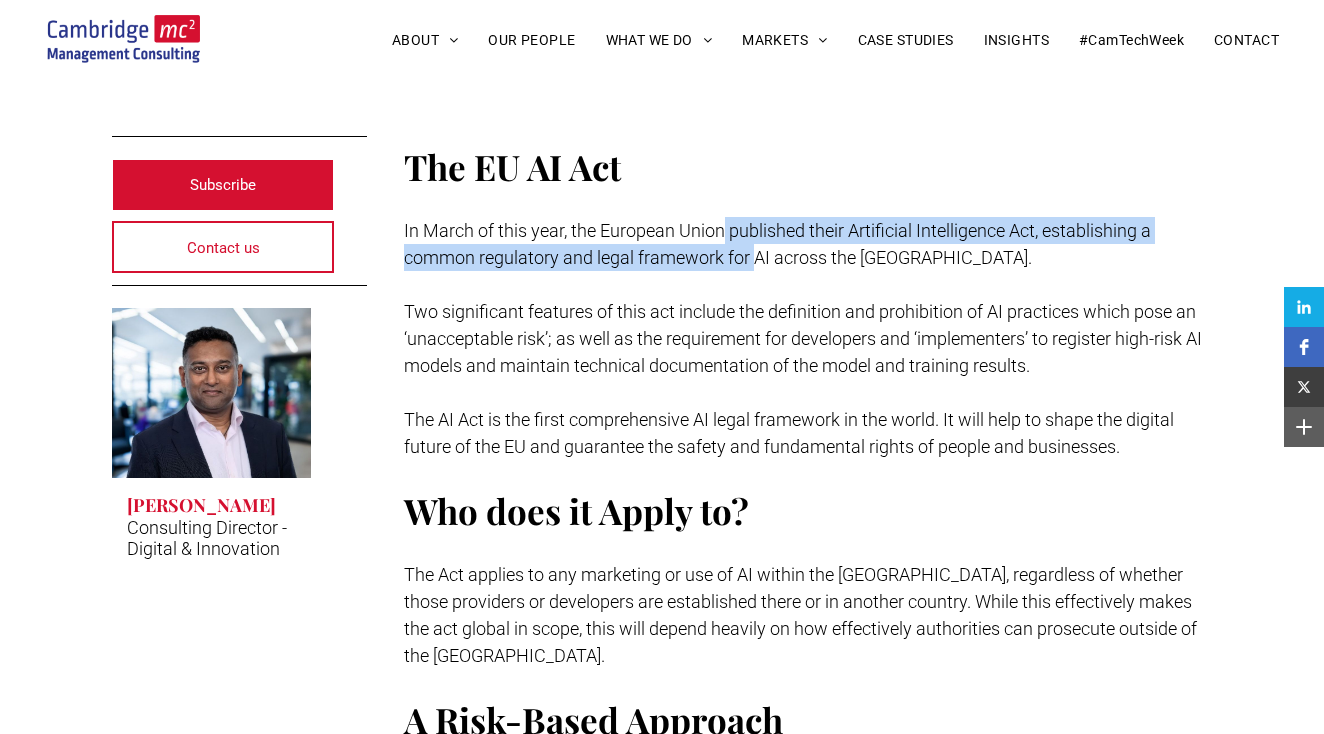 click on "In March of this year, the European Union published their Artificial Intelligence Act, establishing a common regulatory and legal framework for AI across the [GEOGRAPHIC_DATA]." at bounding box center [777, 244] 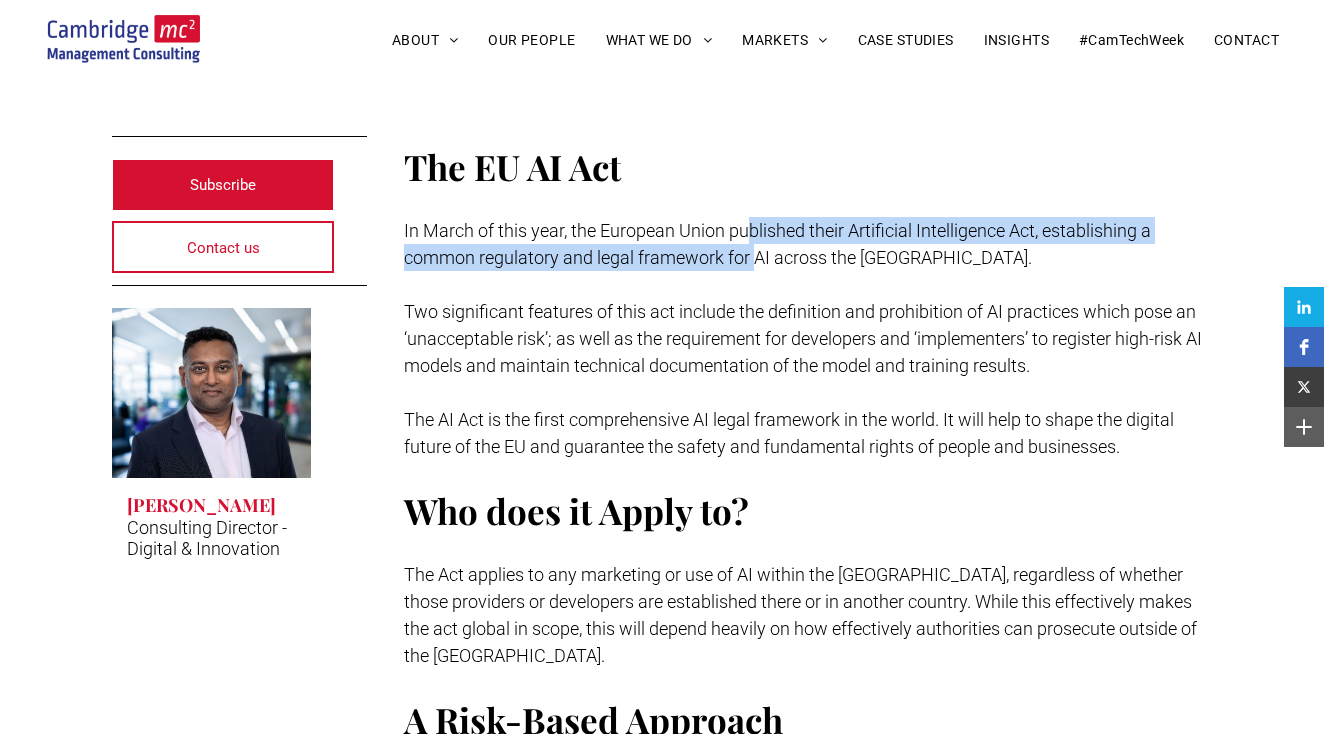 drag, startPoint x: 747, startPoint y: 226, endPoint x: 755, endPoint y: 258, distance: 32.984844 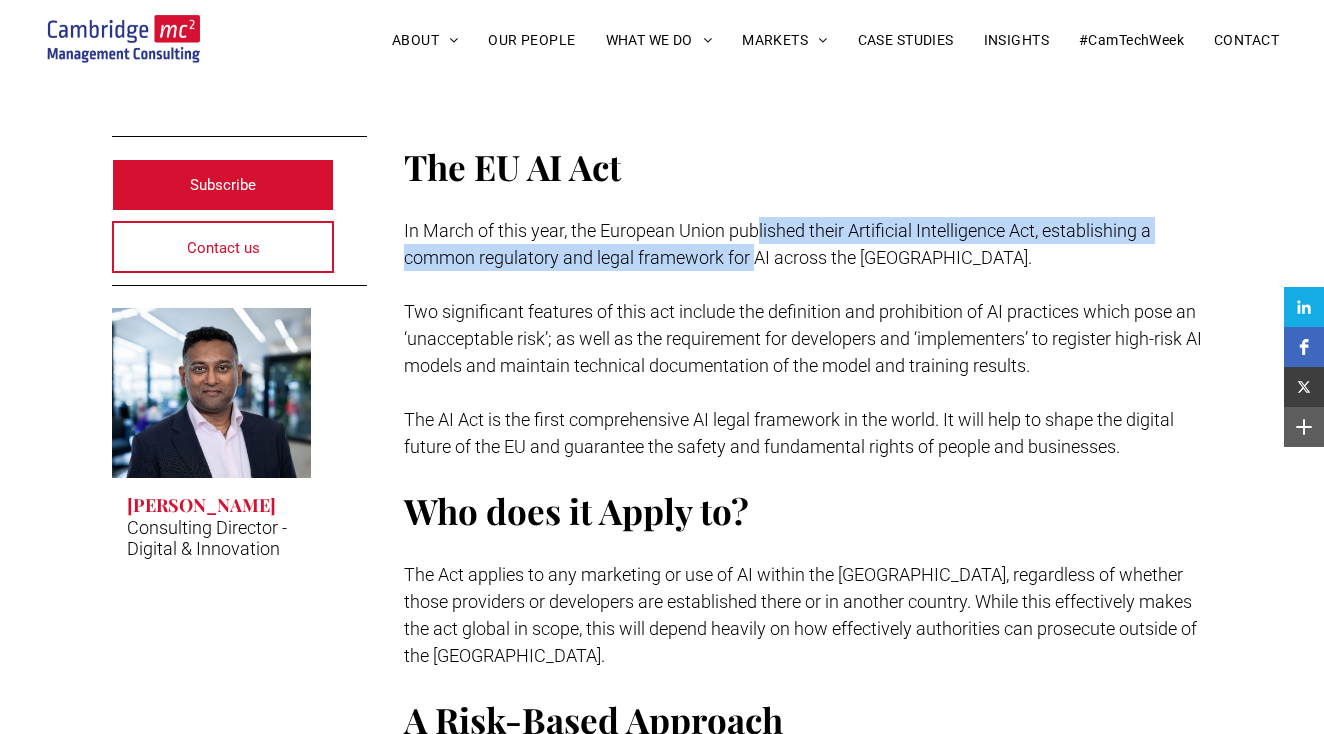 drag, startPoint x: 754, startPoint y: 239, endPoint x: 756, endPoint y: 269, distance: 30.066593 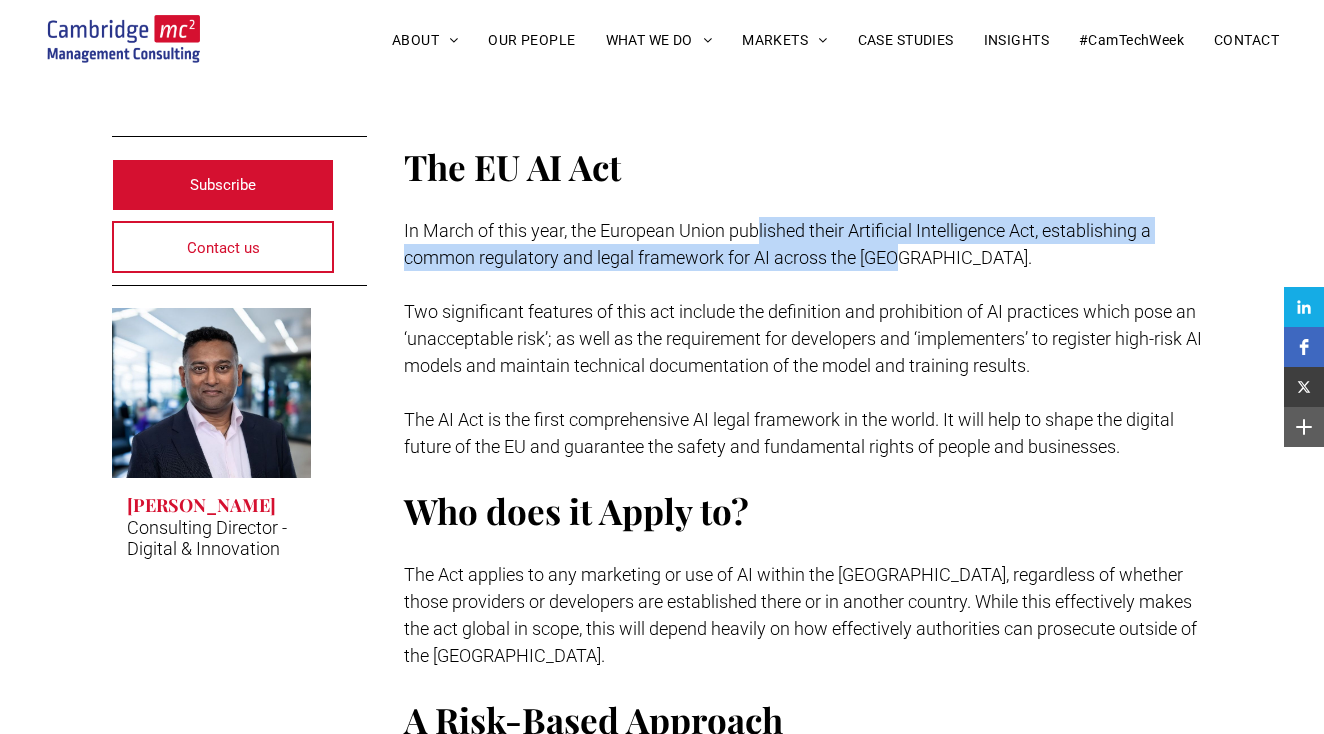 click on "In March of this year, the European Union published their Artificial Intelligence Act, establishing a common regulatory and legal framework for AI across the [GEOGRAPHIC_DATA]." at bounding box center [808, 244] 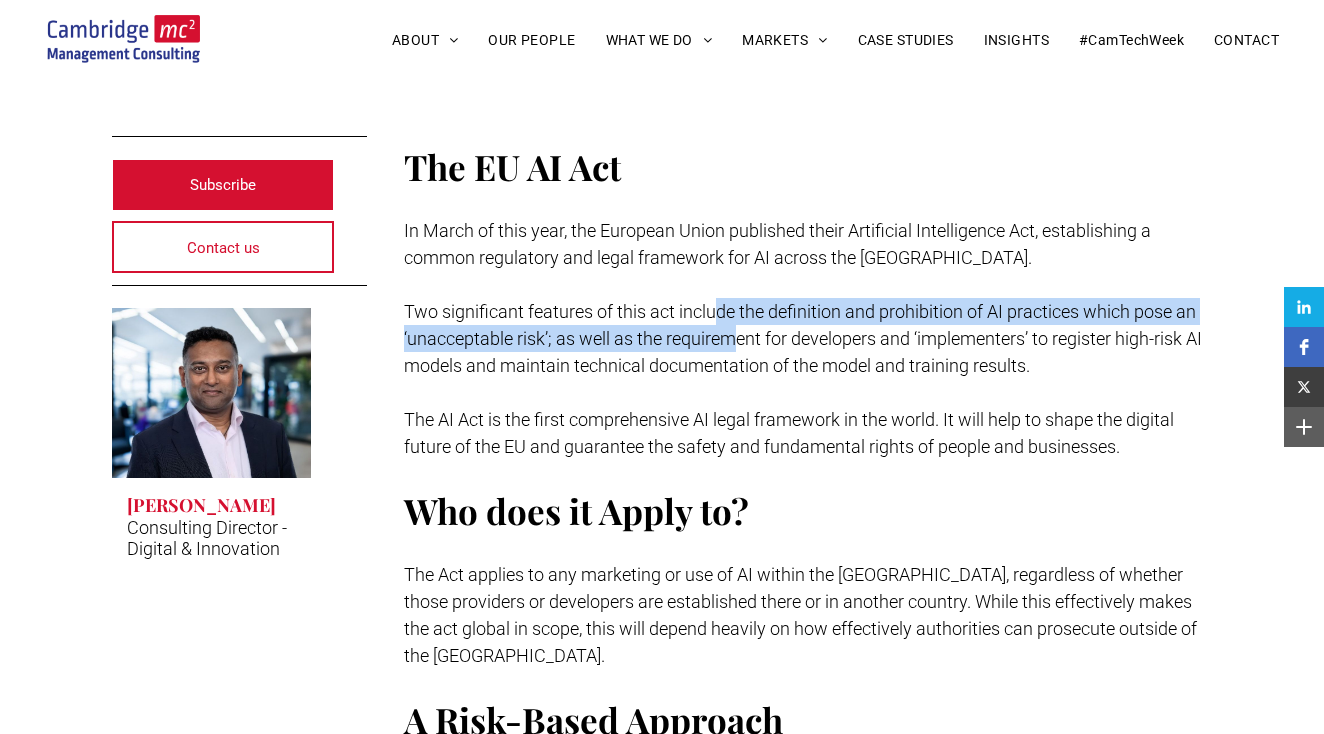 drag, startPoint x: 721, startPoint y: 307, endPoint x: 734, endPoint y: 351, distance: 45.88028 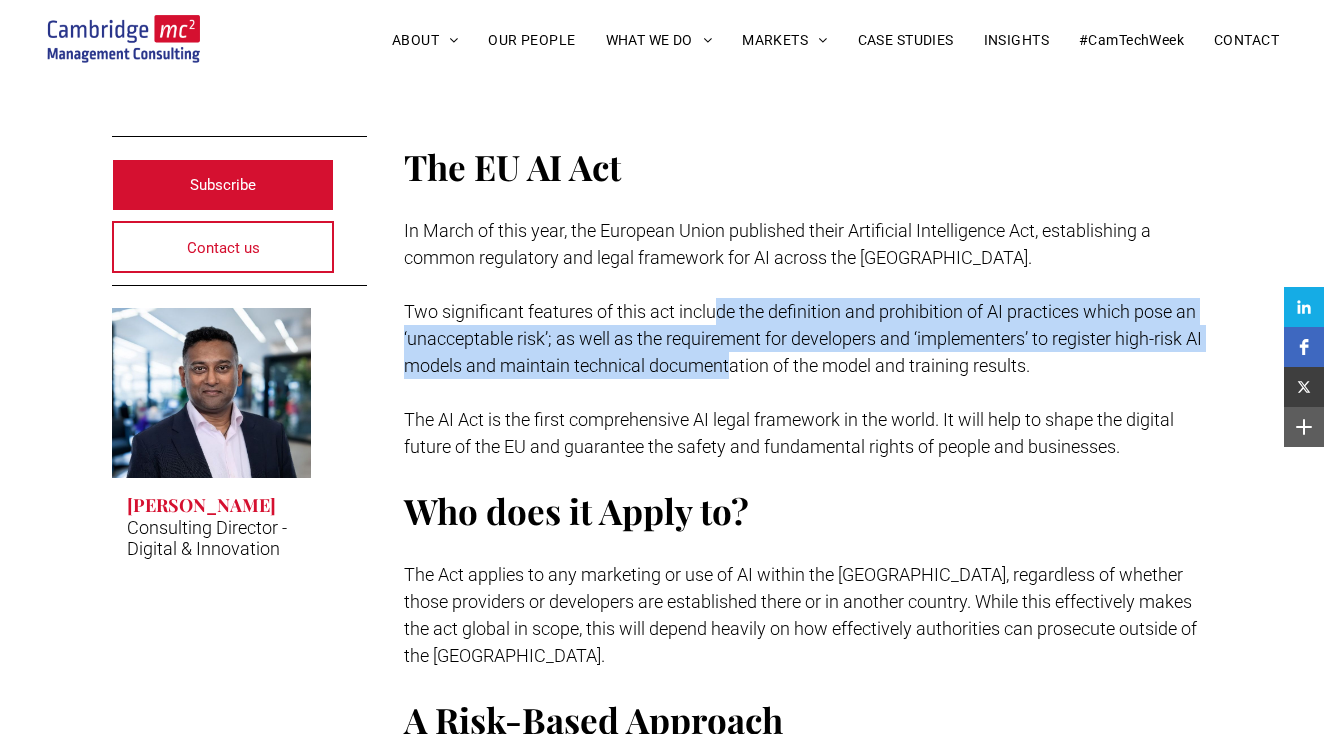 click on "Two significant features of this act include the definition and prohibition of AI practices which pose an ‘unacceptable risk’; as well as the requirement for developers and ‘implementers’ to register high-risk AI models and maintain technical documentation of the model and training results." at bounding box center [808, 338] 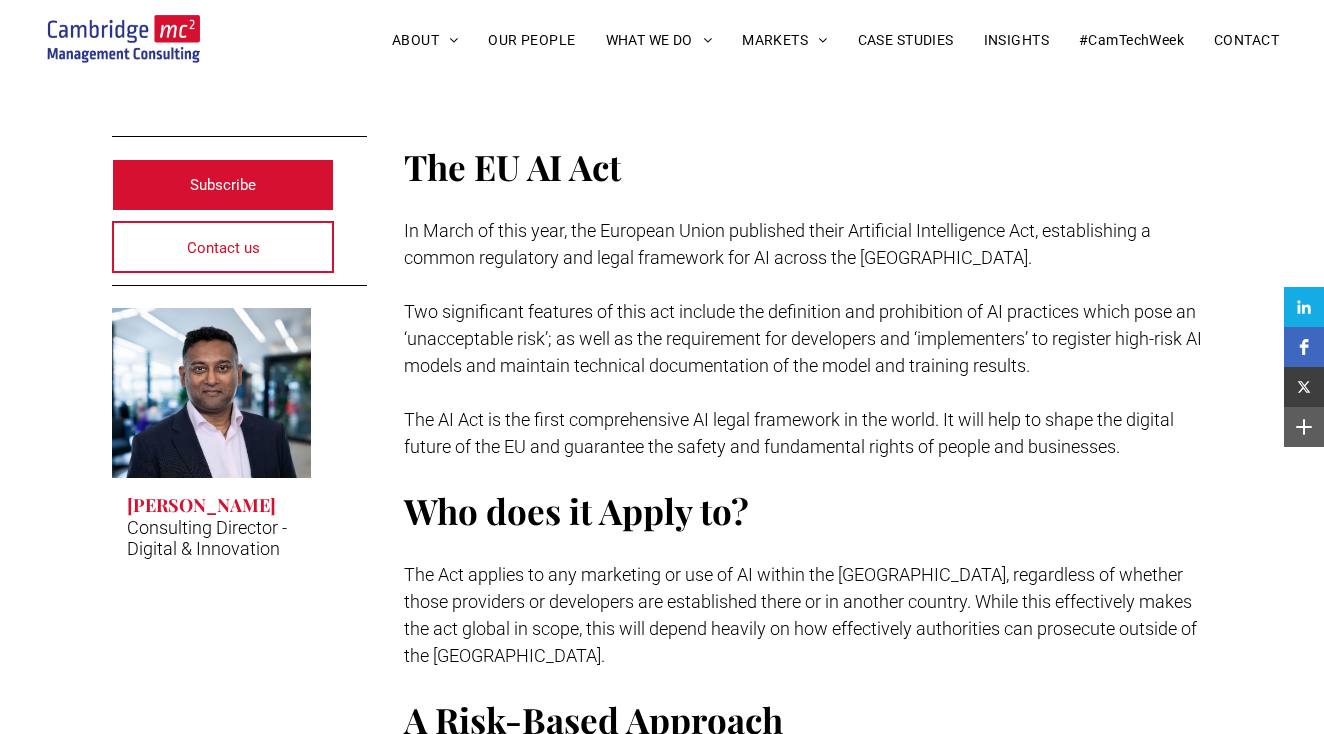 drag, startPoint x: 744, startPoint y: 307, endPoint x: 756, endPoint y: 332, distance: 27.730848 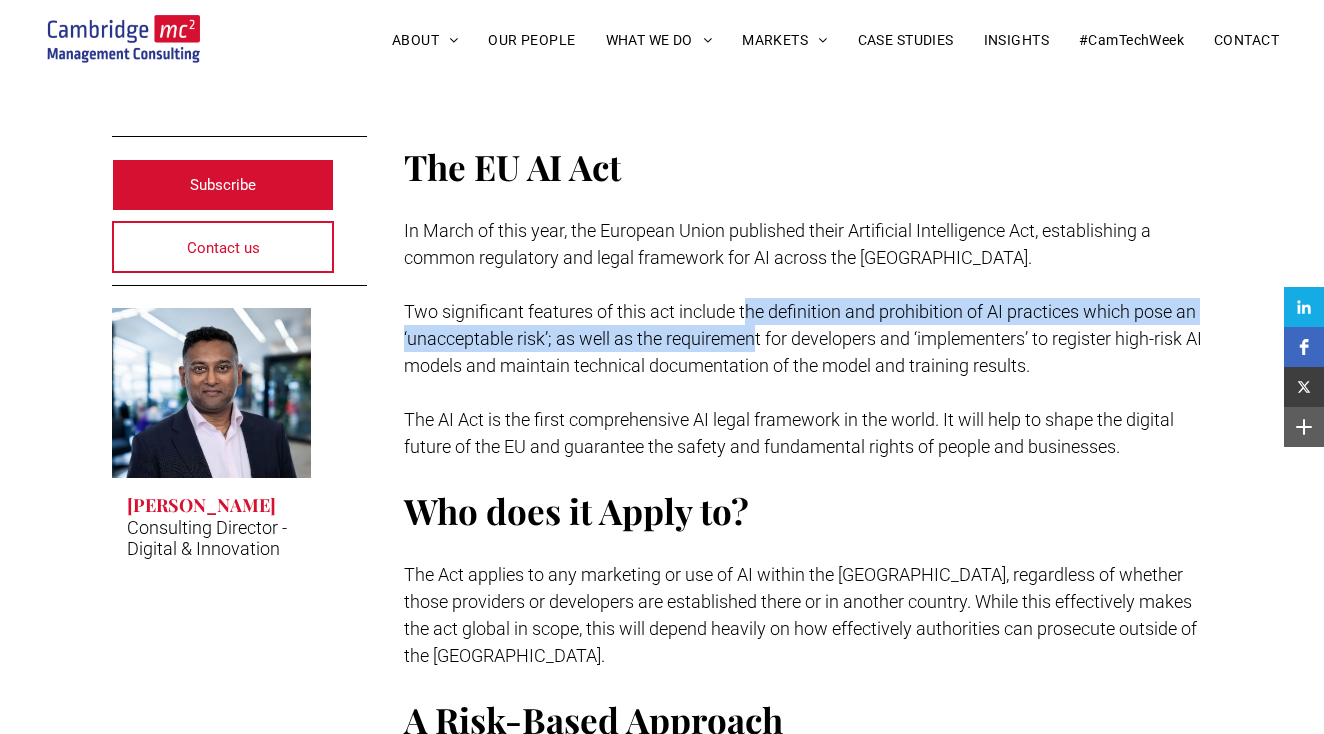 click on "Two significant features of this act include the definition and prohibition of AI practices which pose an ‘unacceptable risk’; as well as the requirement for developers and ‘implementers’ to register high-risk AI models and maintain technical documentation of the model and training results." at bounding box center [803, 338] 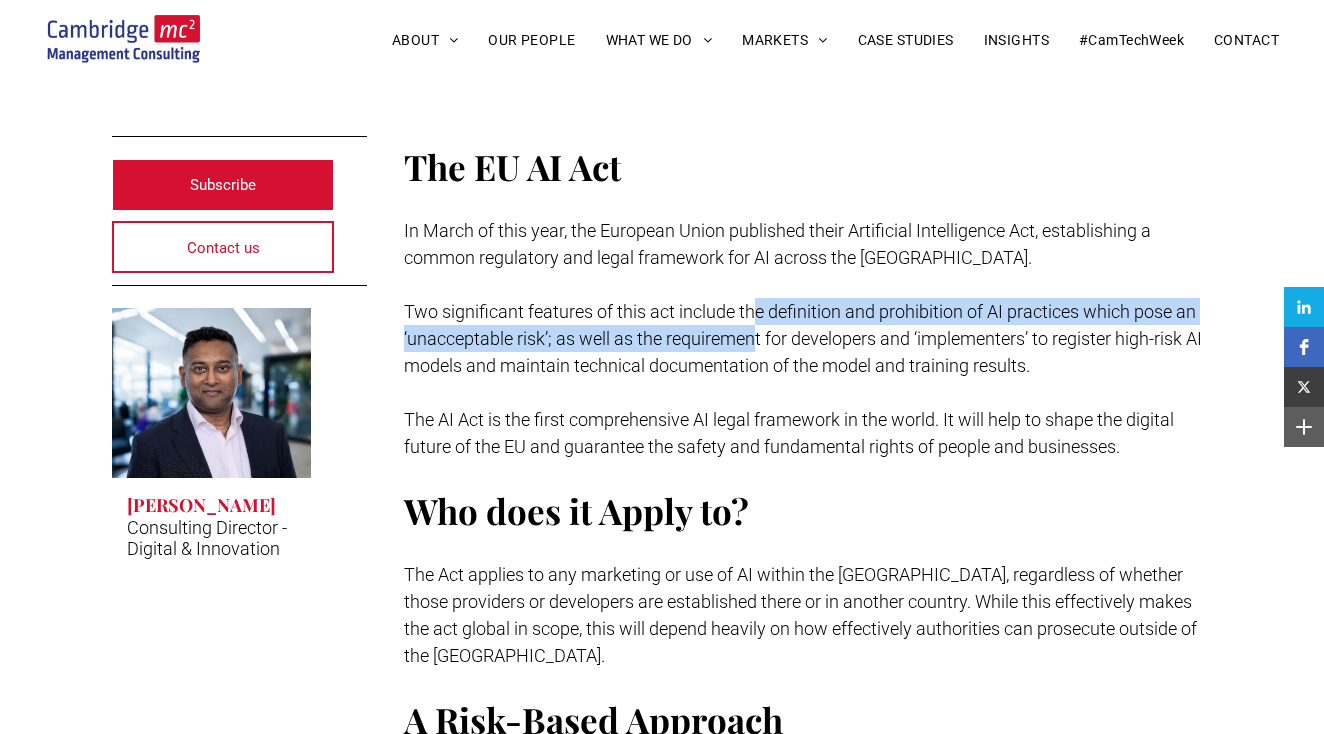 drag, startPoint x: 751, startPoint y: 315, endPoint x: 758, endPoint y: 354, distance: 39.623226 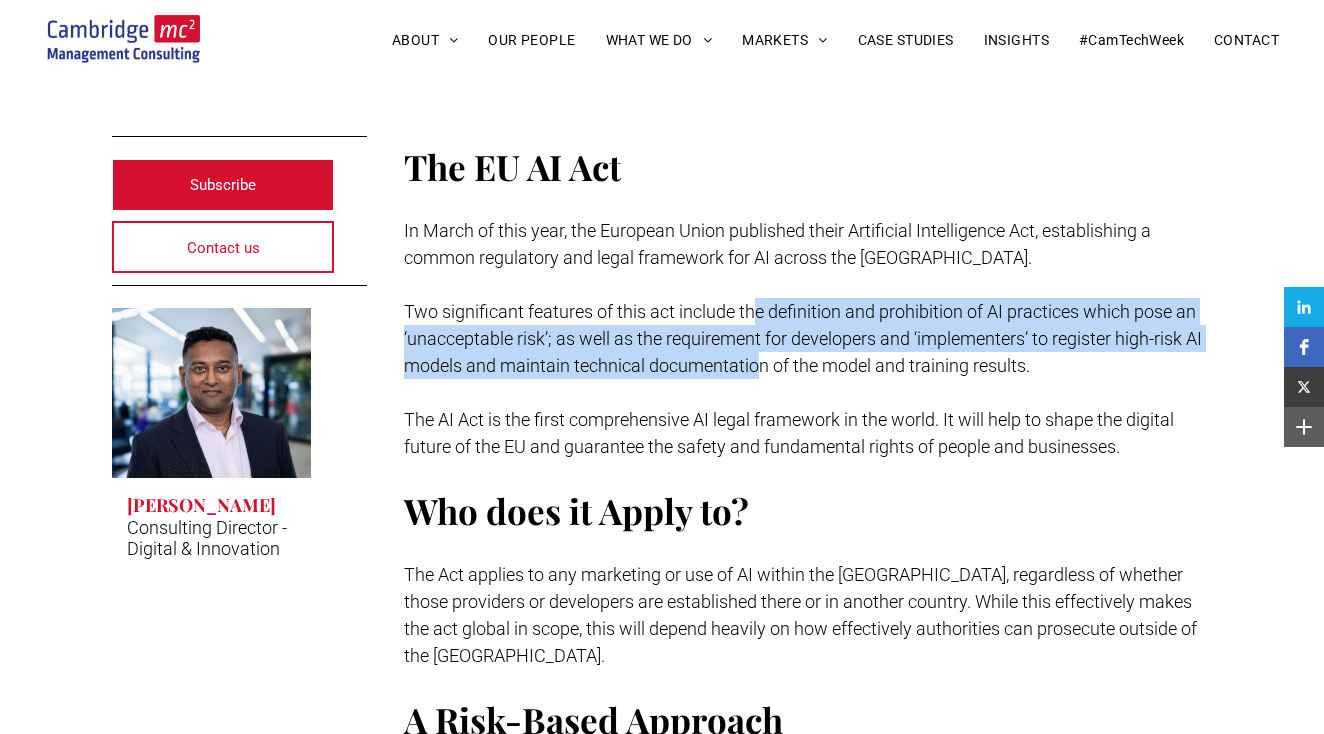 click on "Two significant features of this act include the definition and prohibition of AI practices which pose an ‘unacceptable risk’; as well as the requirement for developers and ‘implementers’ to register high-risk AI models and maintain technical documentation of the model and training results." at bounding box center (808, 338) 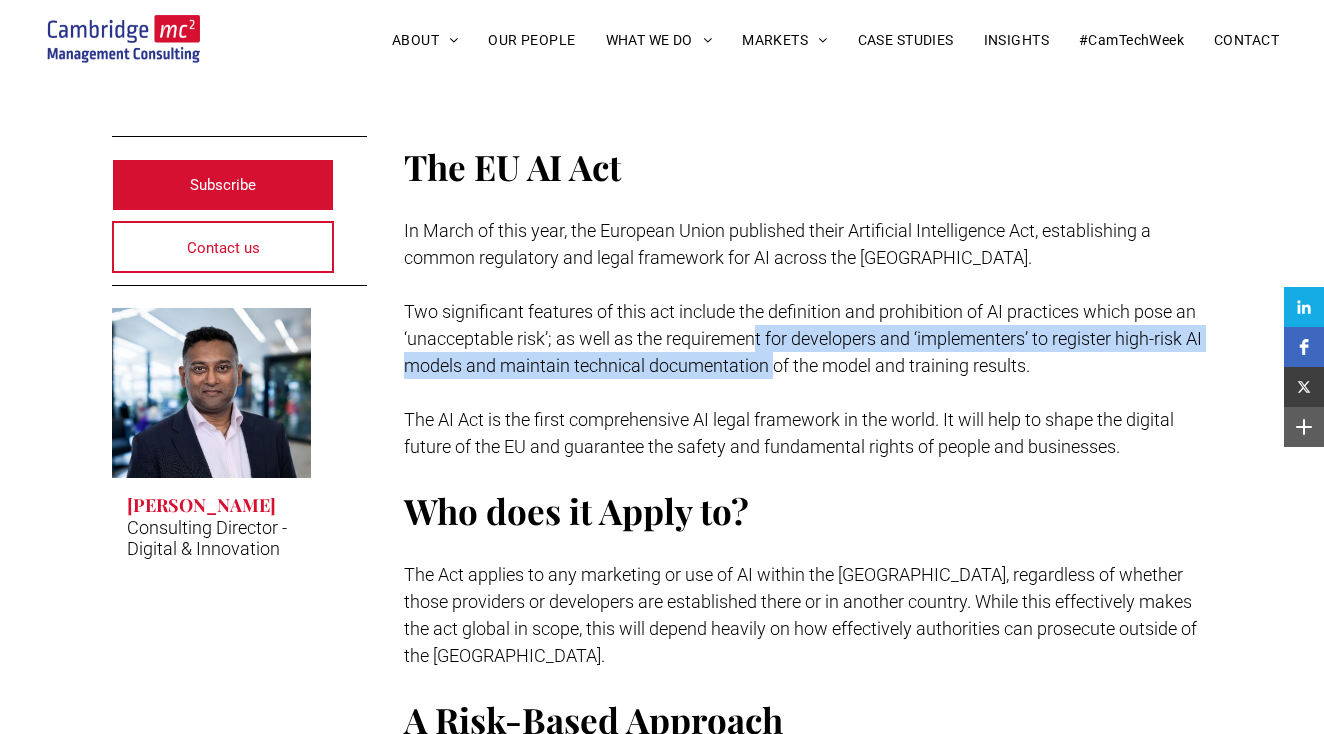 drag, startPoint x: 758, startPoint y: 326, endPoint x: 773, endPoint y: 358, distance: 35.341194 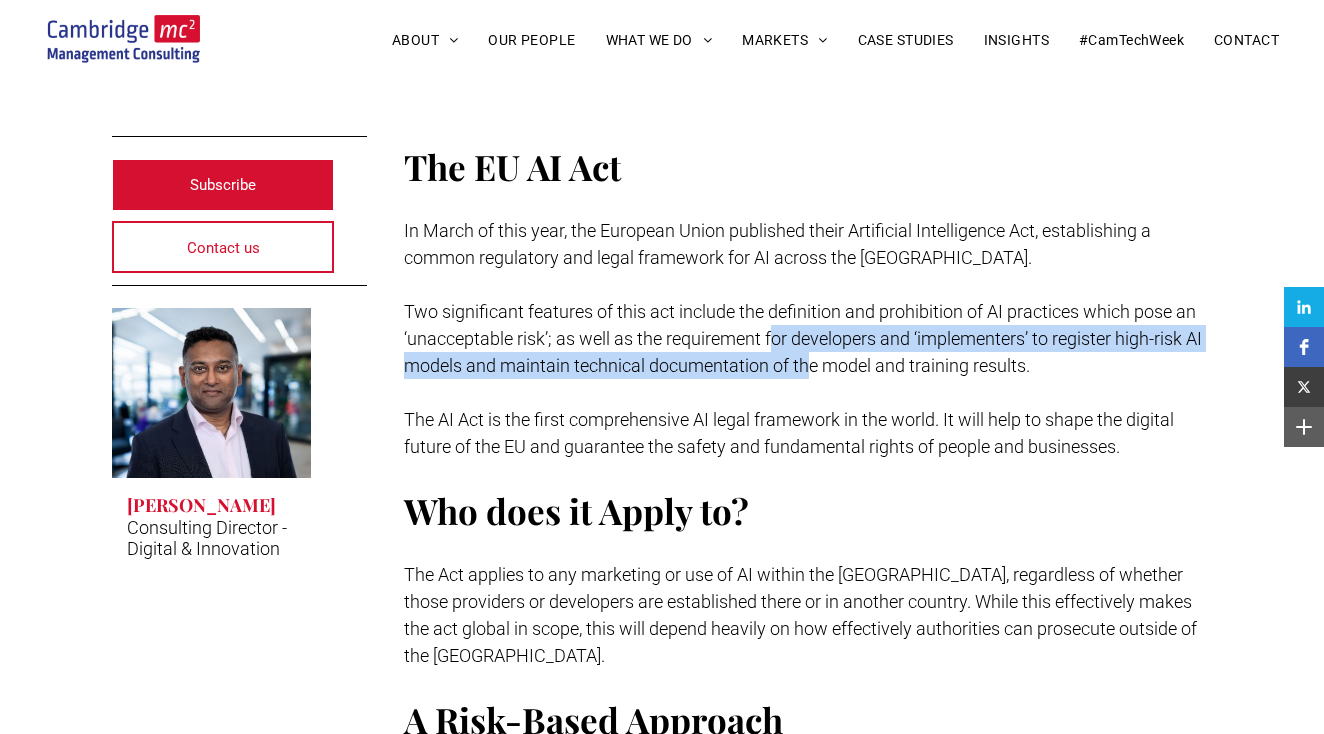 drag, startPoint x: 773, startPoint y: 324, endPoint x: 806, endPoint y: 374, distance: 59.908264 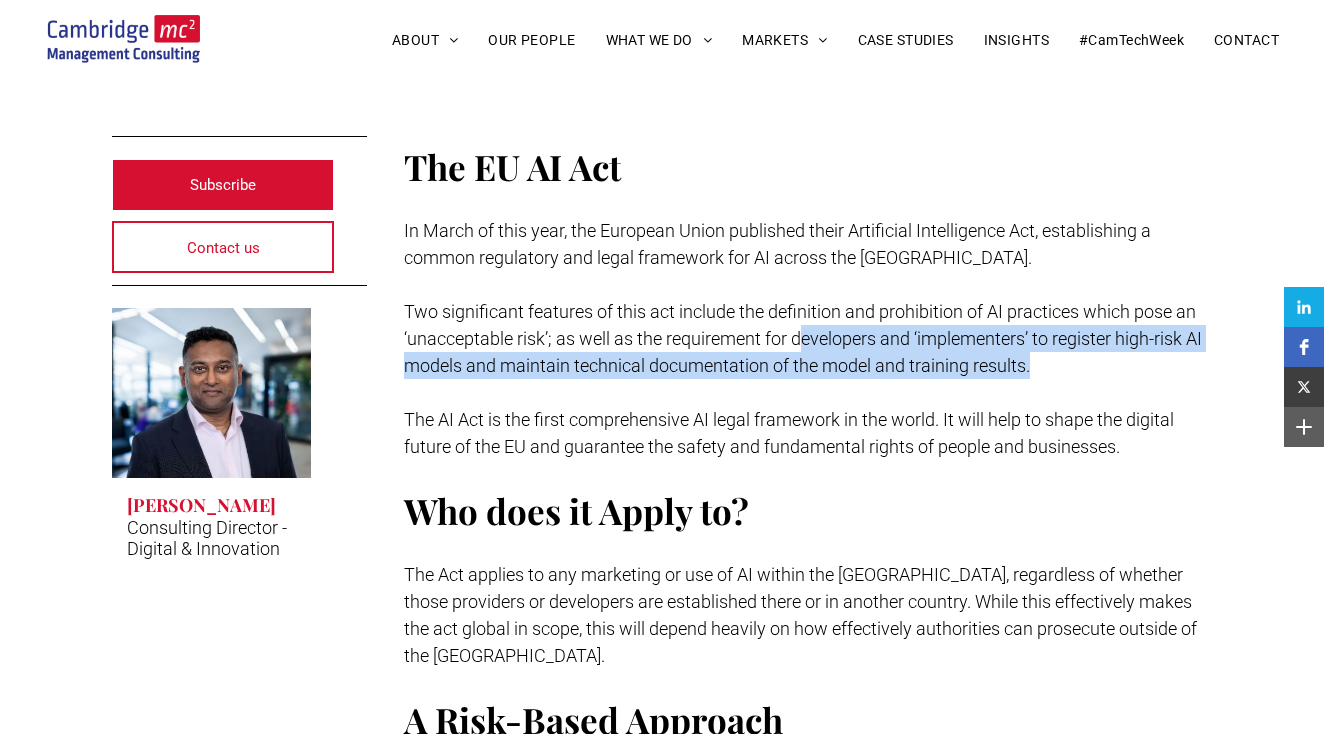 drag, startPoint x: 799, startPoint y: 330, endPoint x: 821, endPoint y: 379, distance: 53.712196 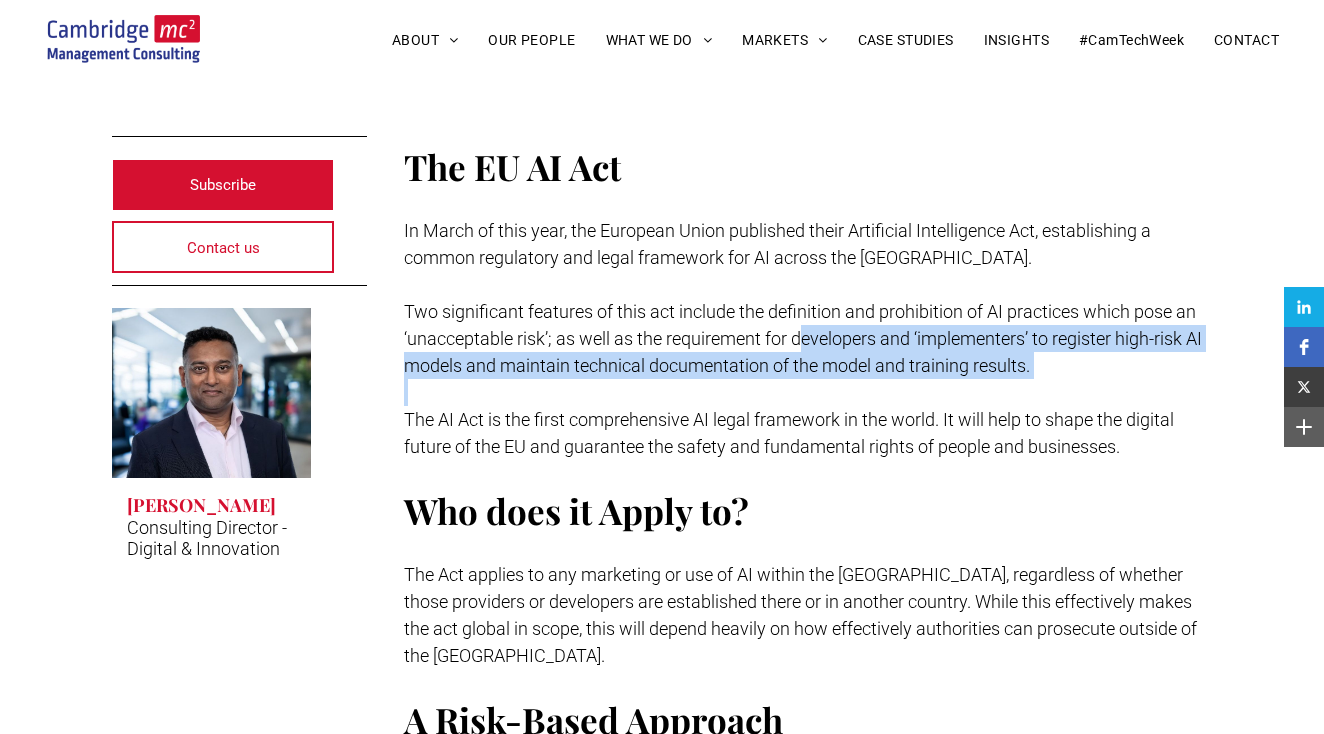 click at bounding box center (808, 392) 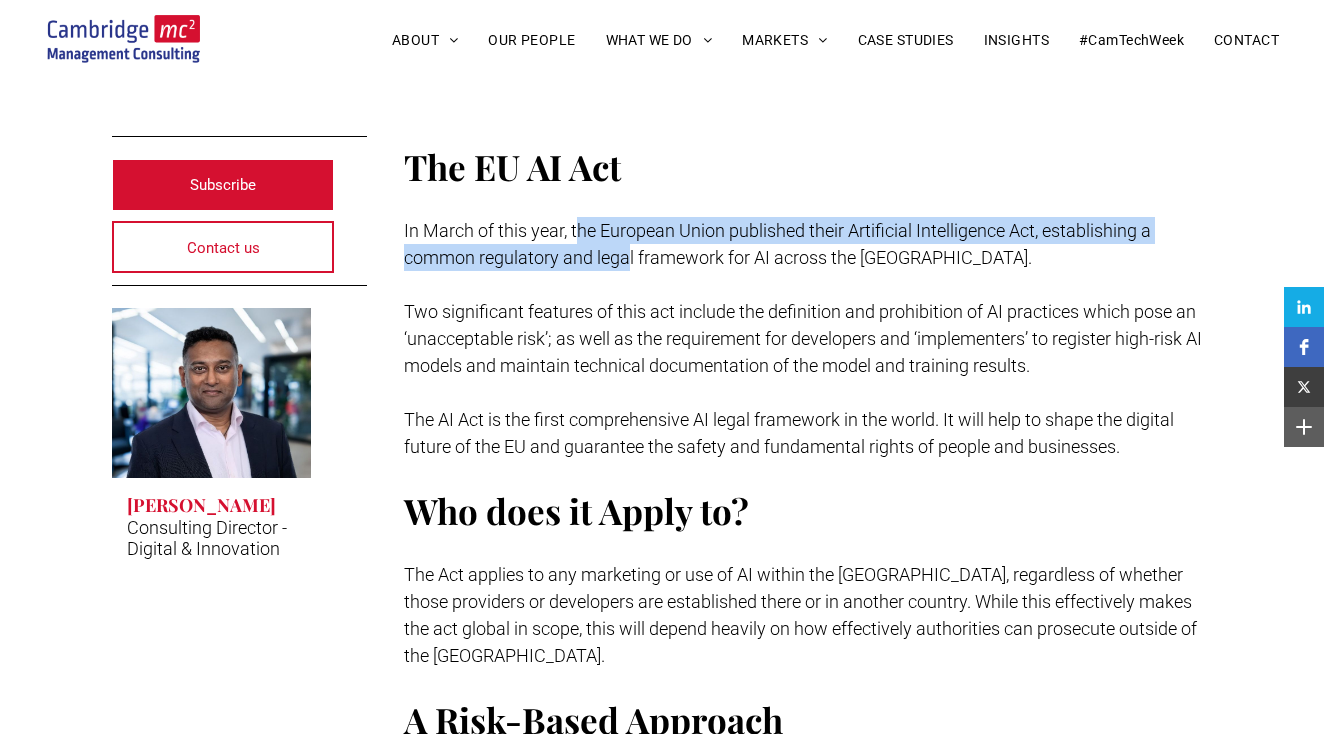 drag, startPoint x: 577, startPoint y: 218, endPoint x: 627, endPoint y: 256, distance: 62.801273 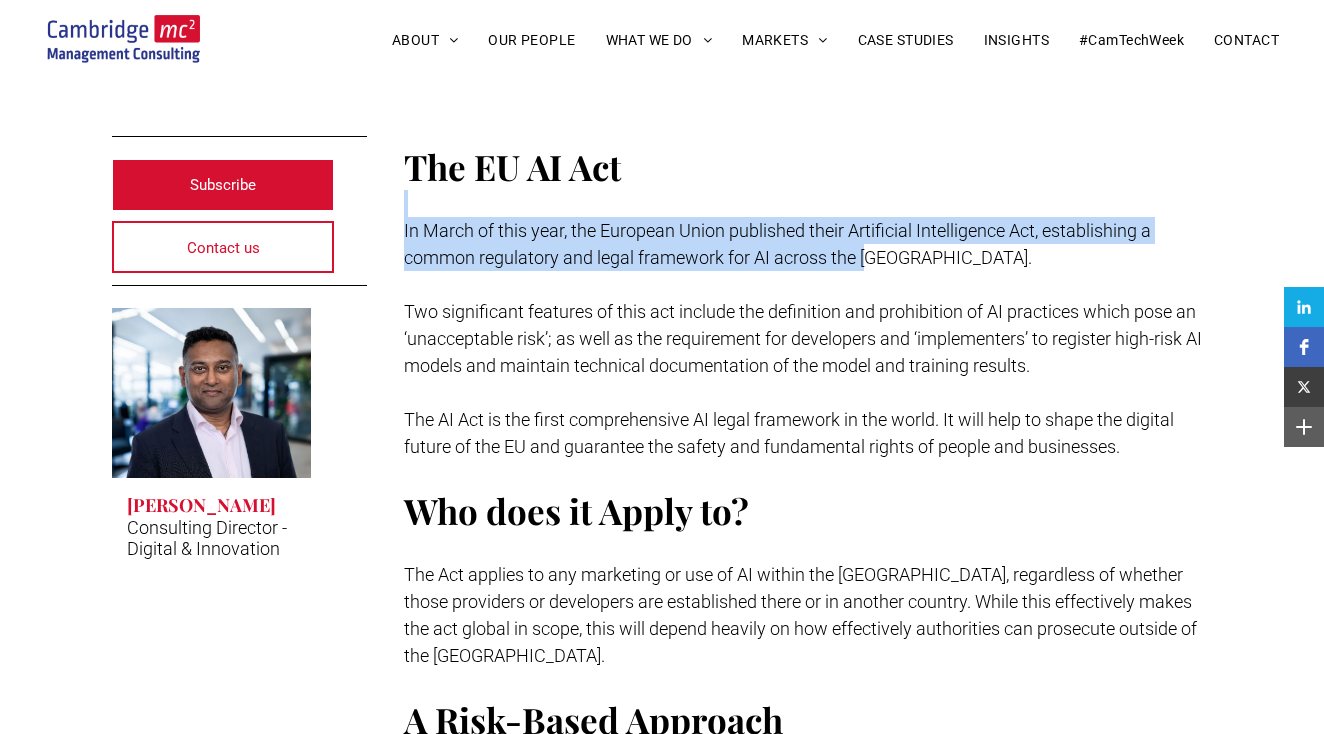 drag, startPoint x: 876, startPoint y: 193, endPoint x: 873, endPoint y: 276, distance: 83.0542 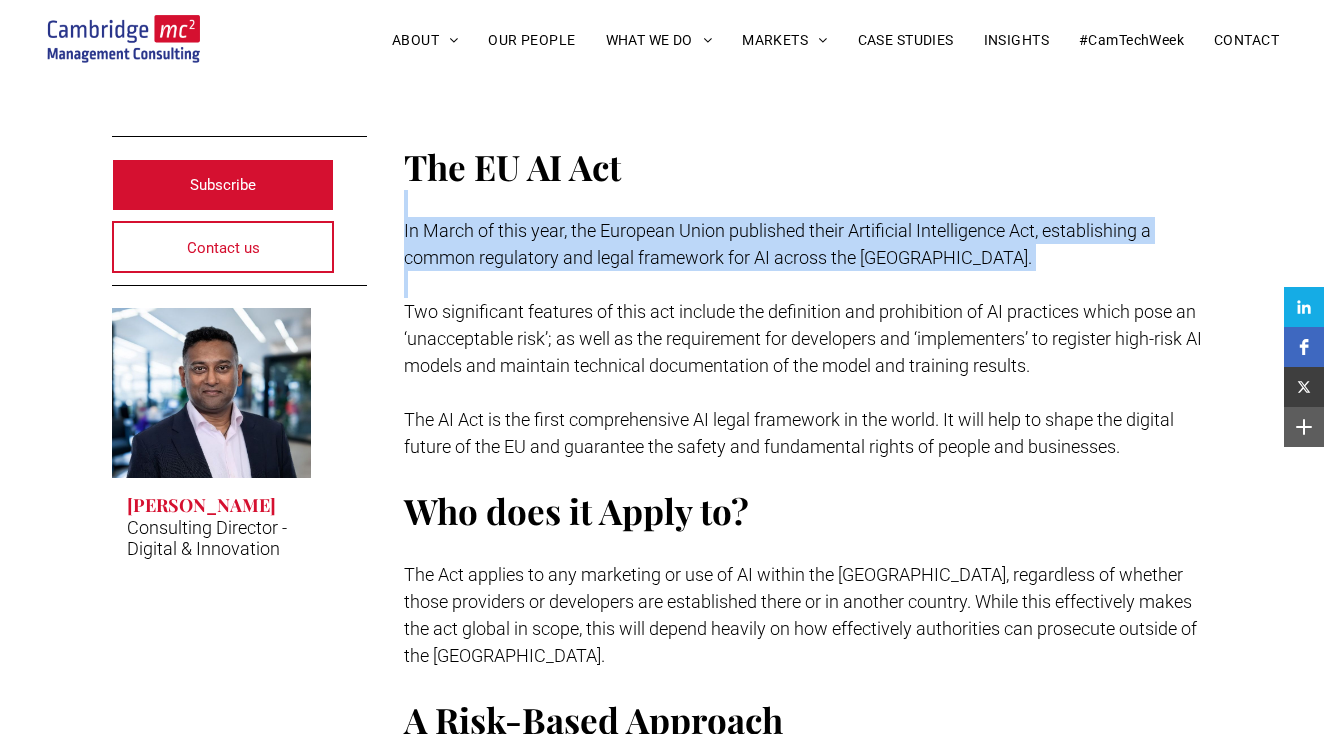 click at bounding box center (808, 284) 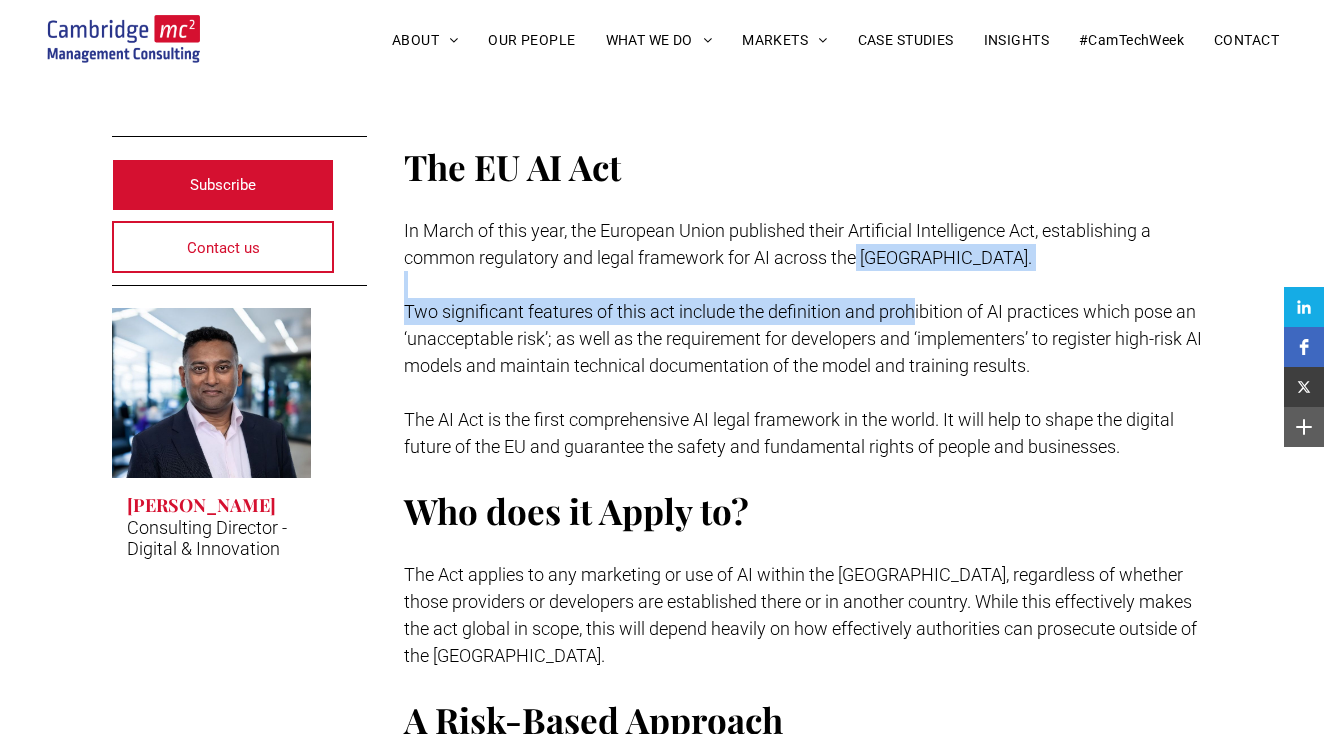 drag, startPoint x: 857, startPoint y: 242, endPoint x: 918, endPoint y: 313, distance: 93.60555 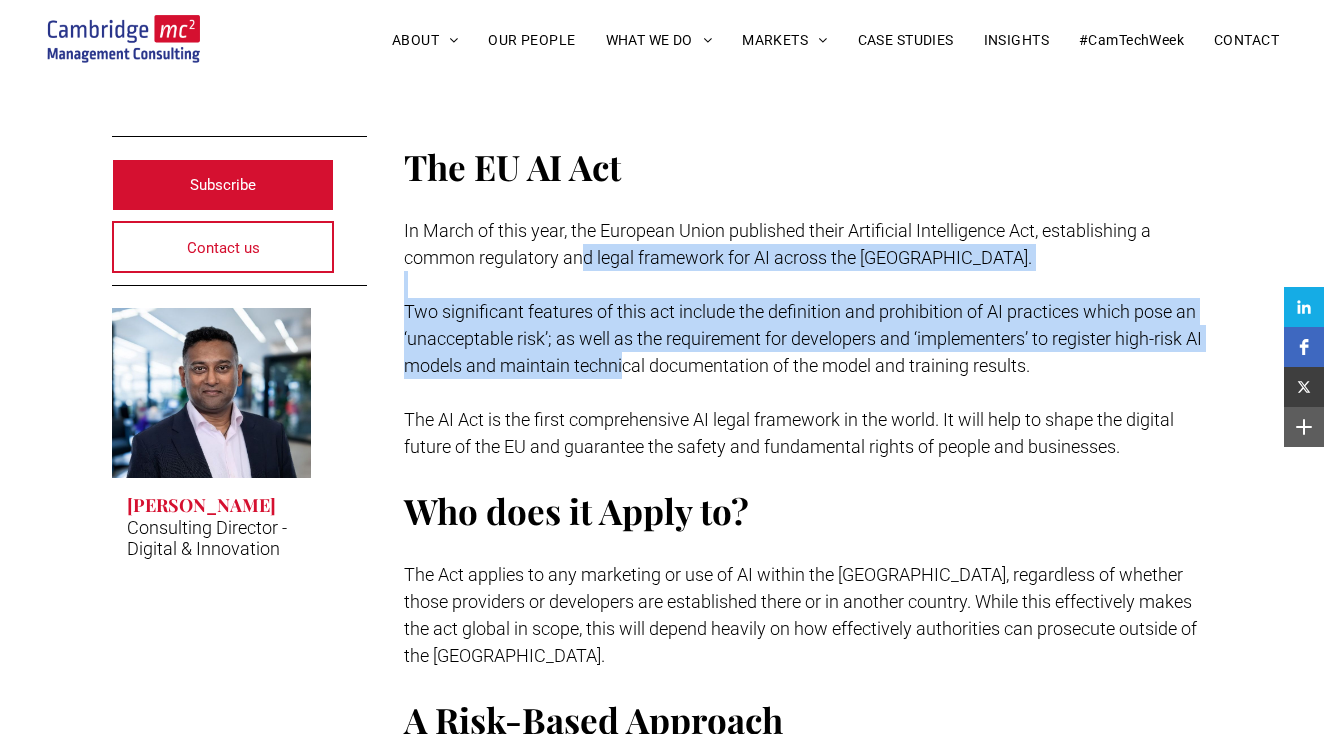 drag, startPoint x: 589, startPoint y: 296, endPoint x: 627, endPoint y: 362, distance: 76.15773 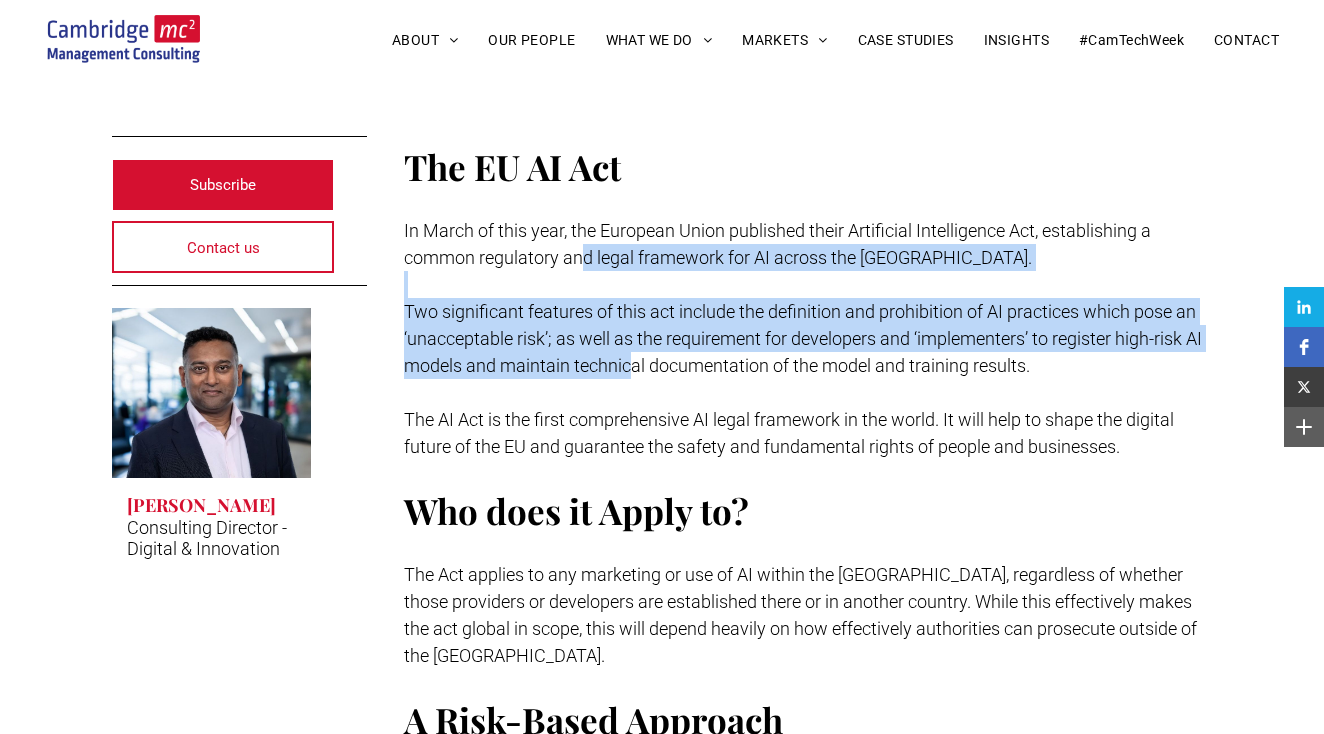 click on "Two significant features of this act include the definition and prohibition of AI practices which pose an ‘unacceptable risk’; as well as the requirement for developers and ‘implementers’ to register high-risk AI models and maintain technical documentation of the model and training results." at bounding box center (803, 338) 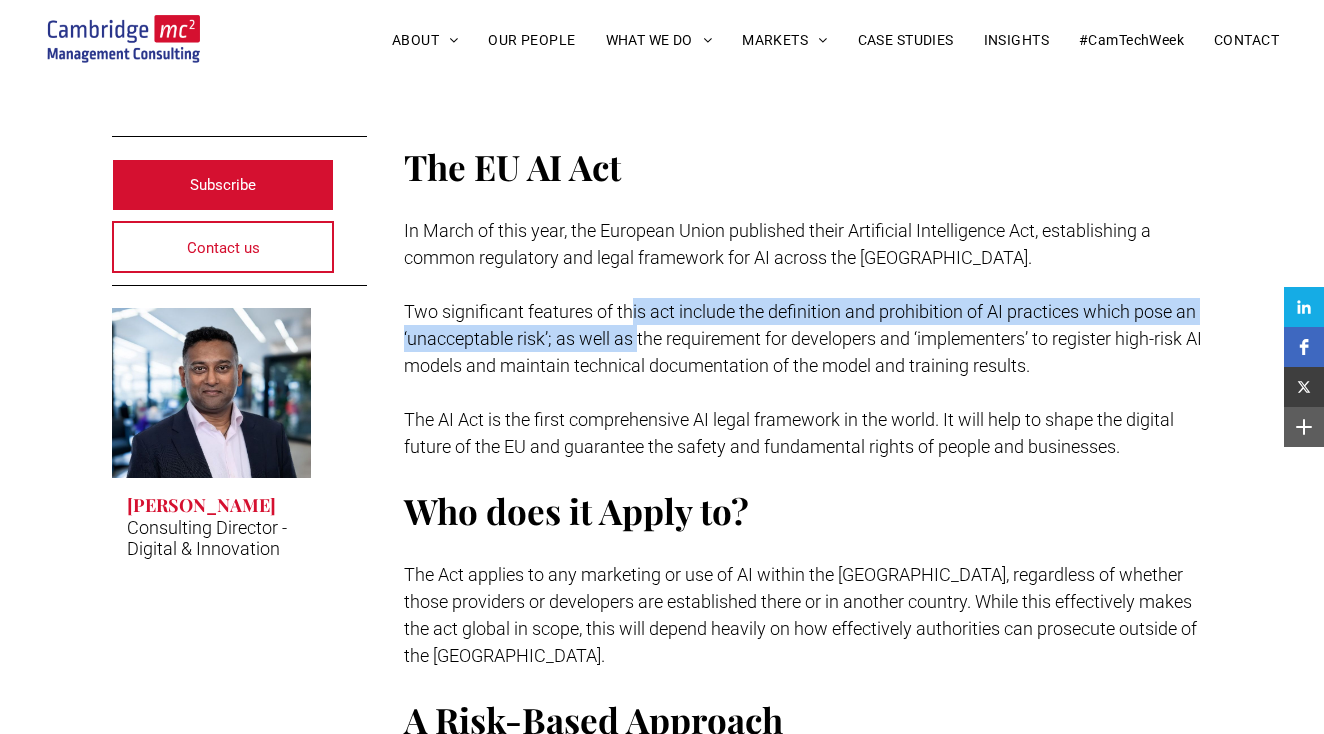 drag, startPoint x: 634, startPoint y: 318, endPoint x: 641, endPoint y: 343, distance: 25.96151 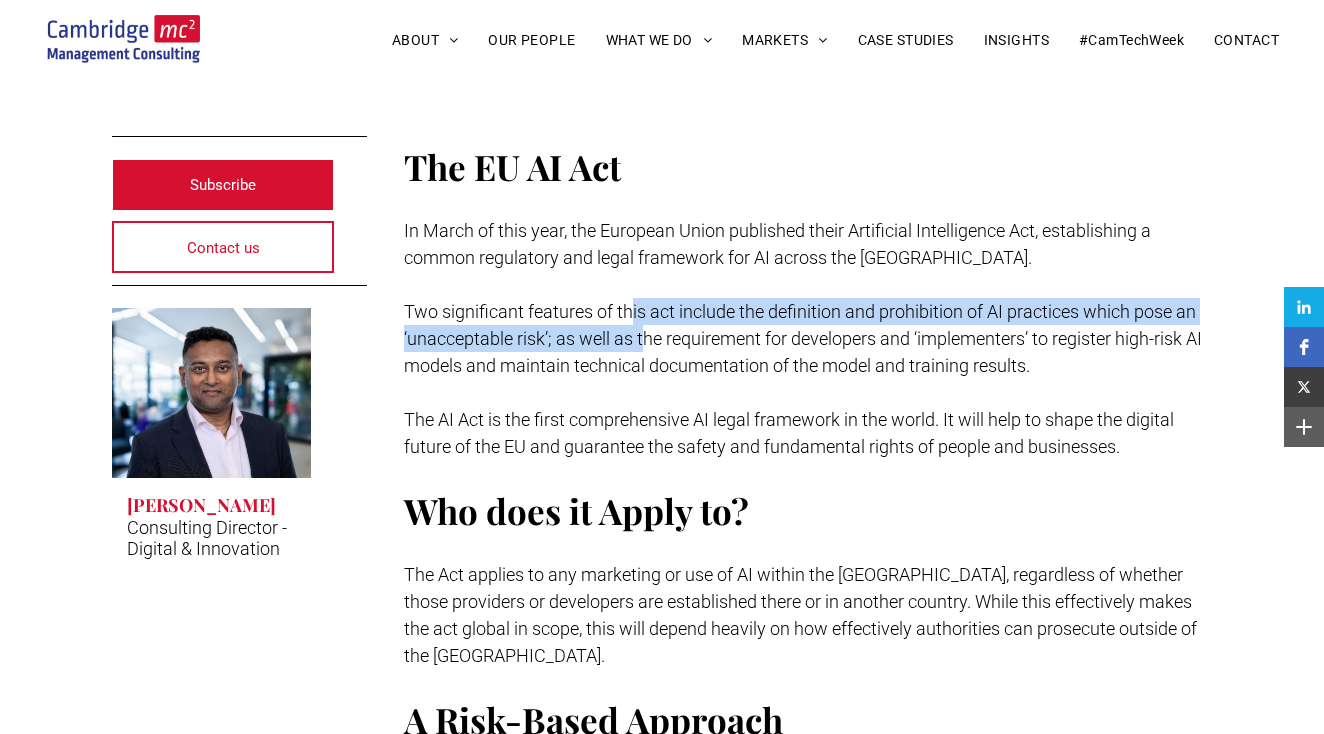 click on "Two significant features of this act include the definition and prohibition of AI practices which pose an ‘unacceptable risk’; as well as the requirement for developers and ‘implementers’ to register high-risk AI models and maintain technical documentation of the model and training results." at bounding box center [803, 338] 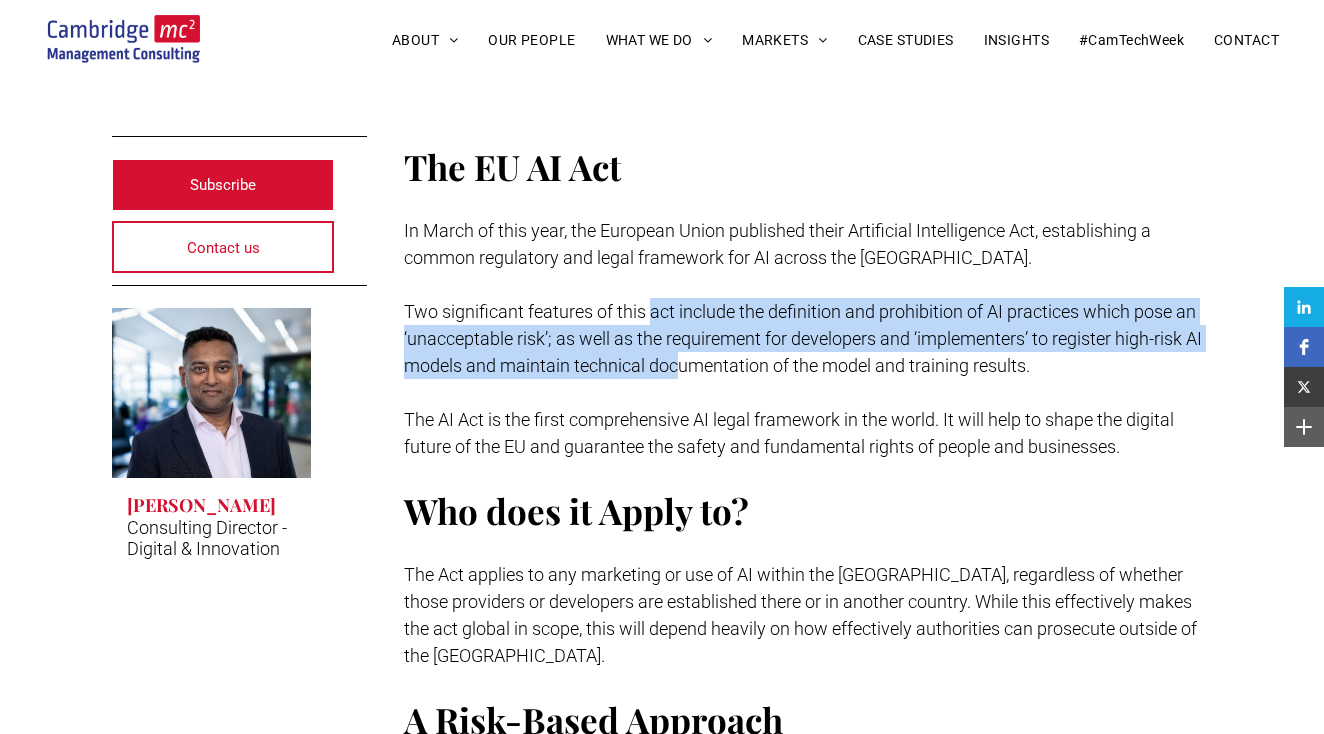 drag, startPoint x: 653, startPoint y: 315, endPoint x: 686, endPoint y: 366, distance: 60.74537 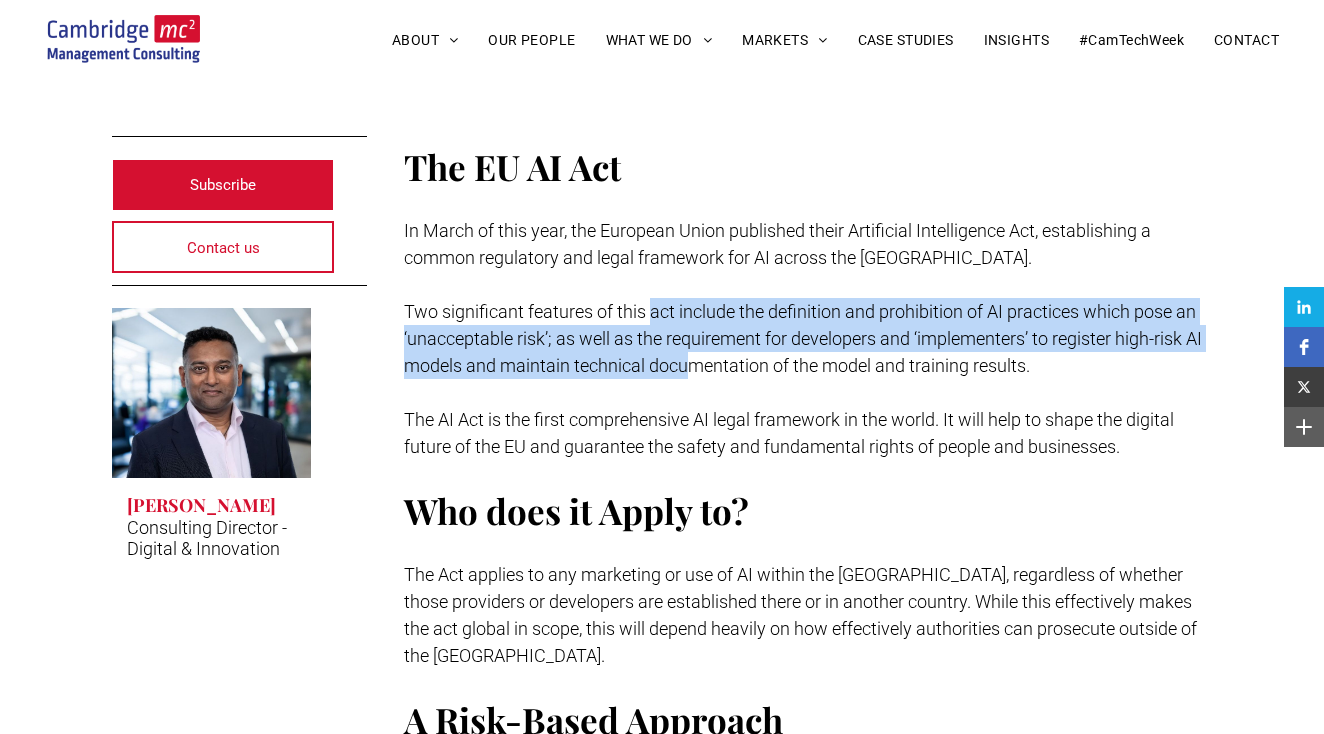click on "Two significant features of this act include the definition and prohibition of AI practices which pose an ‘unacceptable risk’; as well as the requirement for developers and ‘implementers’ to register high-risk AI models and maintain technical documentation of the model and training results." at bounding box center [803, 338] 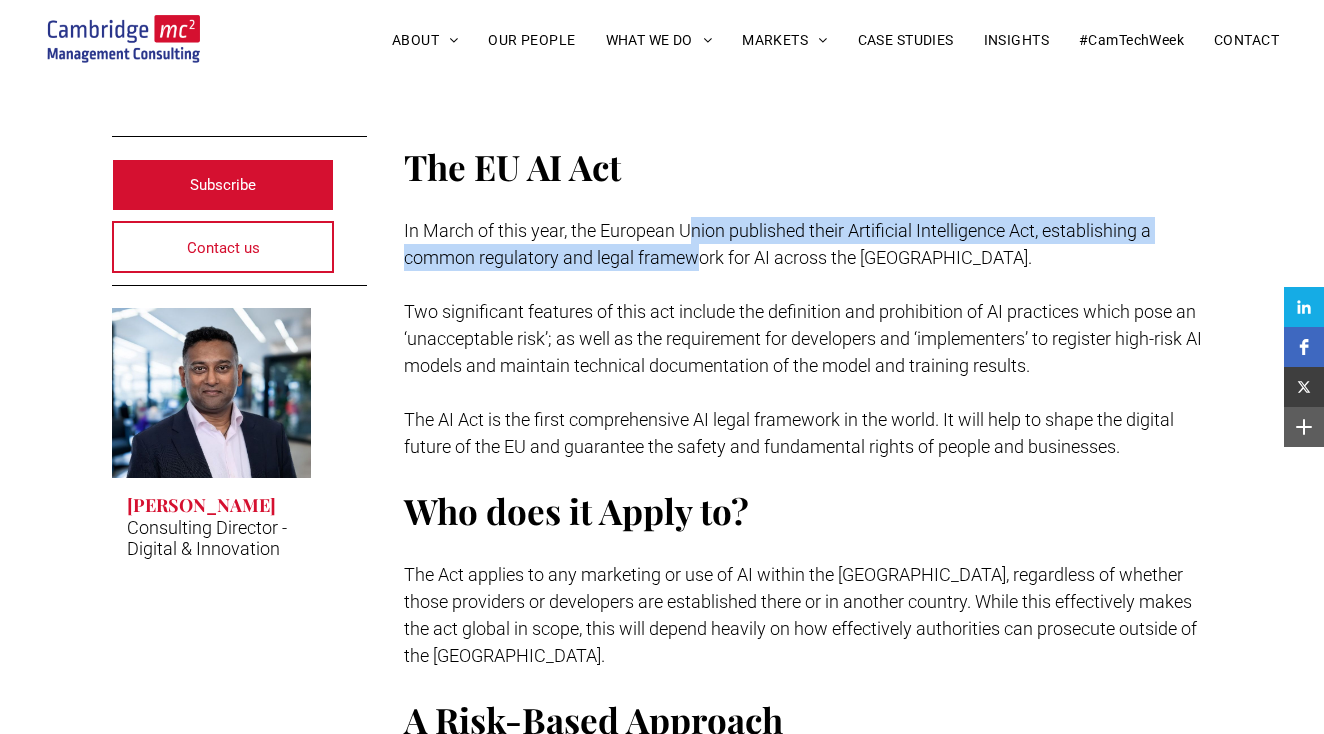 drag, startPoint x: 692, startPoint y: 239, endPoint x: 694, endPoint y: 261, distance: 22.090721 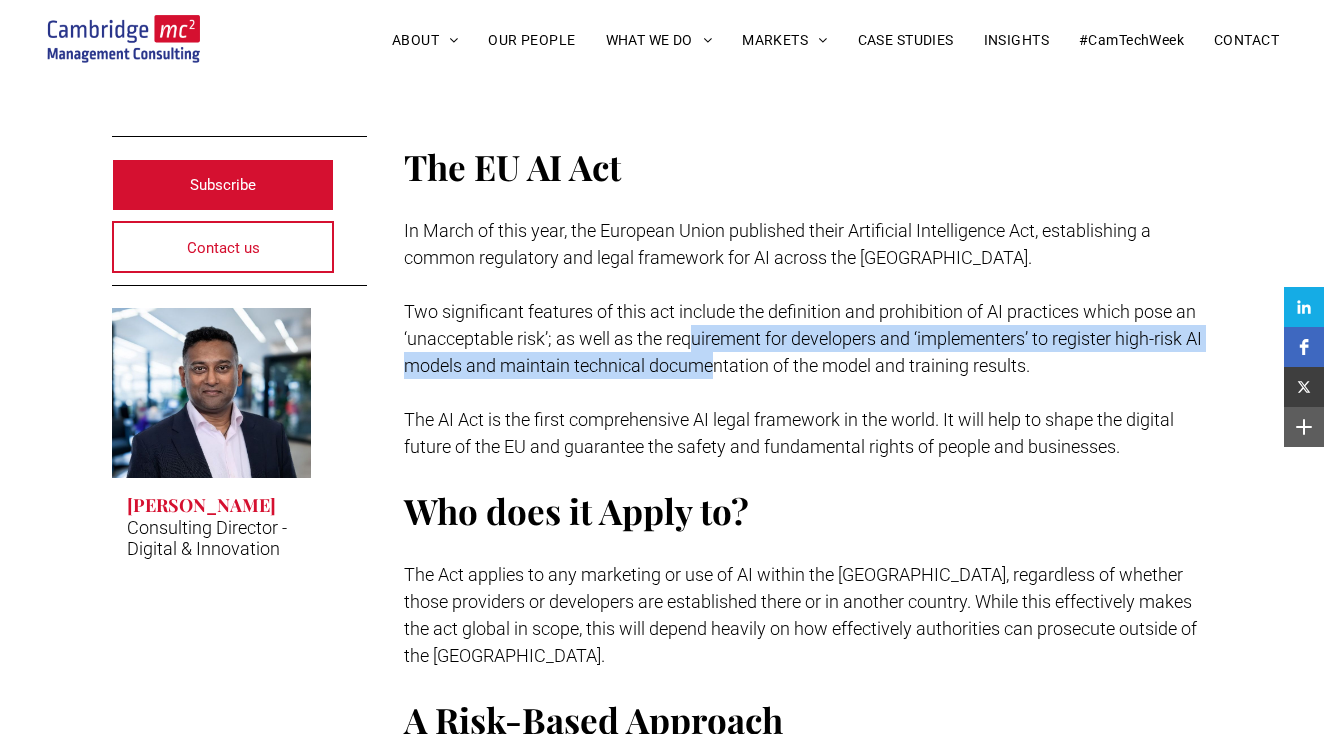 drag, startPoint x: 689, startPoint y: 323, endPoint x: 711, endPoint y: 364, distance: 46.52956 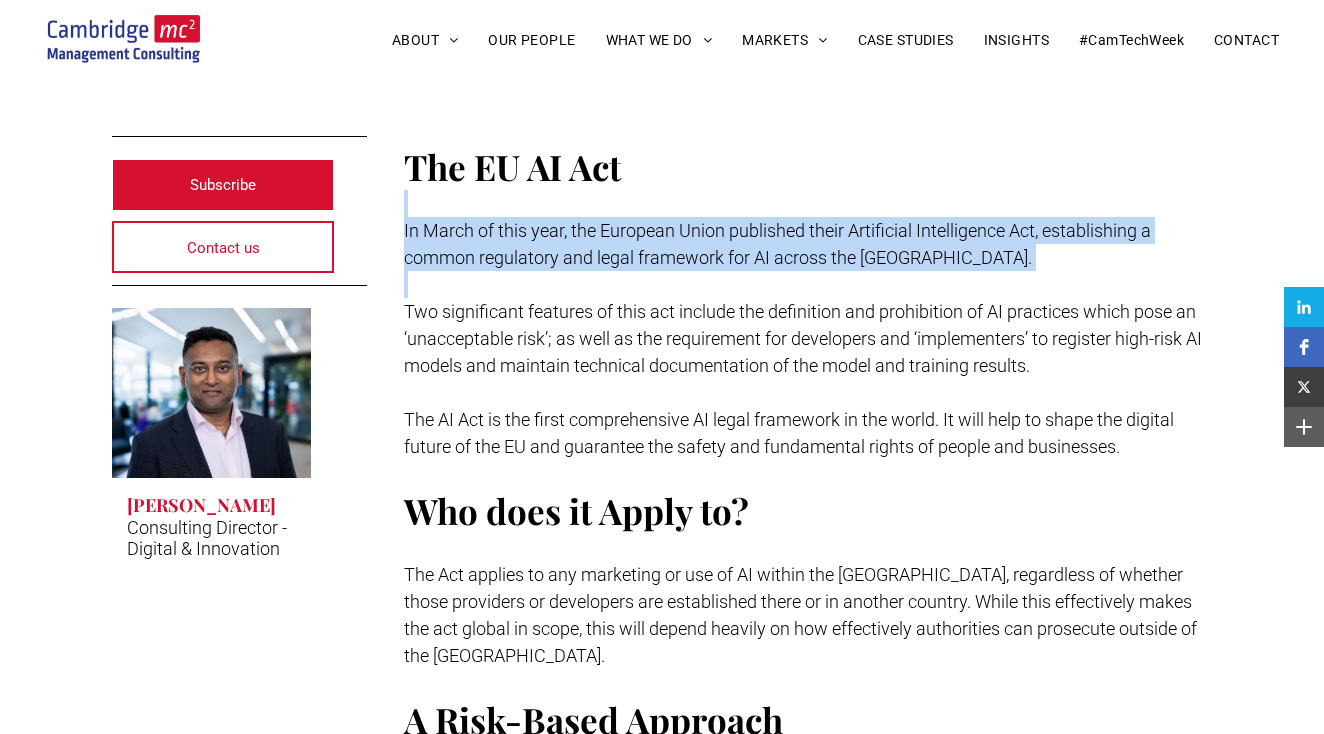 drag, startPoint x: 727, startPoint y: 213, endPoint x: 734, endPoint y: 275, distance: 62.39391 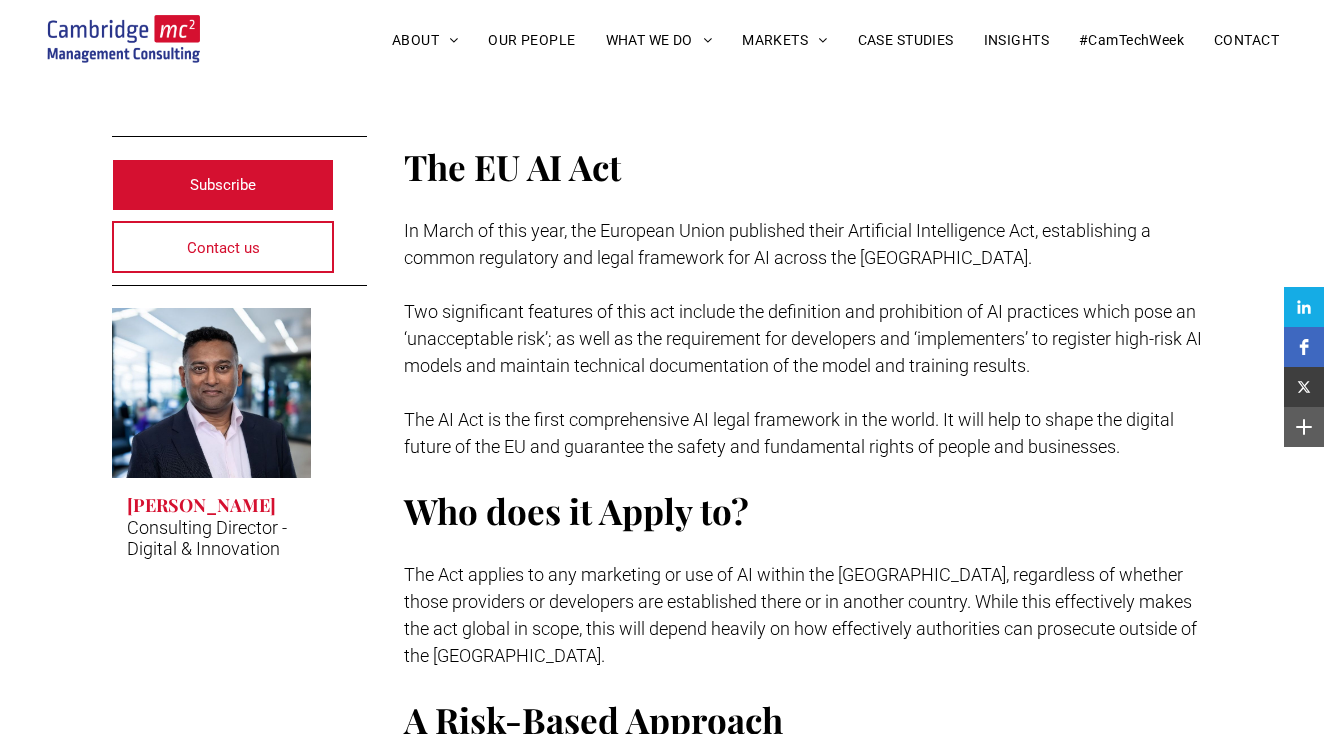 scroll, scrollTop: 481, scrollLeft: 0, axis: vertical 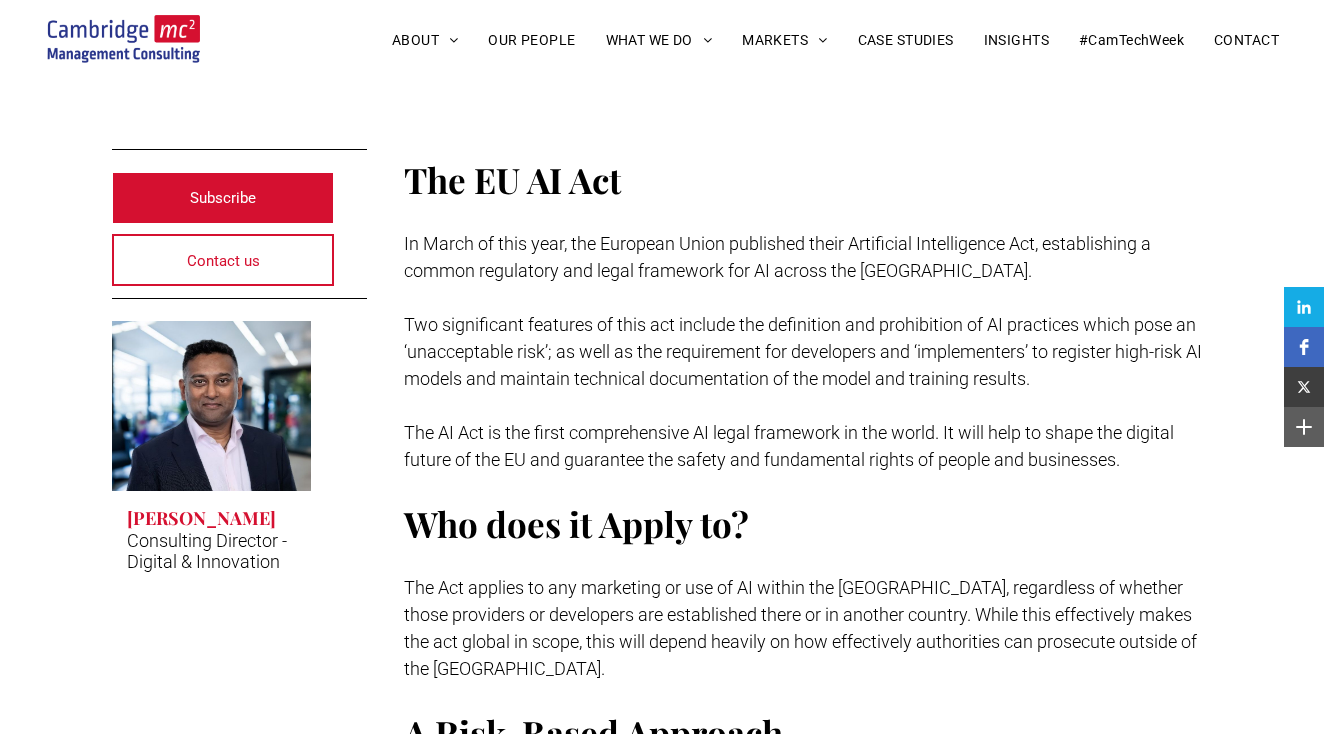 drag, startPoint x: 710, startPoint y: 342, endPoint x: 716, endPoint y: 365, distance: 23.769728 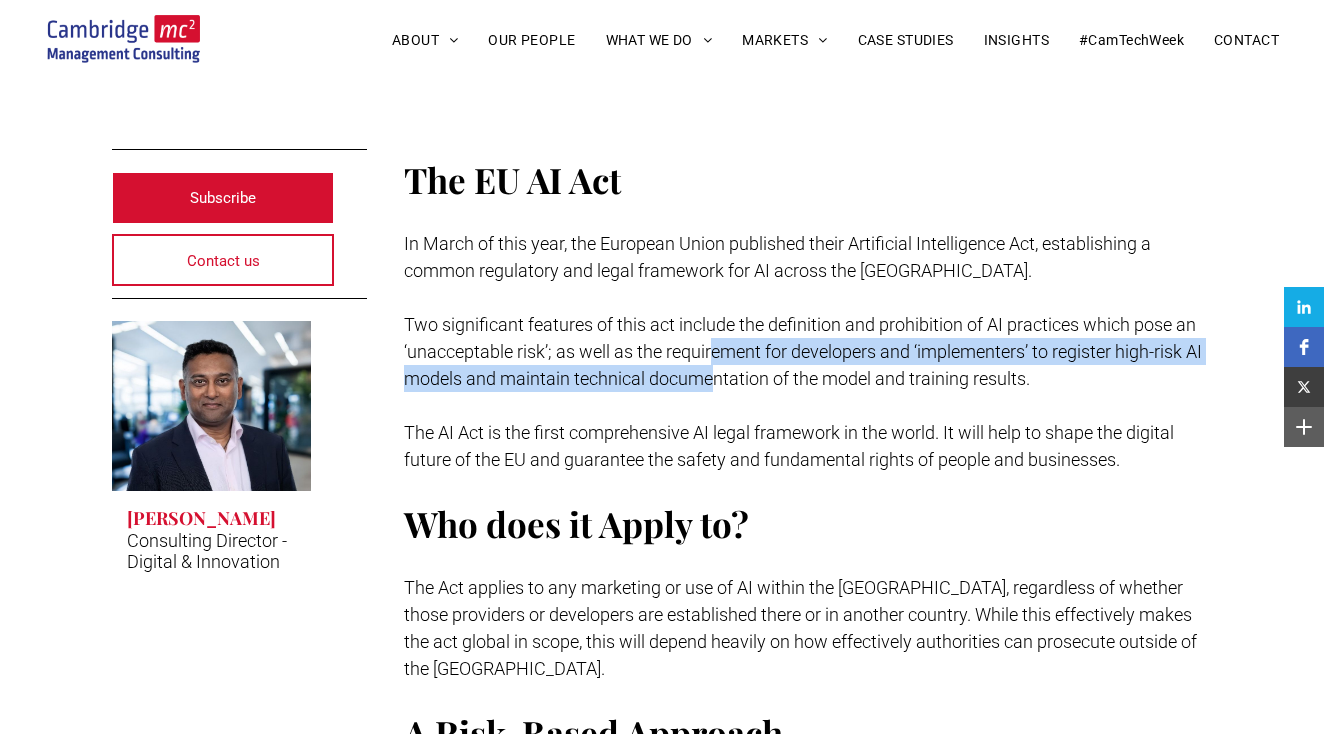 click on "Two significant features of this act include the definition and prohibition of AI practices which pose an ‘unacceptable risk’; as well as the requirement for developers and ‘implementers’ to register high-risk AI models and maintain technical documentation of the model and training results." at bounding box center [808, 351] 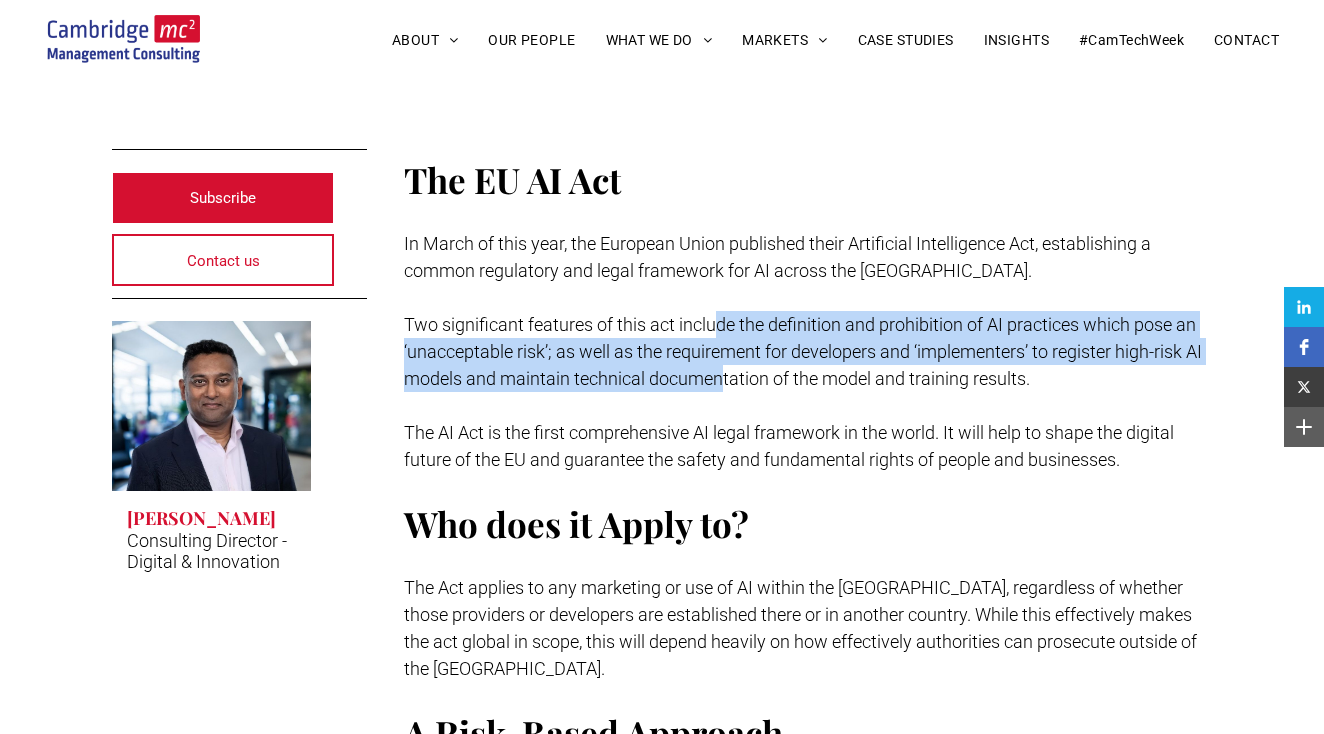 drag, startPoint x: 716, startPoint y: 325, endPoint x: 722, endPoint y: 376, distance: 51.351727 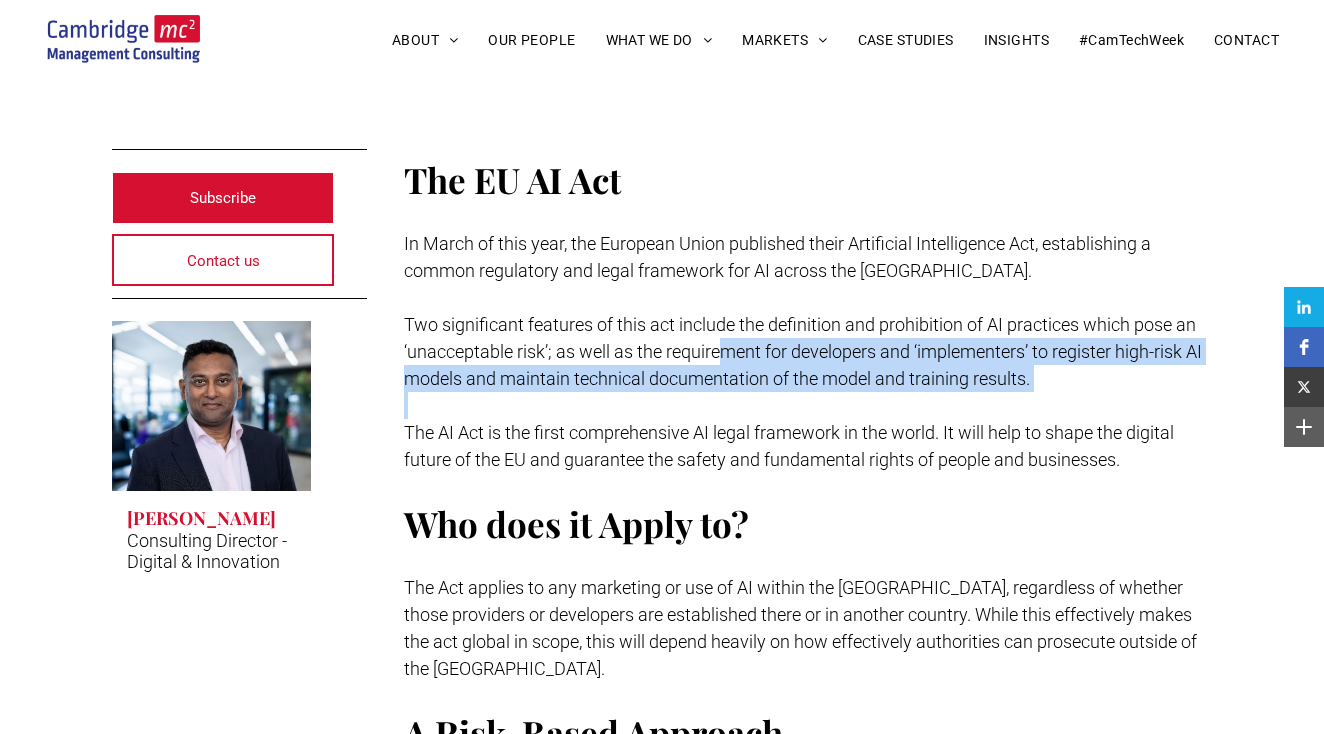 click on "The EU AI Act
In March of this year, the European Union published their Artificial Intelligence Act, establishing a common regulatory and legal framework for AI across the [GEOGRAPHIC_DATA].  Two significant features of this act include the definition and prohibition of AI practices which pose an ‘unacceptable risk’; as well as the requirement for developers and ‘implementers’ to register high-risk AI models and maintain technical documentation of the model and training results. The AI Act is the first comprehensive AI legal framework in the world. It will help to shape the digital future of the EU and guarantee the safety and fundamental rights of people and businesses.    Who does it Apply to?
The Act applies to any marketing or use of AI within the [GEOGRAPHIC_DATA], regardless of whether those providers or developers are established there or in another country. While this effectively makes the act global in scope, this will depend heavily on how effectively authorities can prosecute outside of the [GEOGRAPHIC_DATA]." at bounding box center [808, 496] 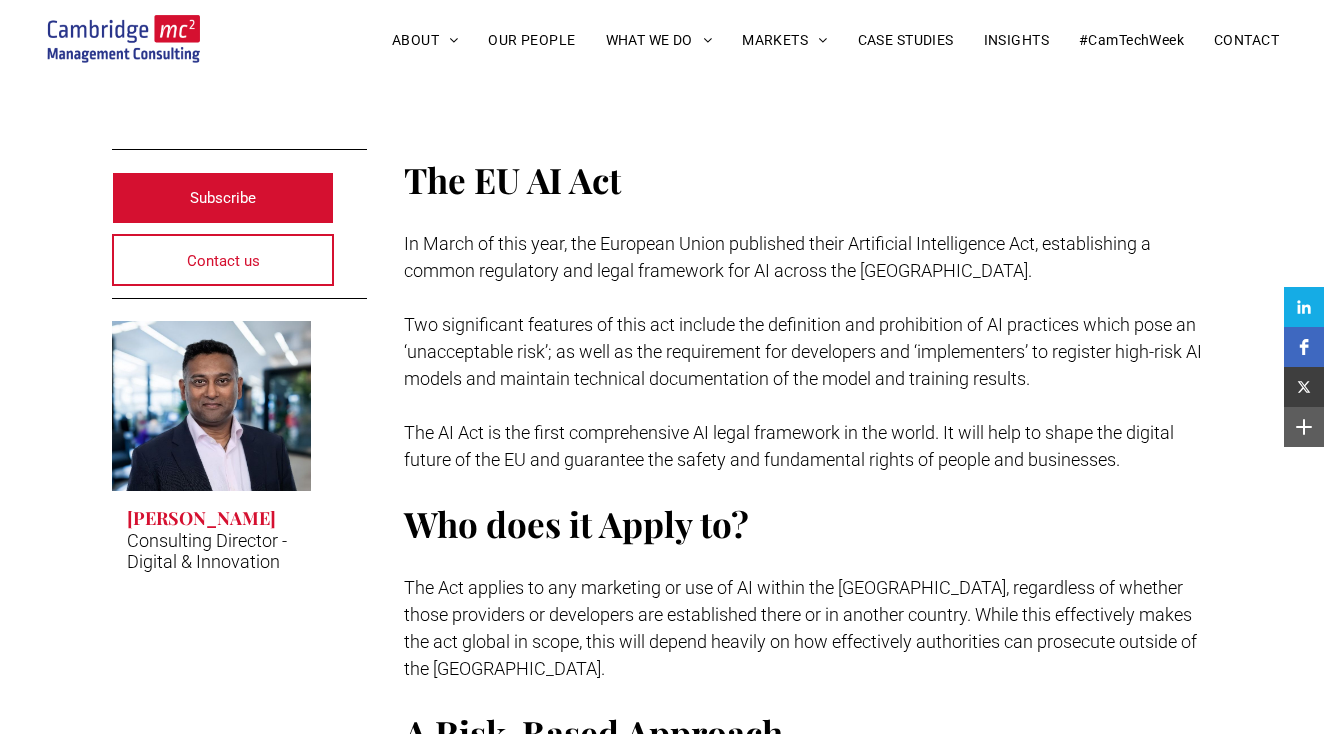 drag, startPoint x: 743, startPoint y: 339, endPoint x: 757, endPoint y: 372, distance: 35.846897 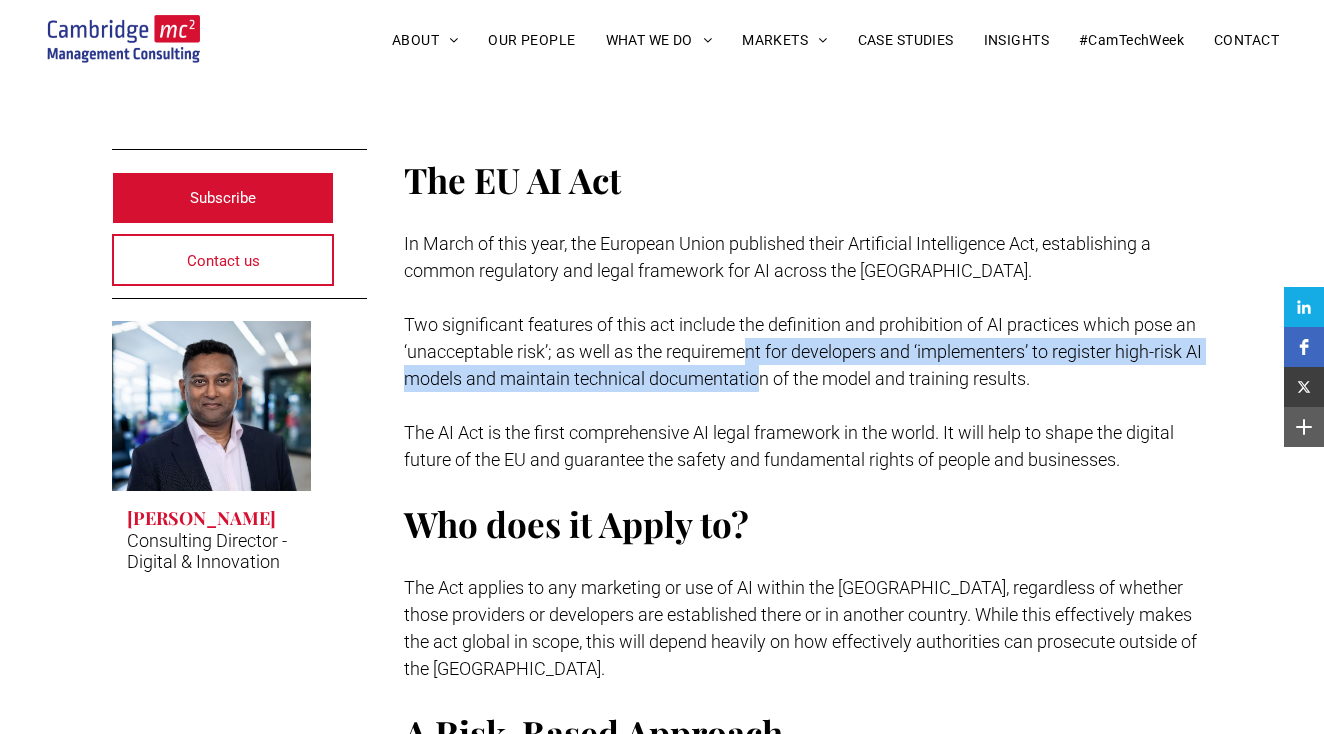 click on "Two significant features of this act include the definition and prohibition of AI practices which pose an ‘unacceptable risk’; as well as the requirement for developers and ‘implementers’ to register high-risk AI models and maintain technical documentation of the model and training results." at bounding box center [803, 351] 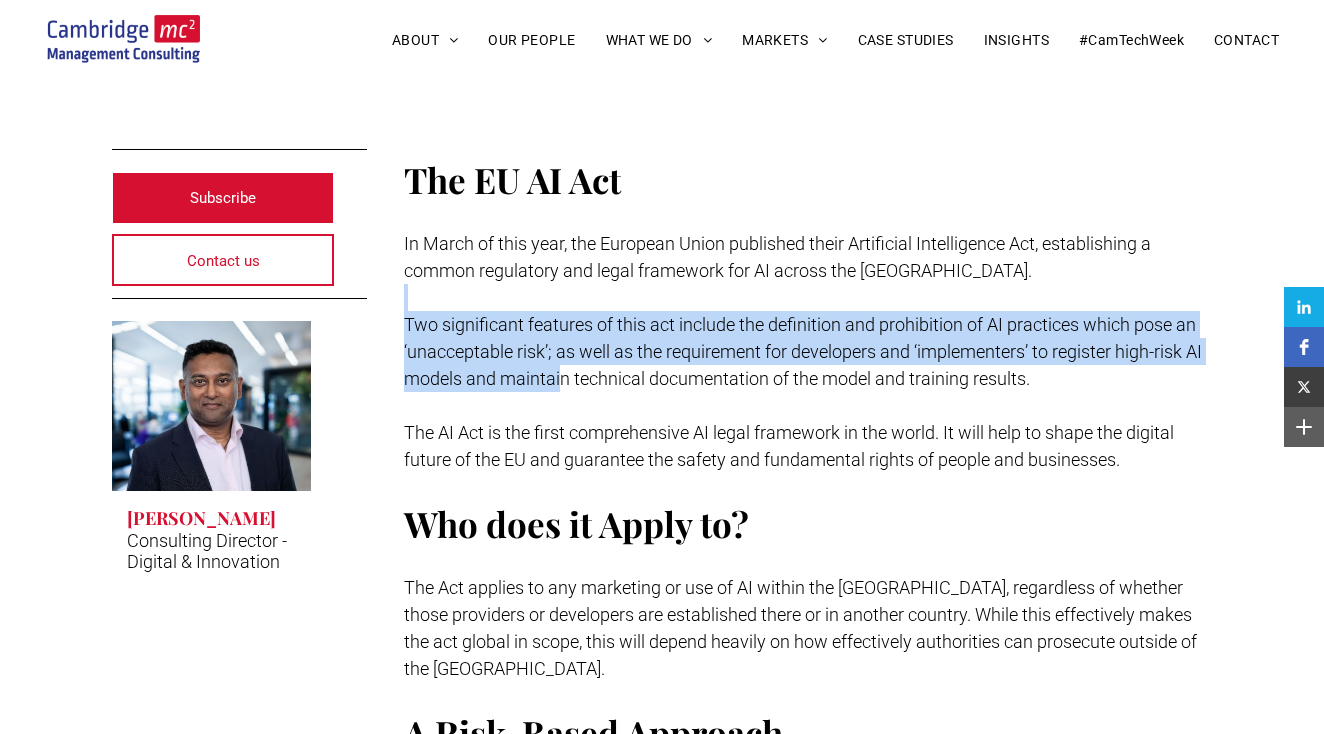 drag, startPoint x: 490, startPoint y: 306, endPoint x: 563, endPoint y: 375, distance: 100.44899 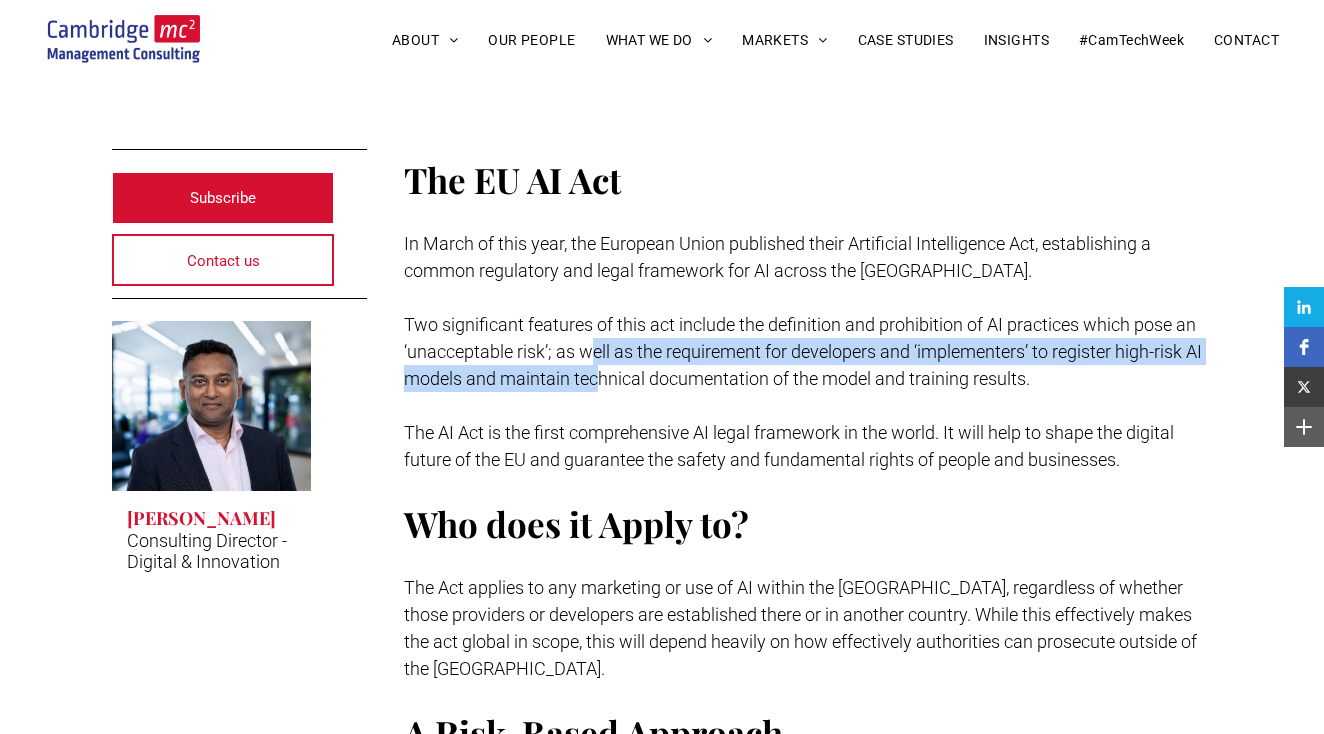 drag, startPoint x: 588, startPoint y: 347, endPoint x: 597, endPoint y: 381, distance: 35.17101 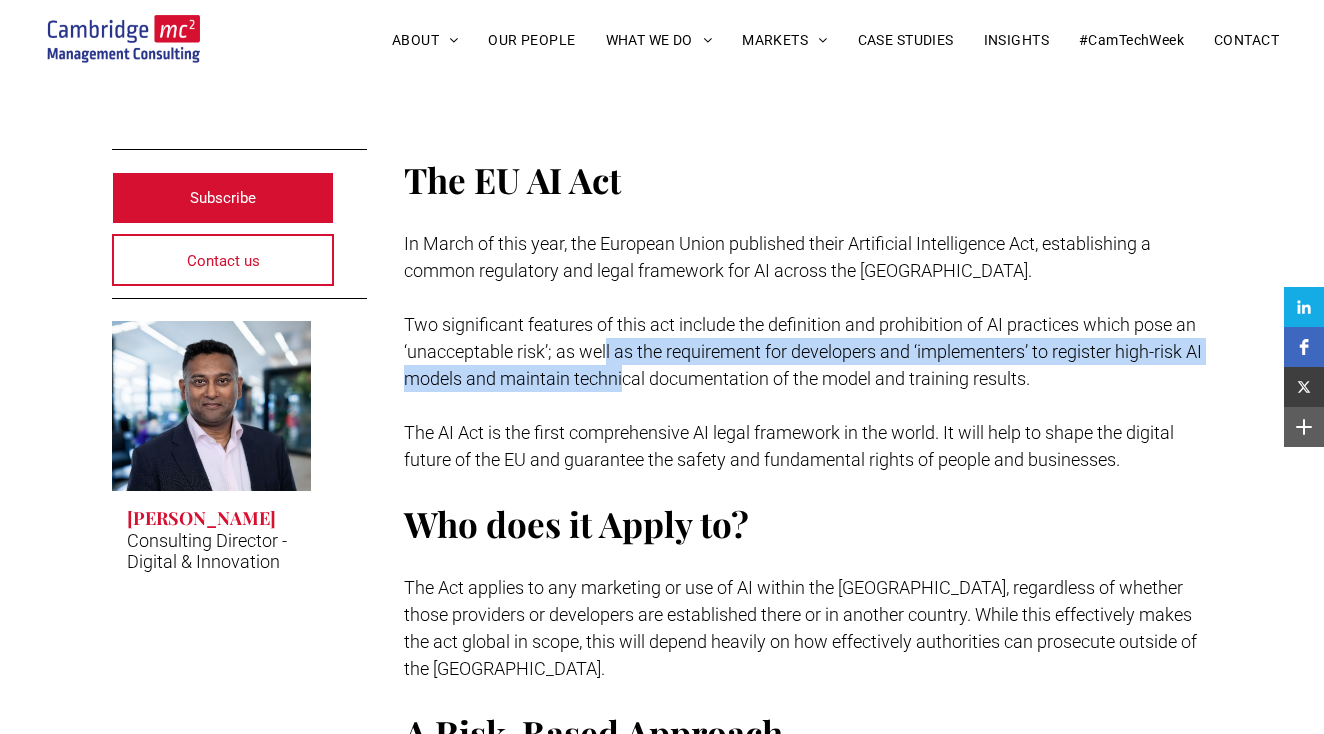 click on "Two significant features of this act include the definition and prohibition of AI practices which pose an ‘unacceptable risk’; as well as the requirement for developers and ‘implementers’ to register high-risk AI models and maintain technical documentation of the model and training results." at bounding box center (803, 351) 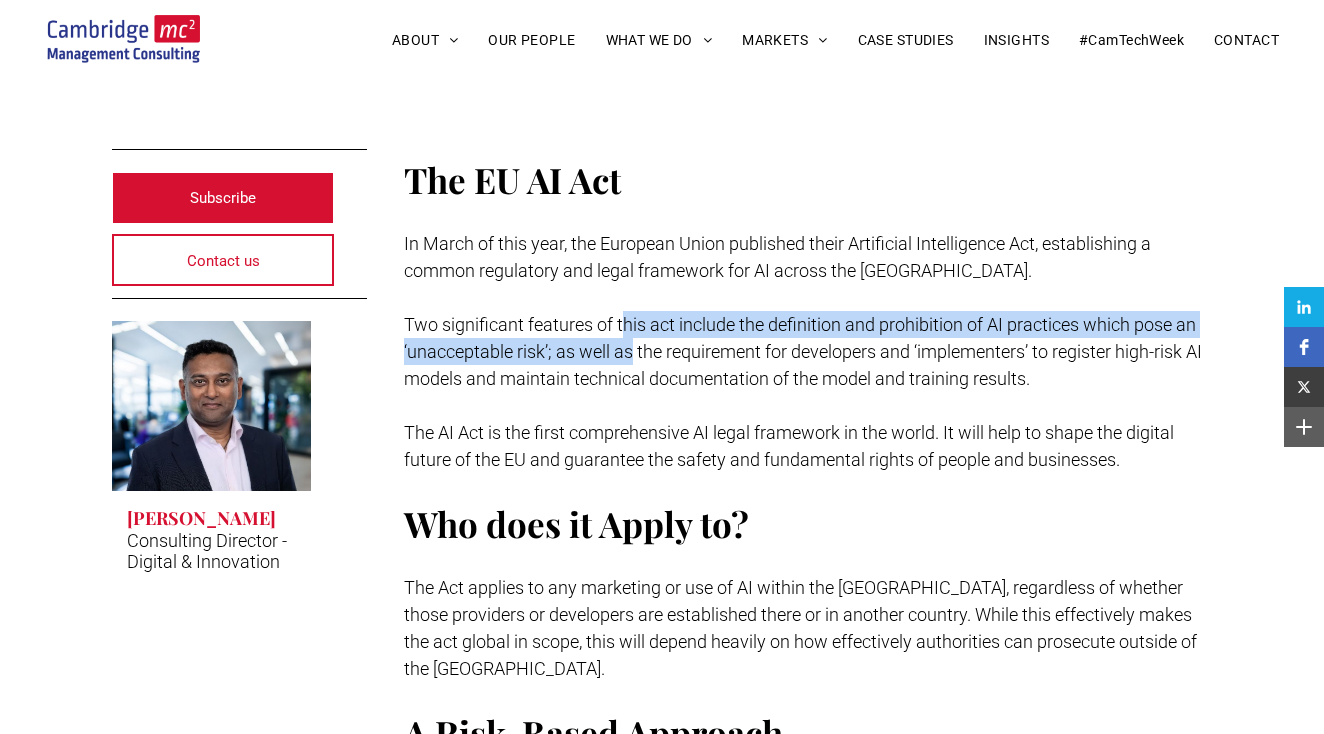 drag, startPoint x: 626, startPoint y: 349, endPoint x: 629, endPoint y: 359, distance: 10.440307 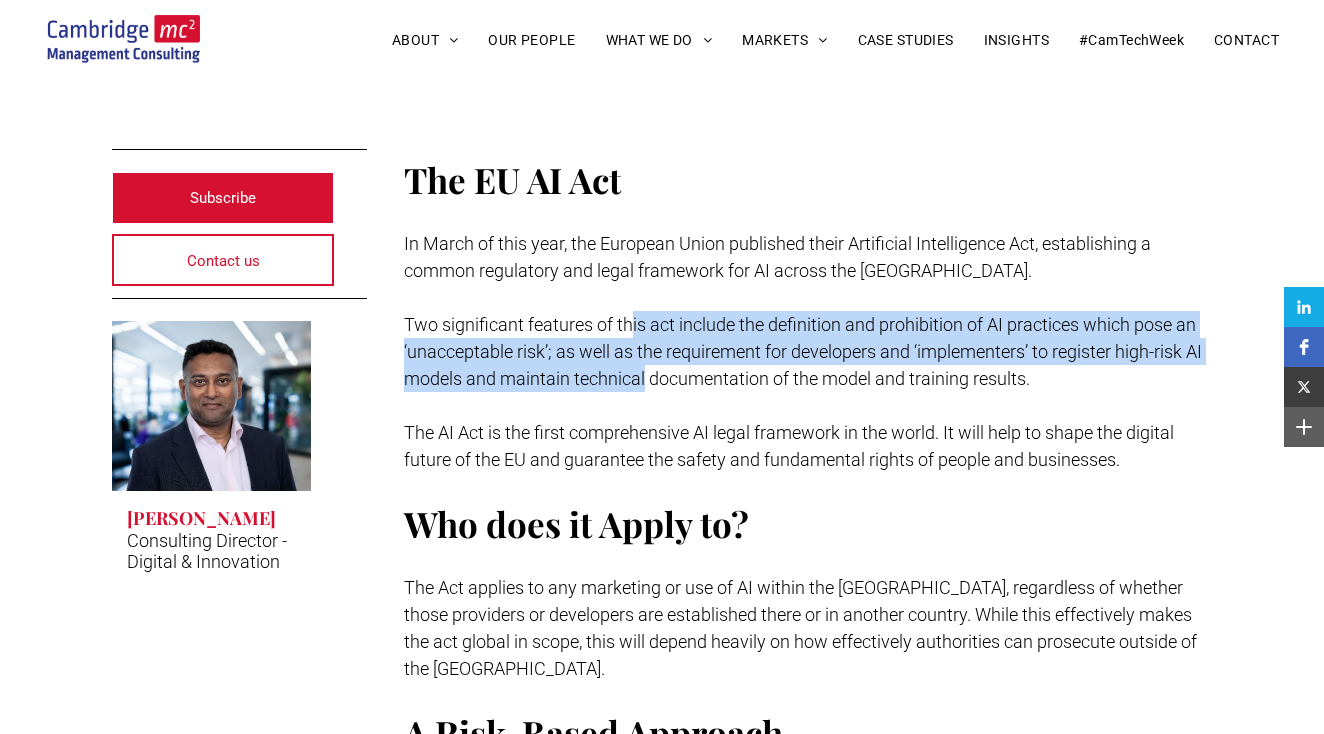 drag, startPoint x: 629, startPoint y: 333, endPoint x: 644, endPoint y: 369, distance: 39 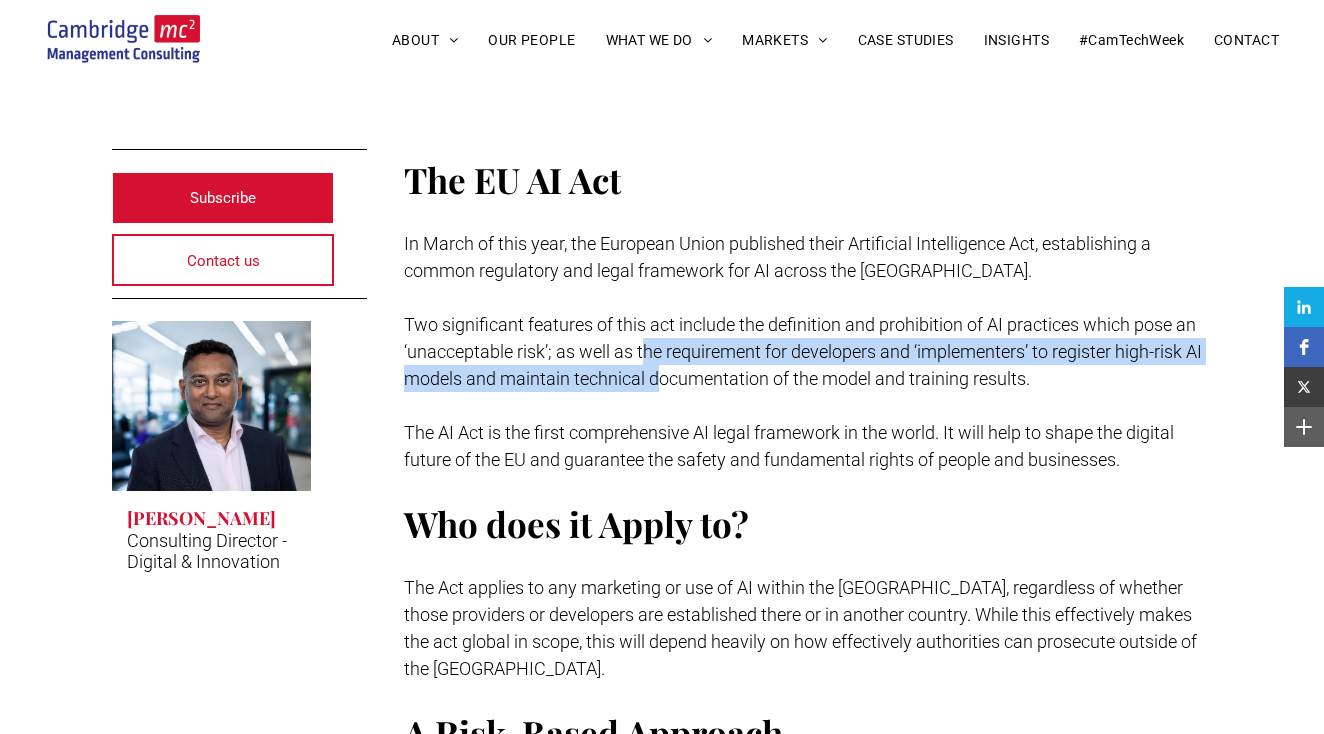 drag, startPoint x: 644, startPoint y: 346, endPoint x: 656, endPoint y: 368, distance: 25.059929 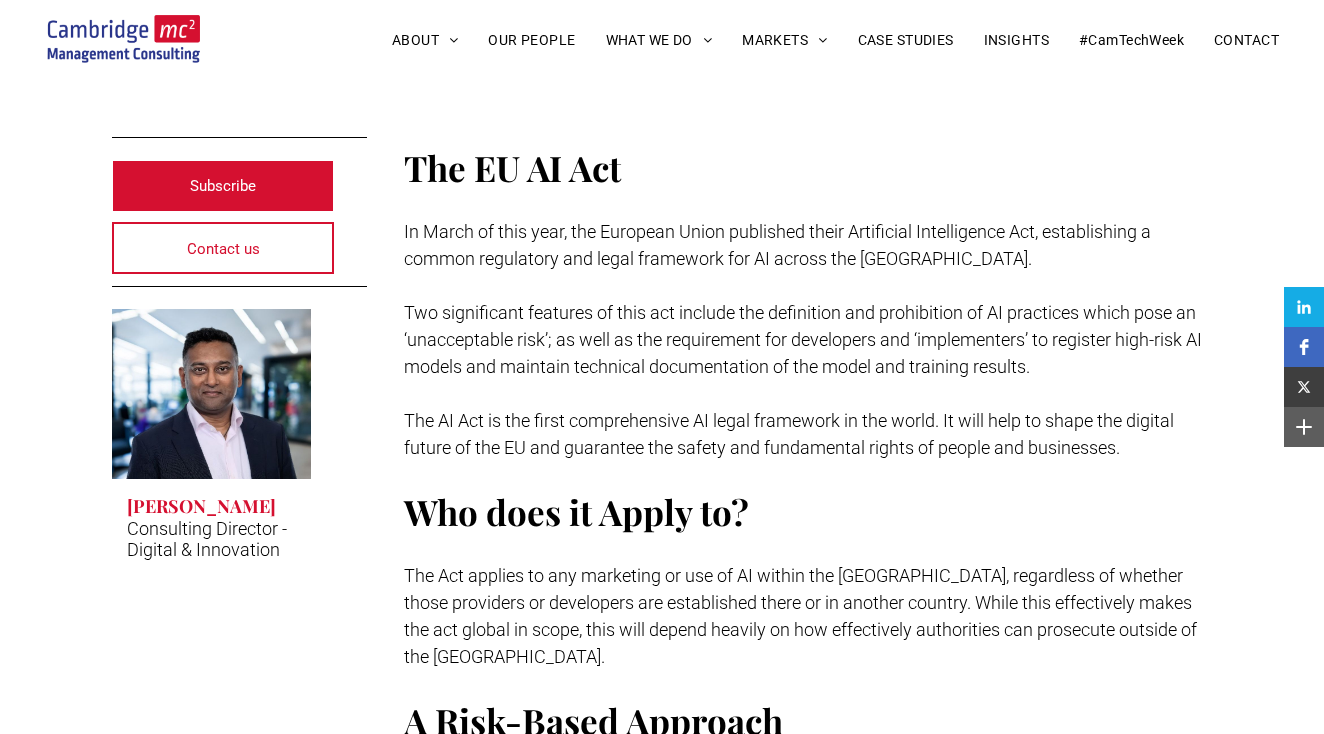 scroll, scrollTop: 494, scrollLeft: 0, axis: vertical 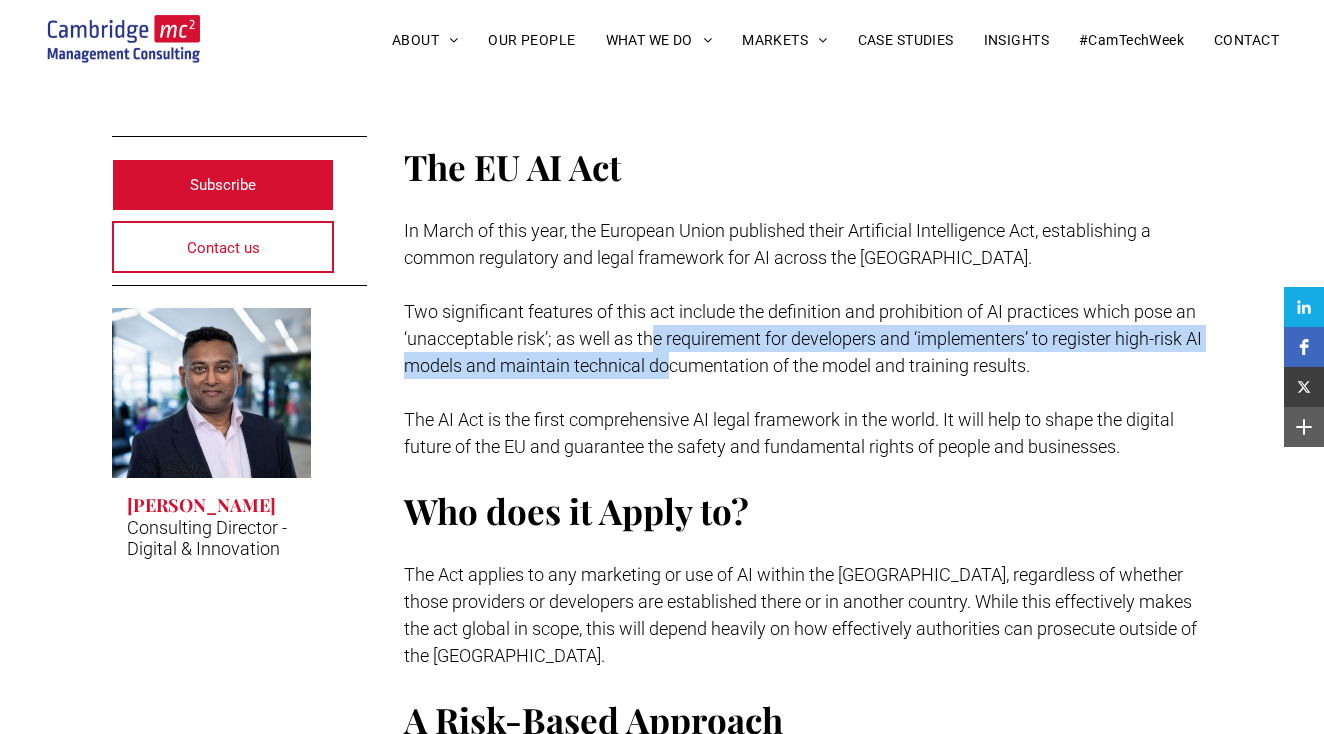 drag, startPoint x: 649, startPoint y: 332, endPoint x: 667, endPoint y: 372, distance: 43.863426 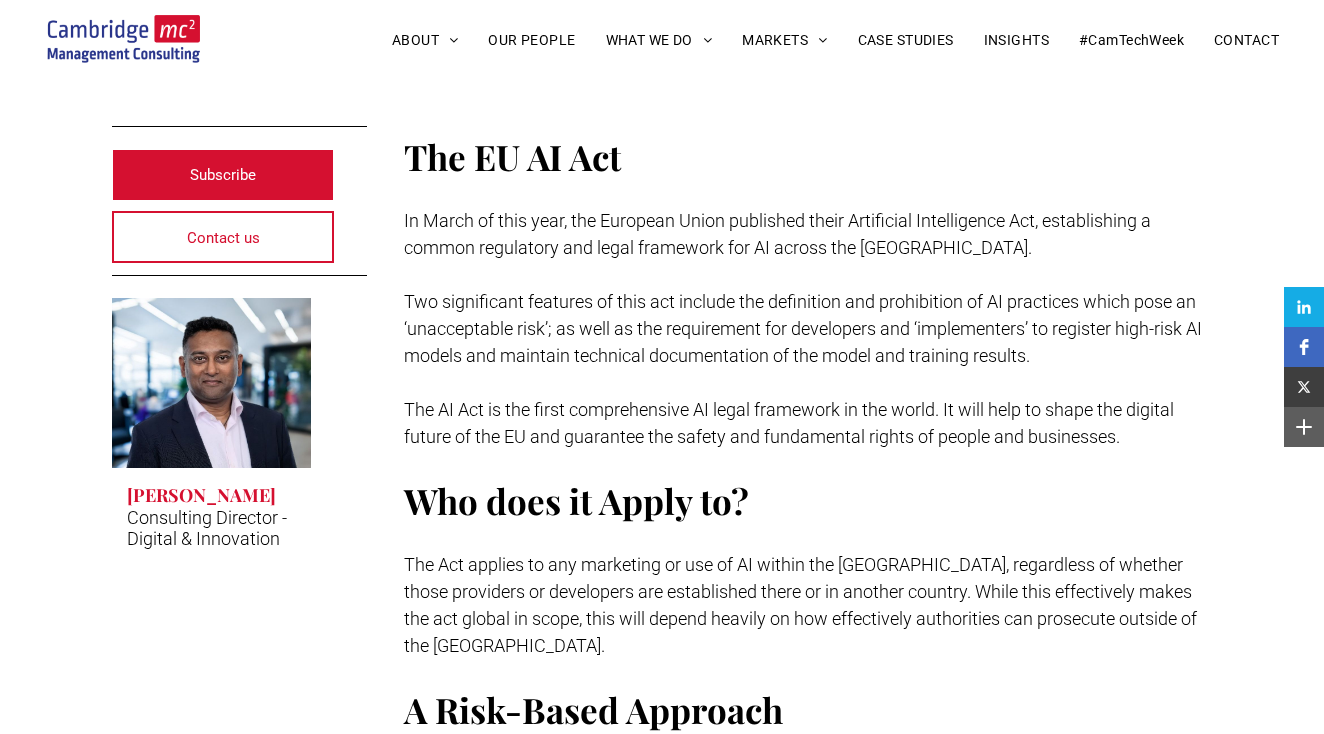 scroll, scrollTop: 512, scrollLeft: 0, axis: vertical 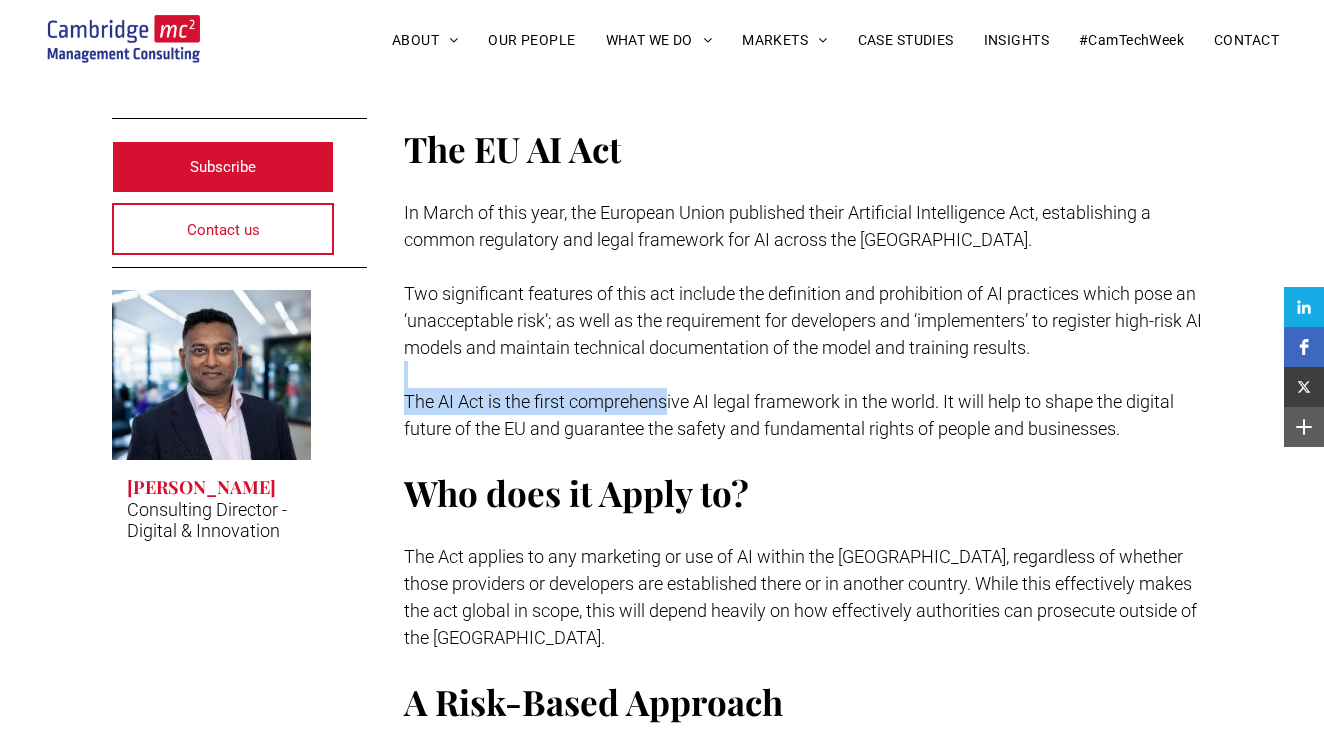 drag, startPoint x: 663, startPoint y: 363, endPoint x: 667, endPoint y: 401, distance: 38.209946 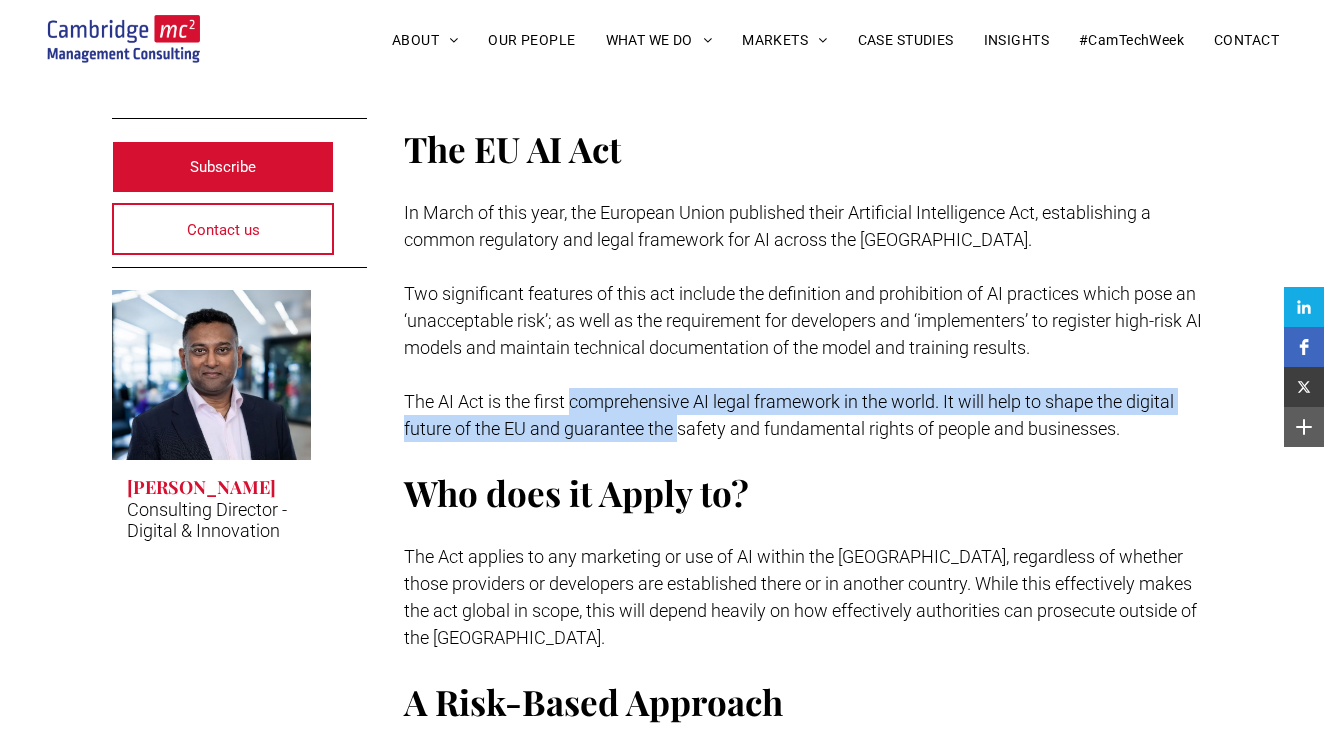 drag, startPoint x: 667, startPoint y: 401, endPoint x: 684, endPoint y: 441, distance: 43.462627 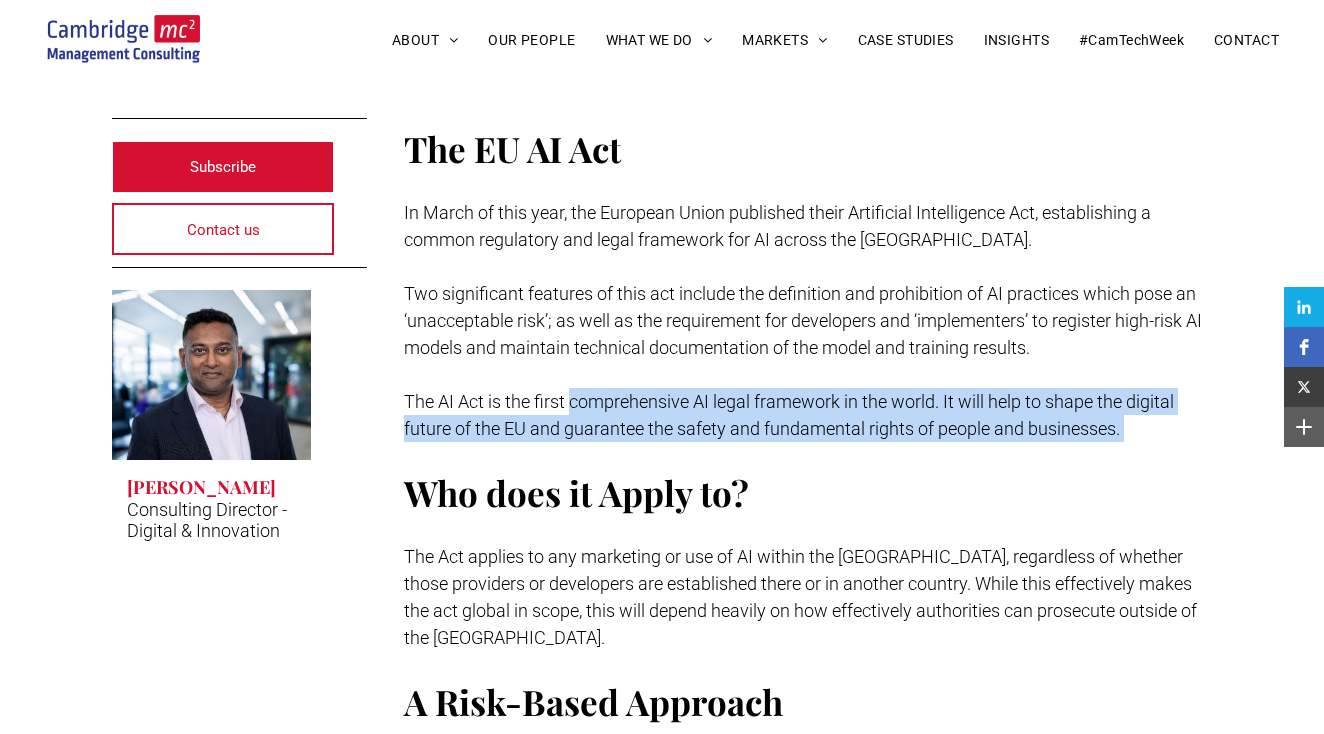 click on "The AI Act is the first comprehensive AI legal framework in the world. It will help to shape the digital future of the EU and guarantee the safety and fundamental rights of people and businesses." at bounding box center [808, 415] 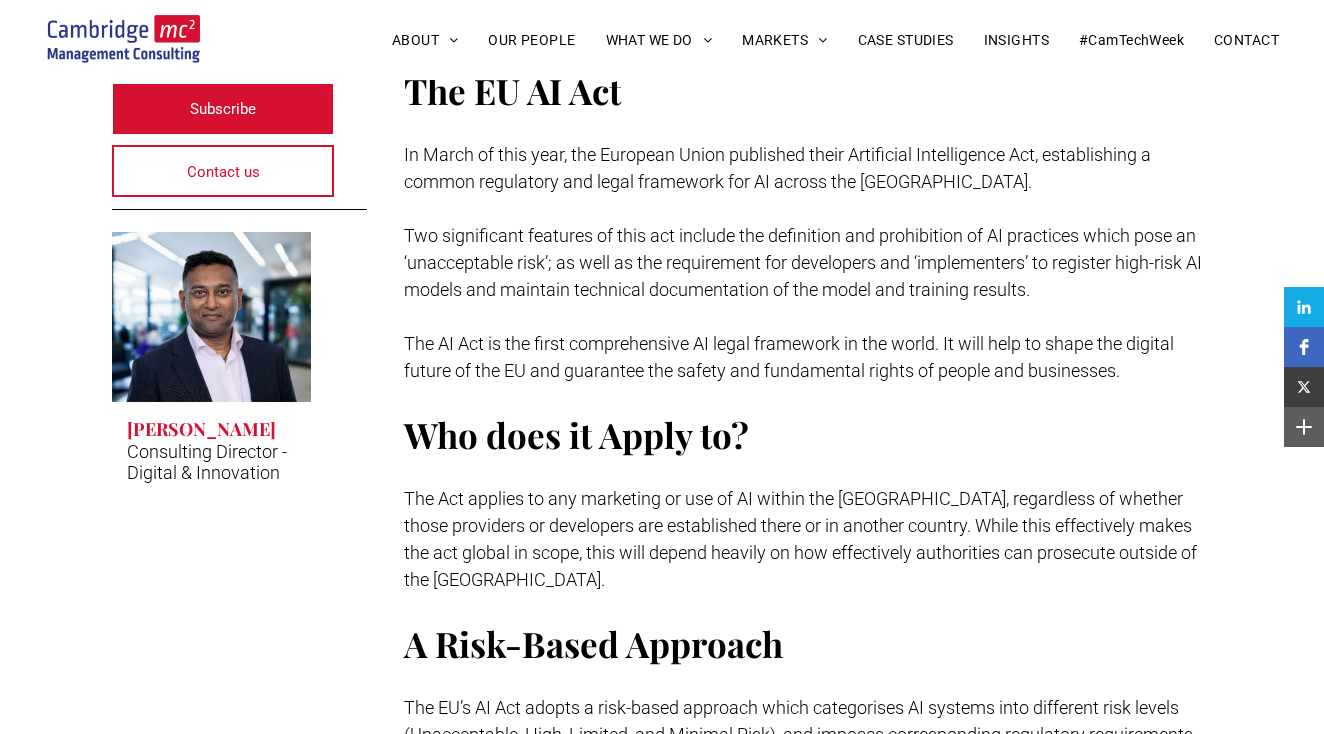 scroll, scrollTop: 596, scrollLeft: 0, axis: vertical 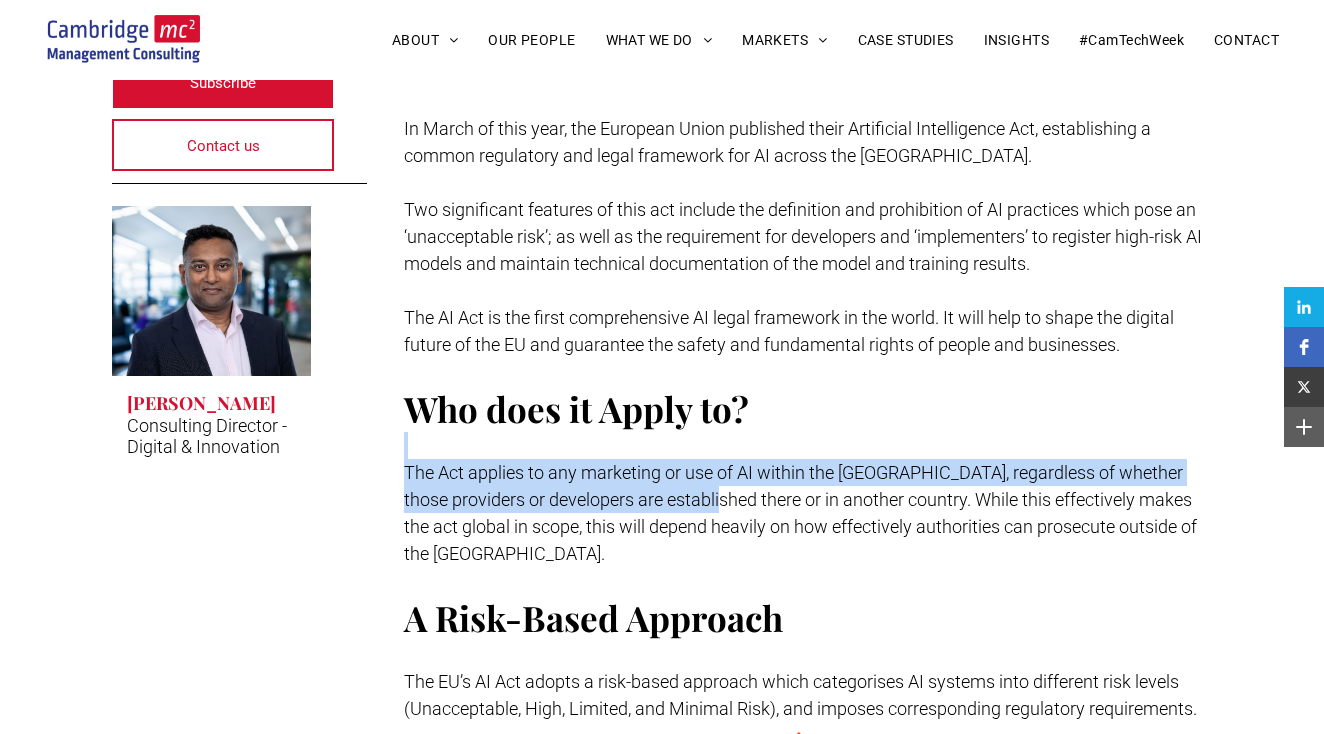 drag, startPoint x: 675, startPoint y: 438, endPoint x: 685, endPoint y: 490, distance: 52.95281 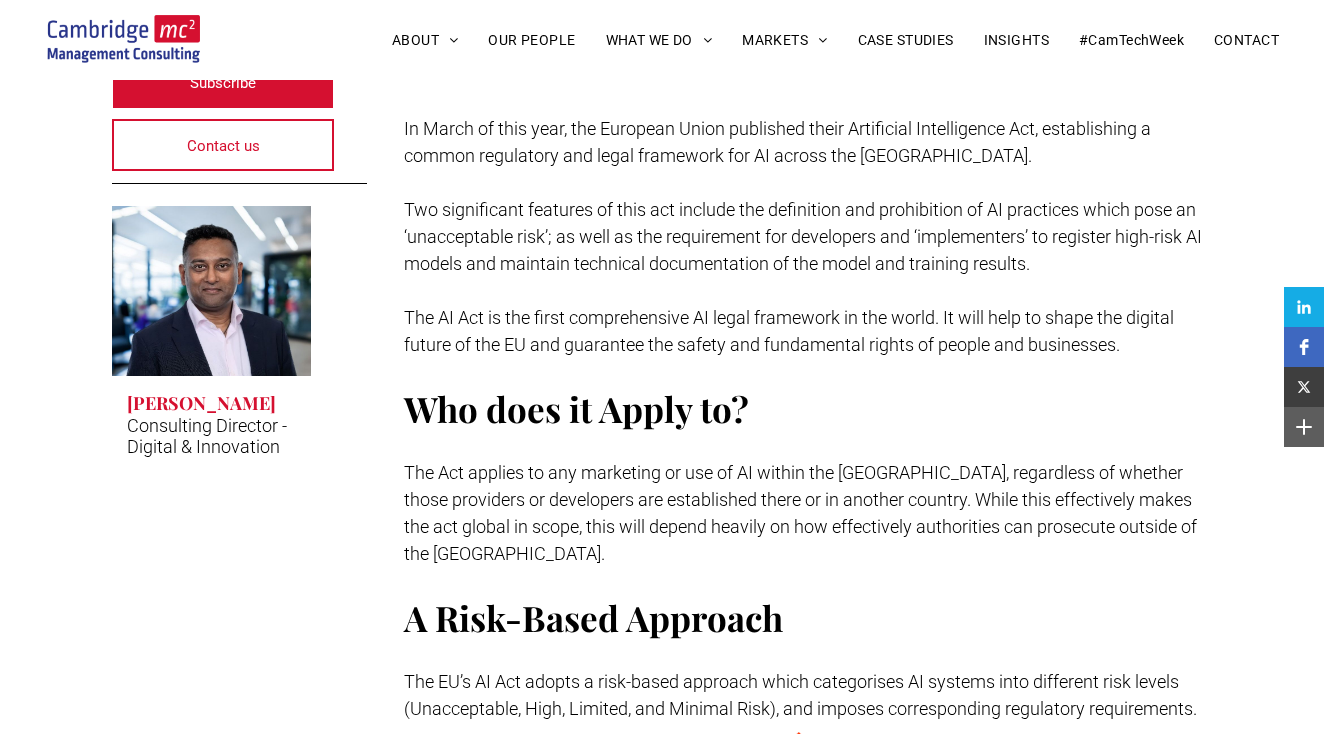 drag, startPoint x: 685, startPoint y: 470, endPoint x: 715, endPoint y: 517, distance: 55.758408 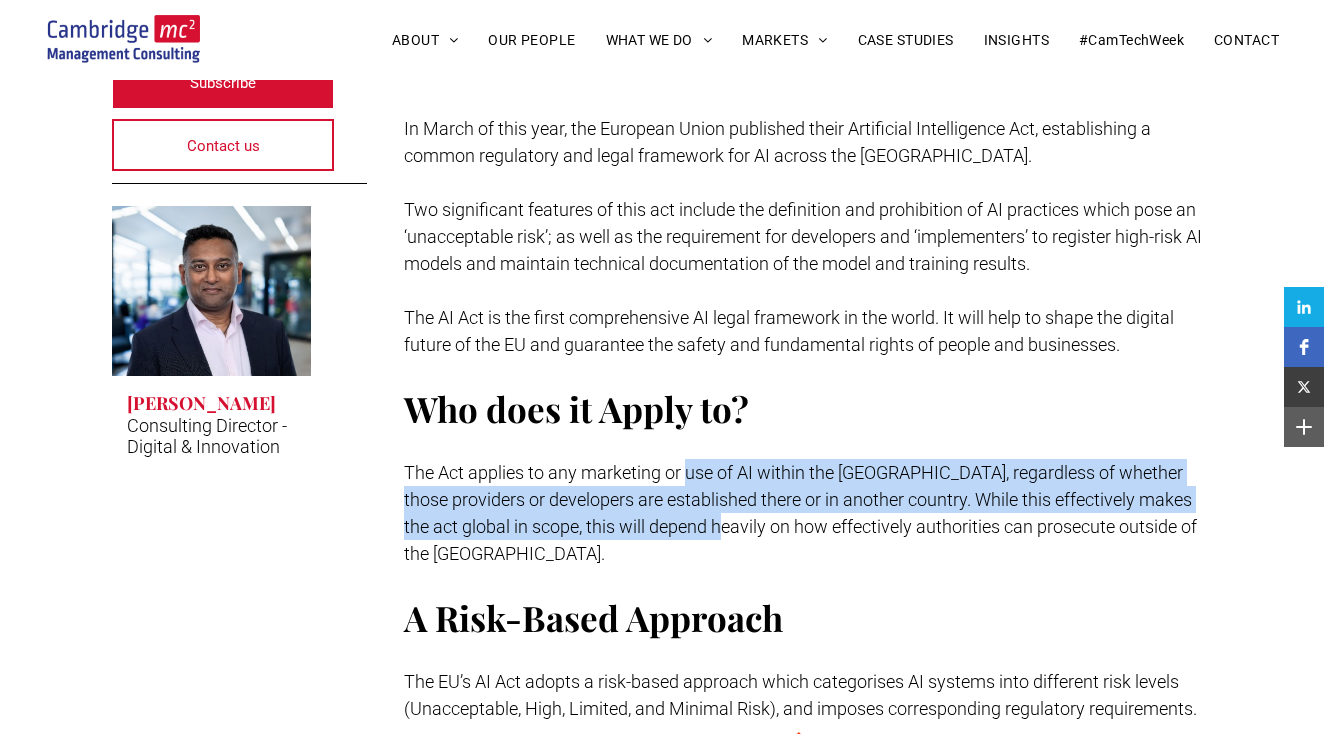 click on "The Act applies to any marketing or use of AI within the [GEOGRAPHIC_DATA], regardless of whether those providers or developers are established there or in another country. While this effectively makes the act global in scope, this will depend heavily on how effectively authorities can prosecute outside of the [GEOGRAPHIC_DATA]." at bounding box center (800, 513) 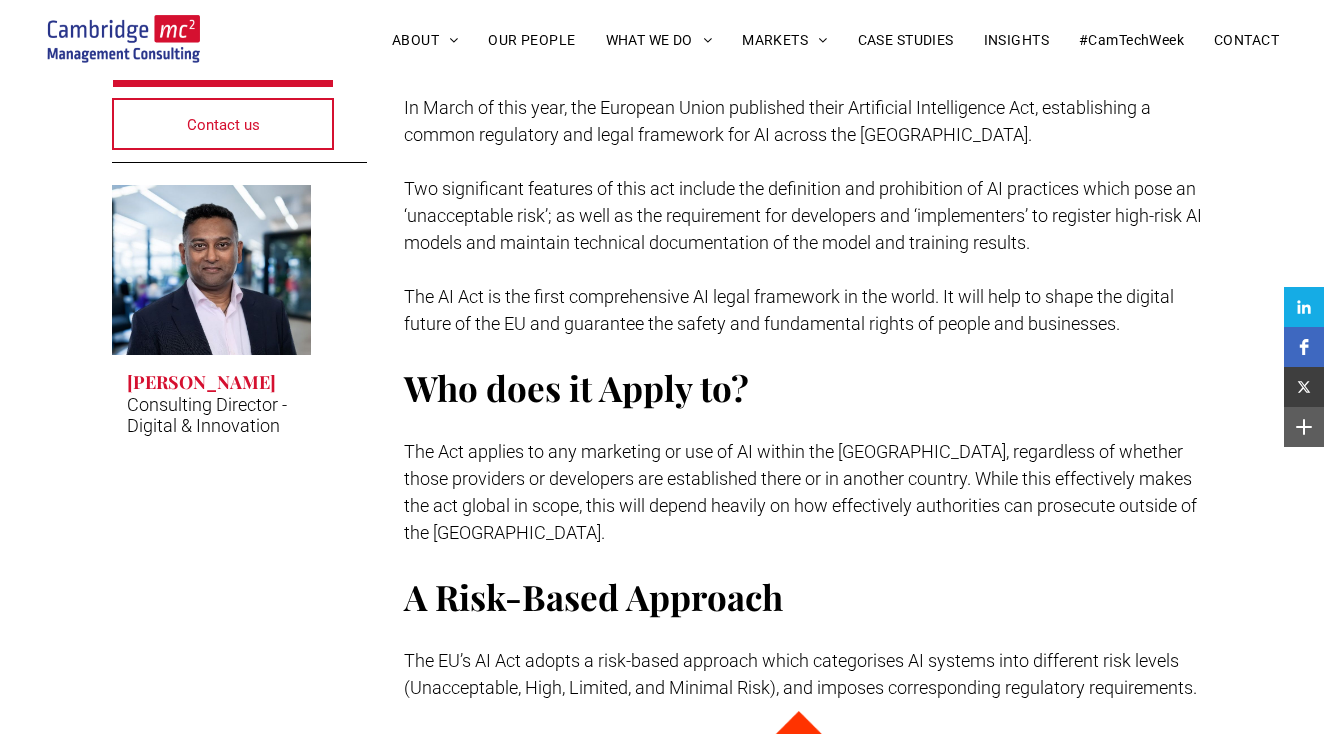 scroll, scrollTop: 619, scrollLeft: 0, axis: vertical 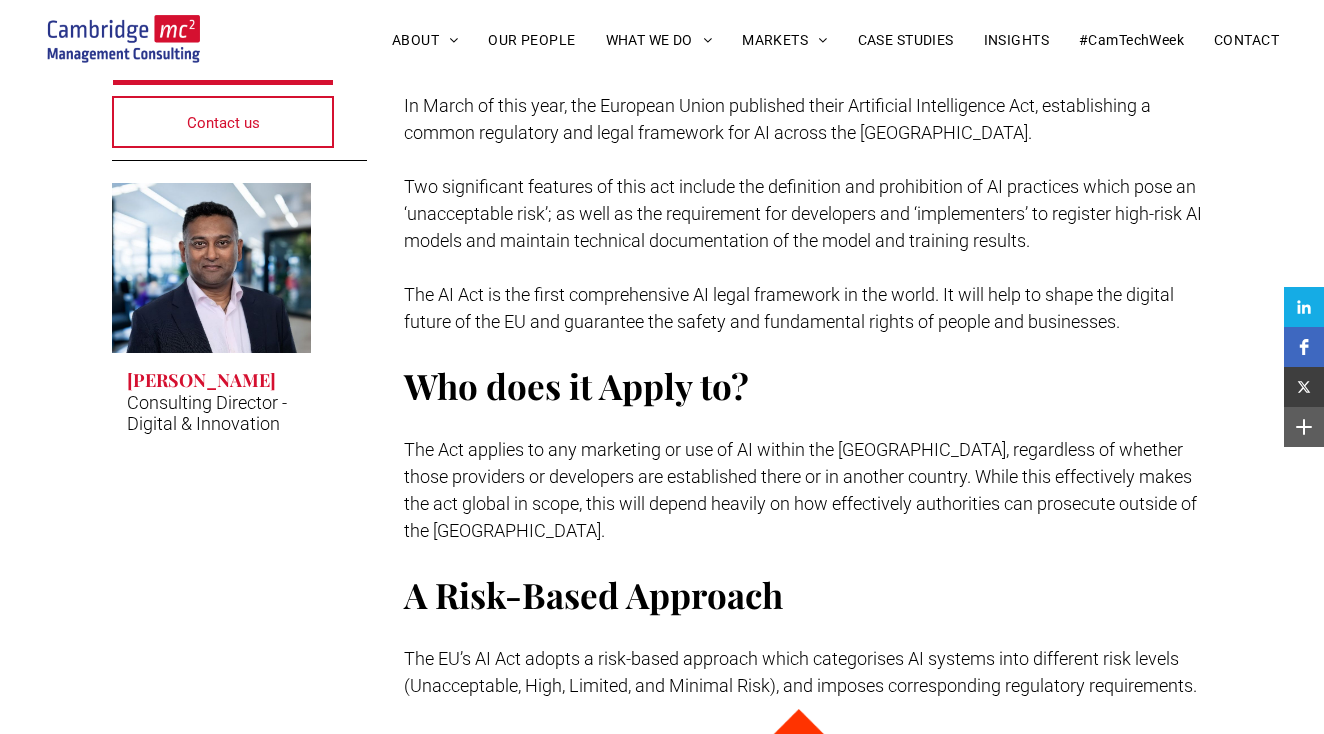 drag, startPoint x: 704, startPoint y: 467, endPoint x: 715, endPoint y: 489, distance: 24.596748 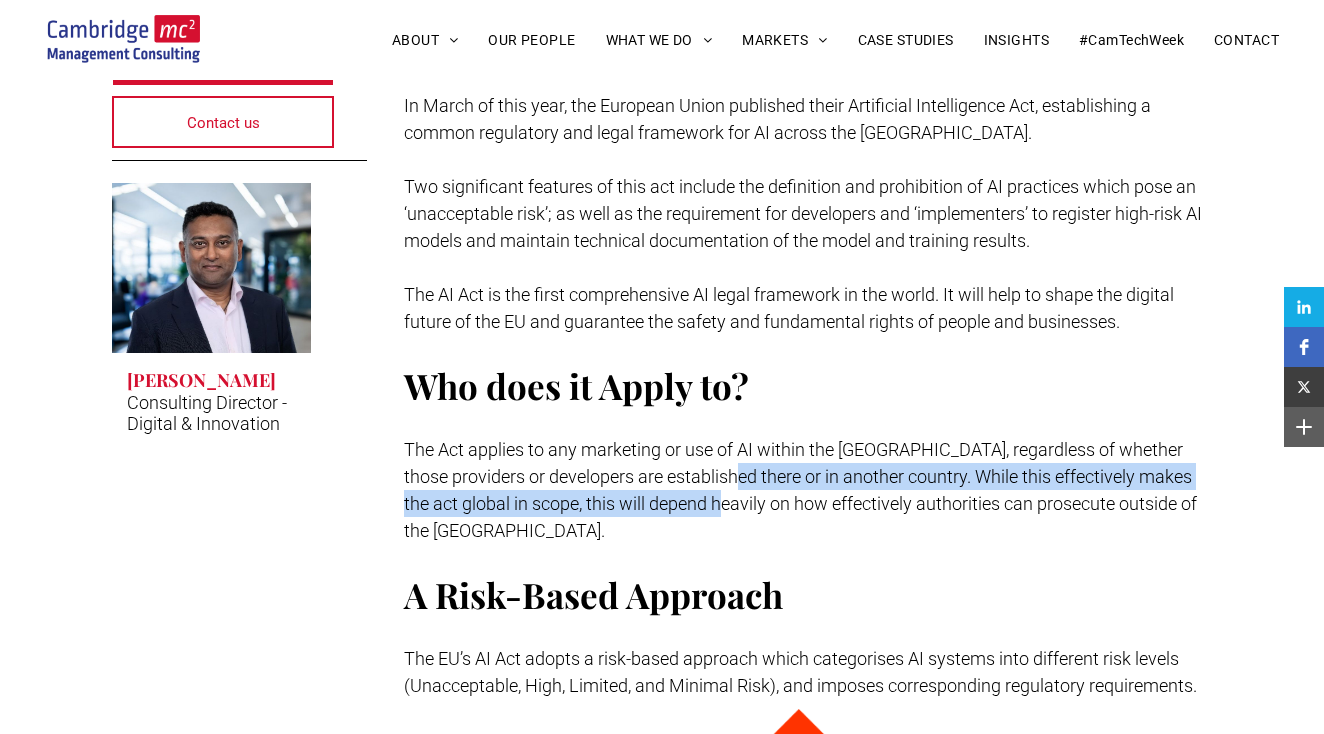 click on "The Act applies to any marketing or use of AI within the [GEOGRAPHIC_DATA], regardless of whether those providers or developers are established there or in another country. While this effectively makes the act global in scope, this will depend heavily on how effectively authorities can prosecute outside of the [GEOGRAPHIC_DATA]." at bounding box center (808, 490) 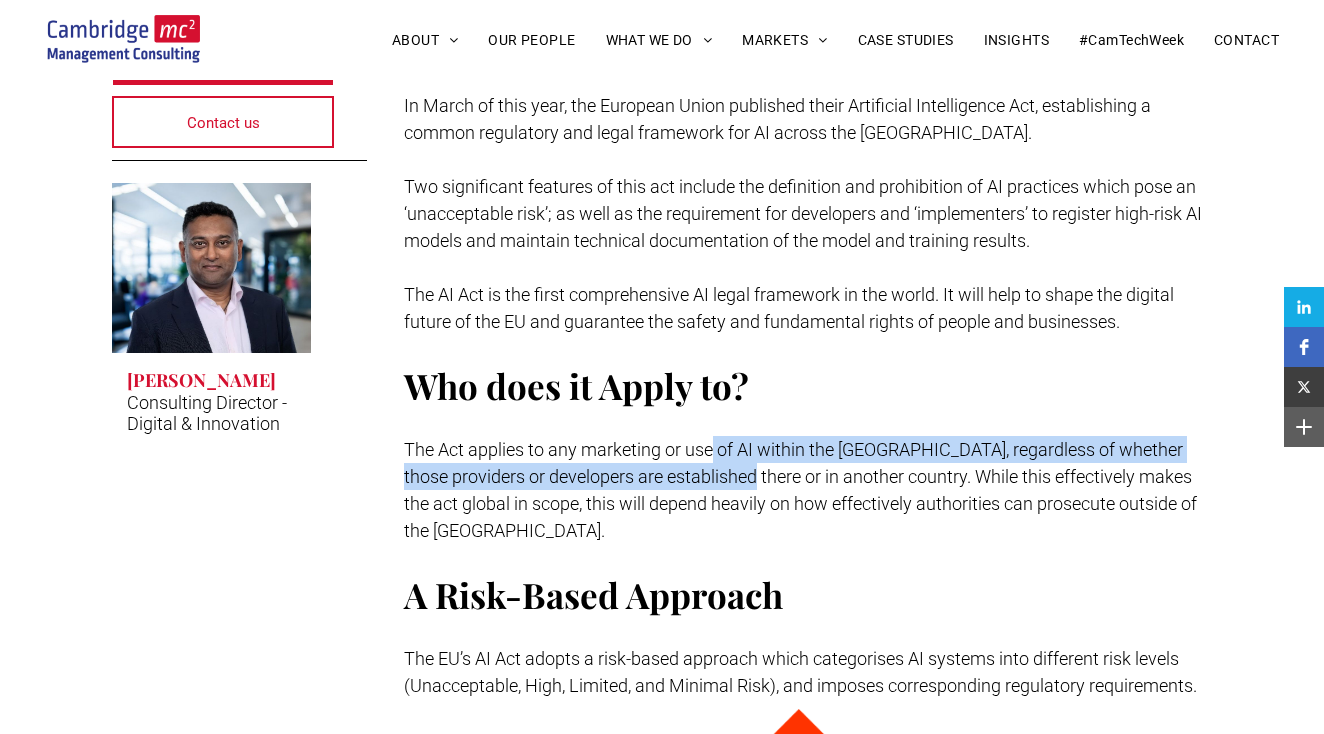 drag, startPoint x: 719, startPoint y: 462, endPoint x: 724, endPoint y: 478, distance: 16.763054 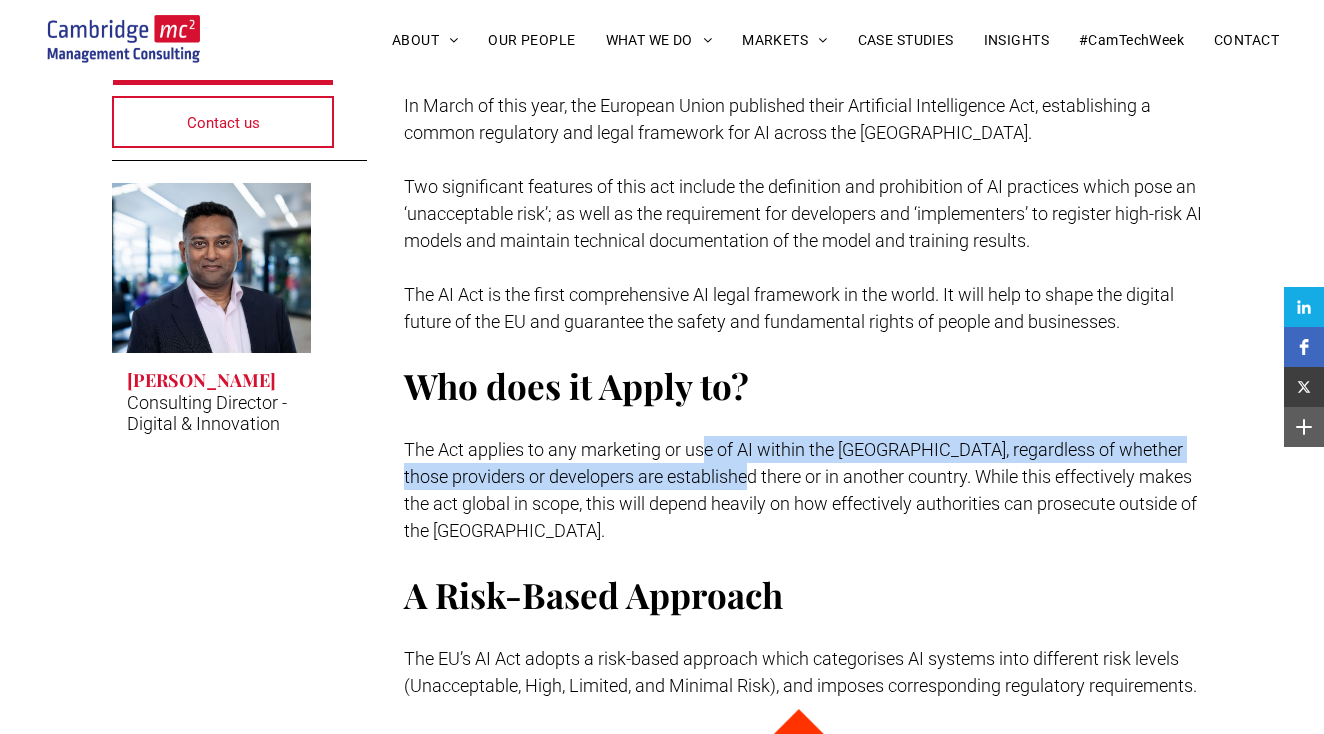 drag, startPoint x: 703, startPoint y: 456, endPoint x: 715, endPoint y: 488, distance: 34.176014 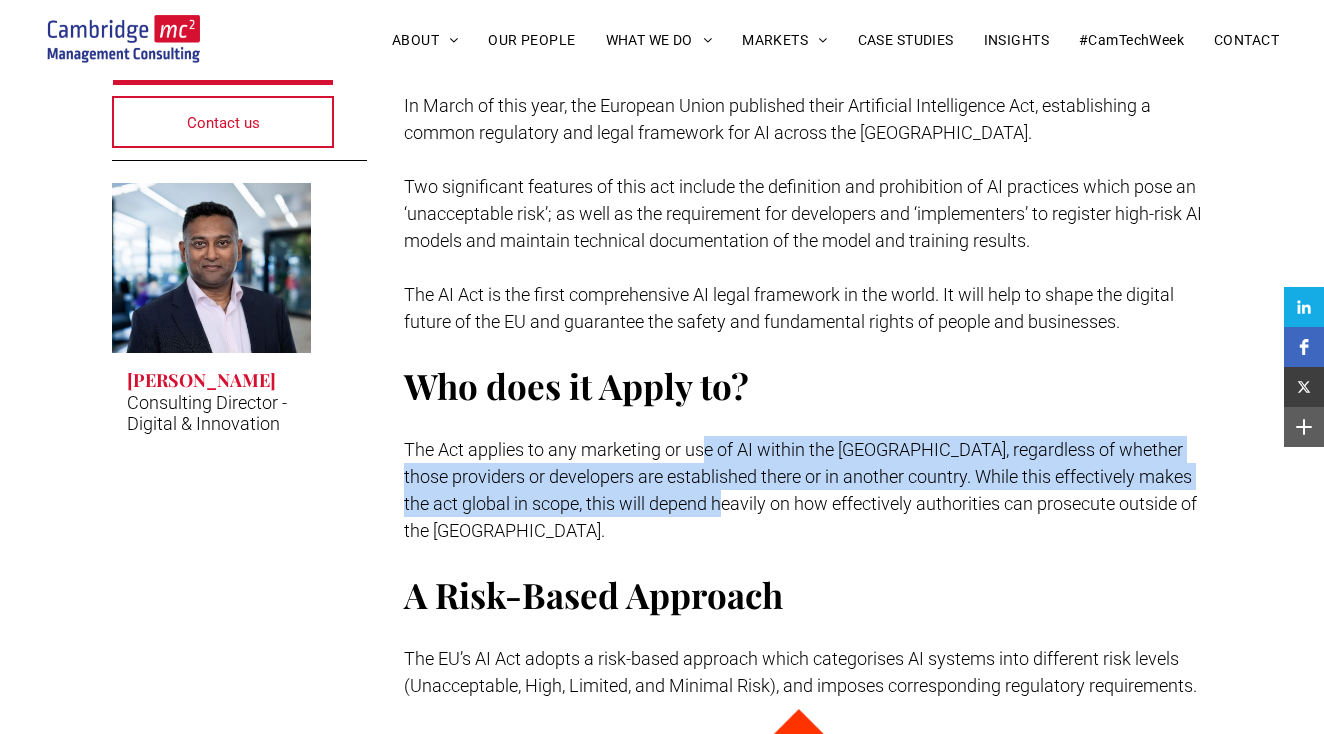 click on "The Act applies to any marketing or use of AI within the [GEOGRAPHIC_DATA], regardless of whether those providers or developers are established there or in another country. While this effectively makes the act global in scope, this will depend heavily on how effectively authorities can prosecute outside of the [GEOGRAPHIC_DATA]." at bounding box center (808, 490) 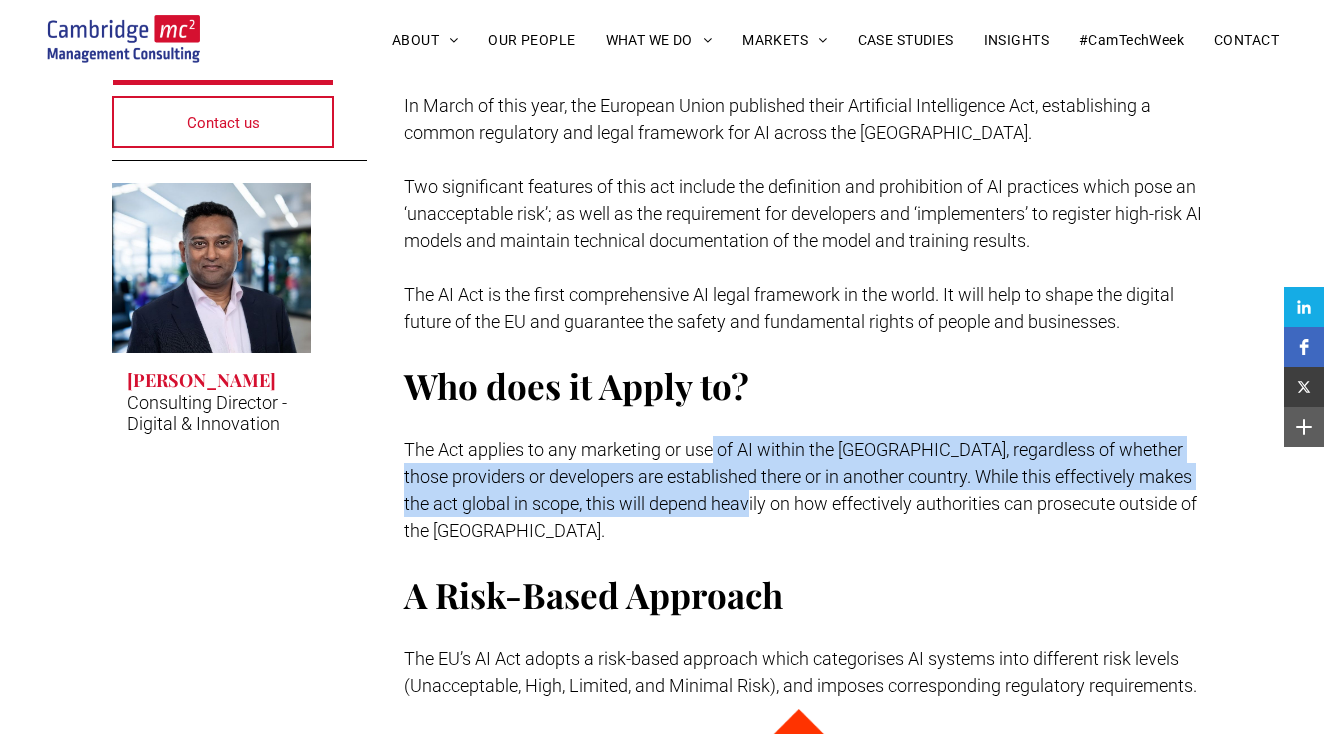 drag, startPoint x: 716, startPoint y: 458, endPoint x: 735, endPoint y: 493, distance: 39.824615 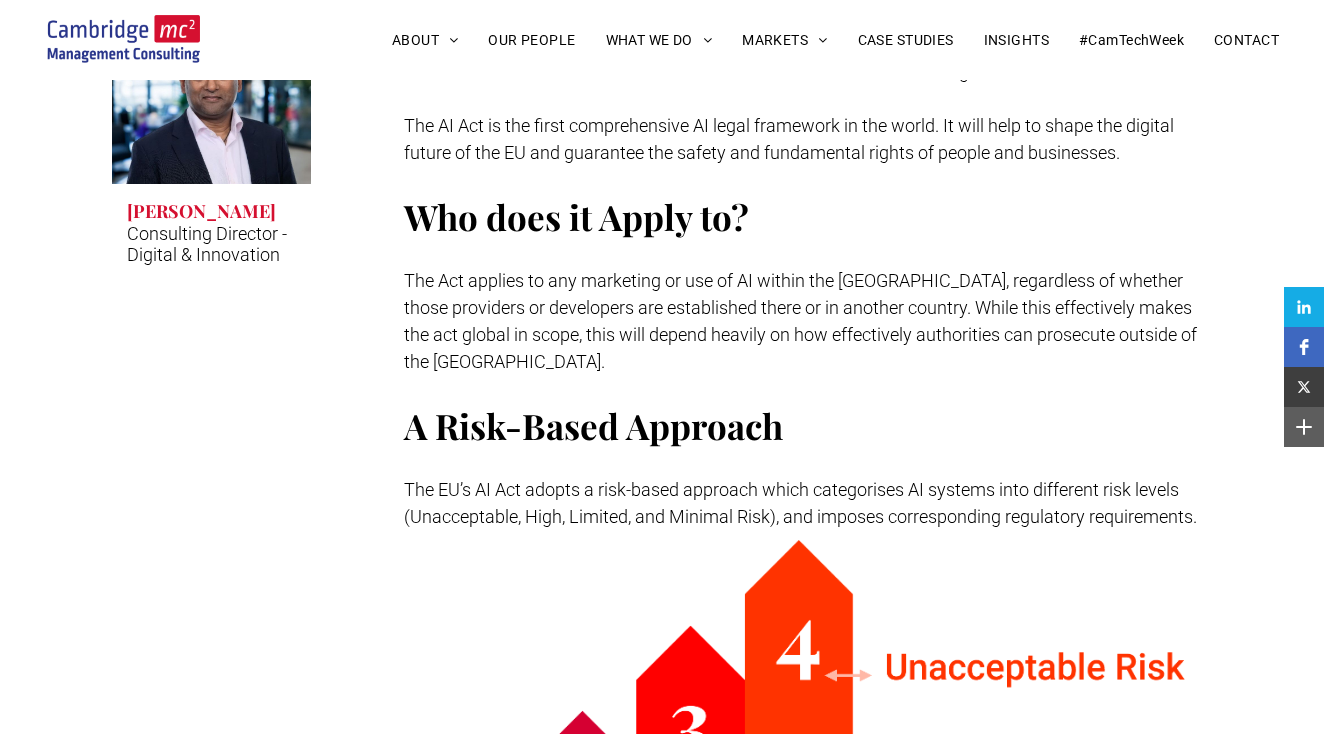 scroll, scrollTop: 858, scrollLeft: 0, axis: vertical 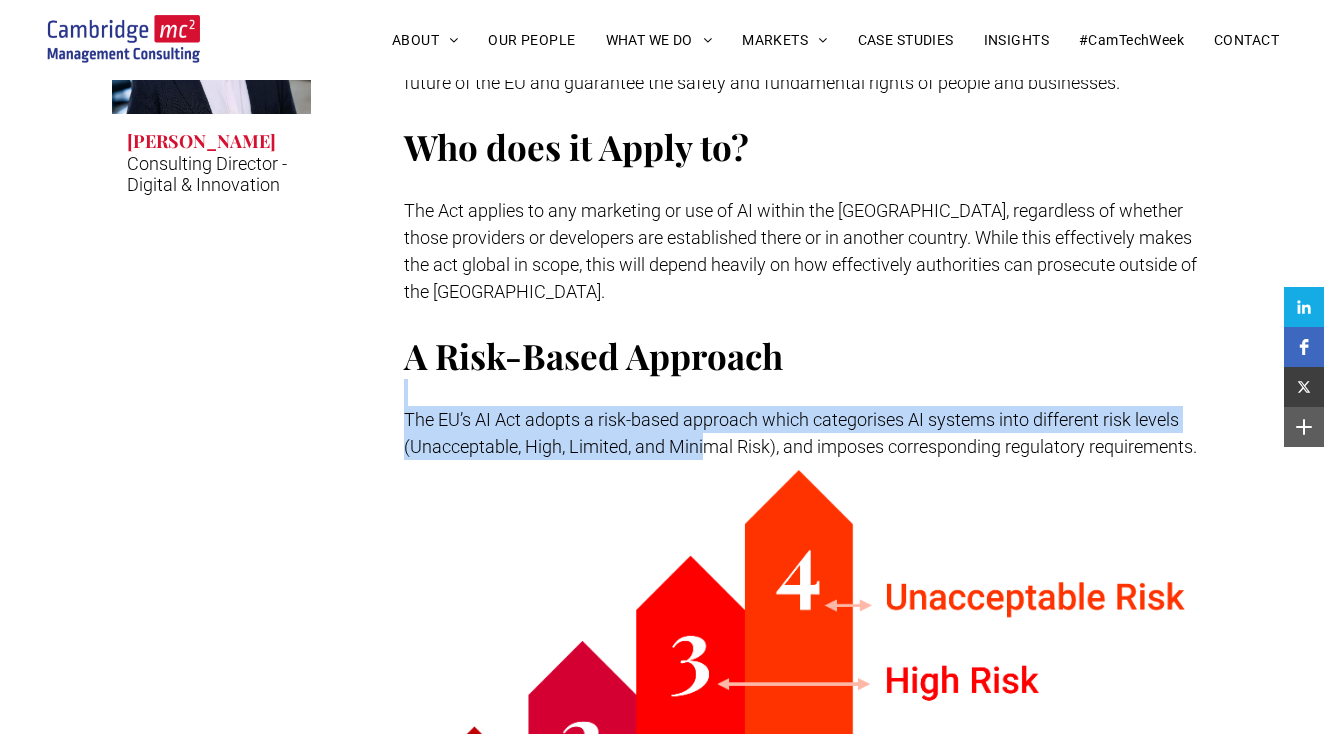 drag, startPoint x: 707, startPoint y: 355, endPoint x: 708, endPoint y: 410, distance: 55.00909 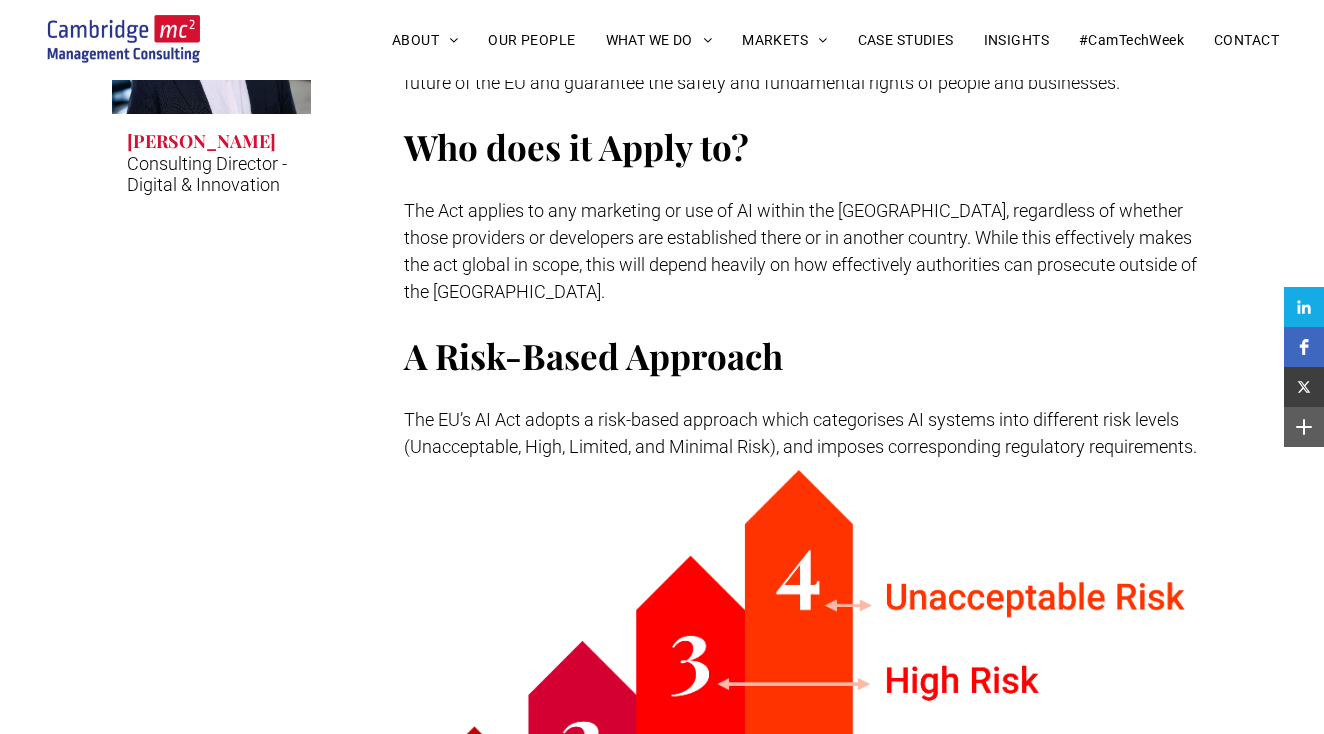 drag, startPoint x: 708, startPoint y: 395, endPoint x: 712, endPoint y: 412, distance: 17.464249 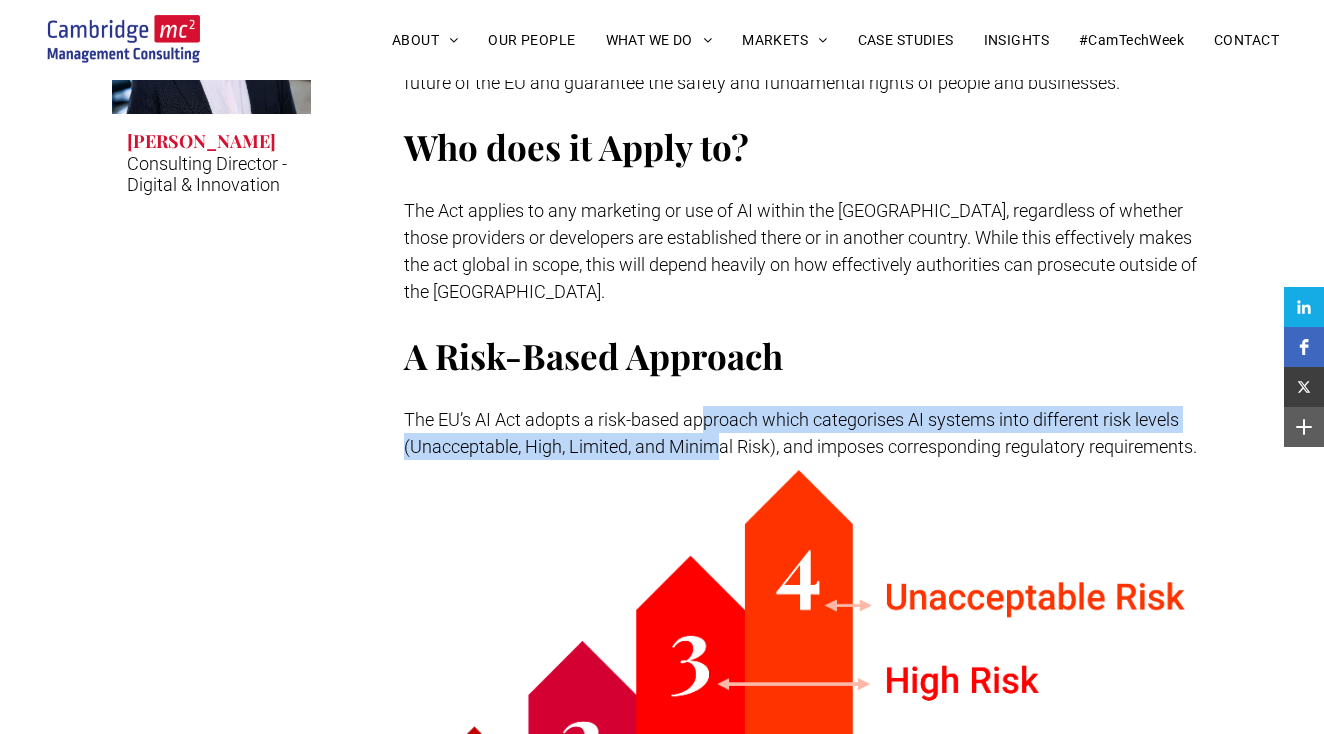 click on "The EU’s AI Act adopts a risk-based approach which categorises AI systems into different risk levels (Unacceptable, High, Limited, and Minimal Risk), and imposes corresponding regulatory requirements." at bounding box center (800, 433) 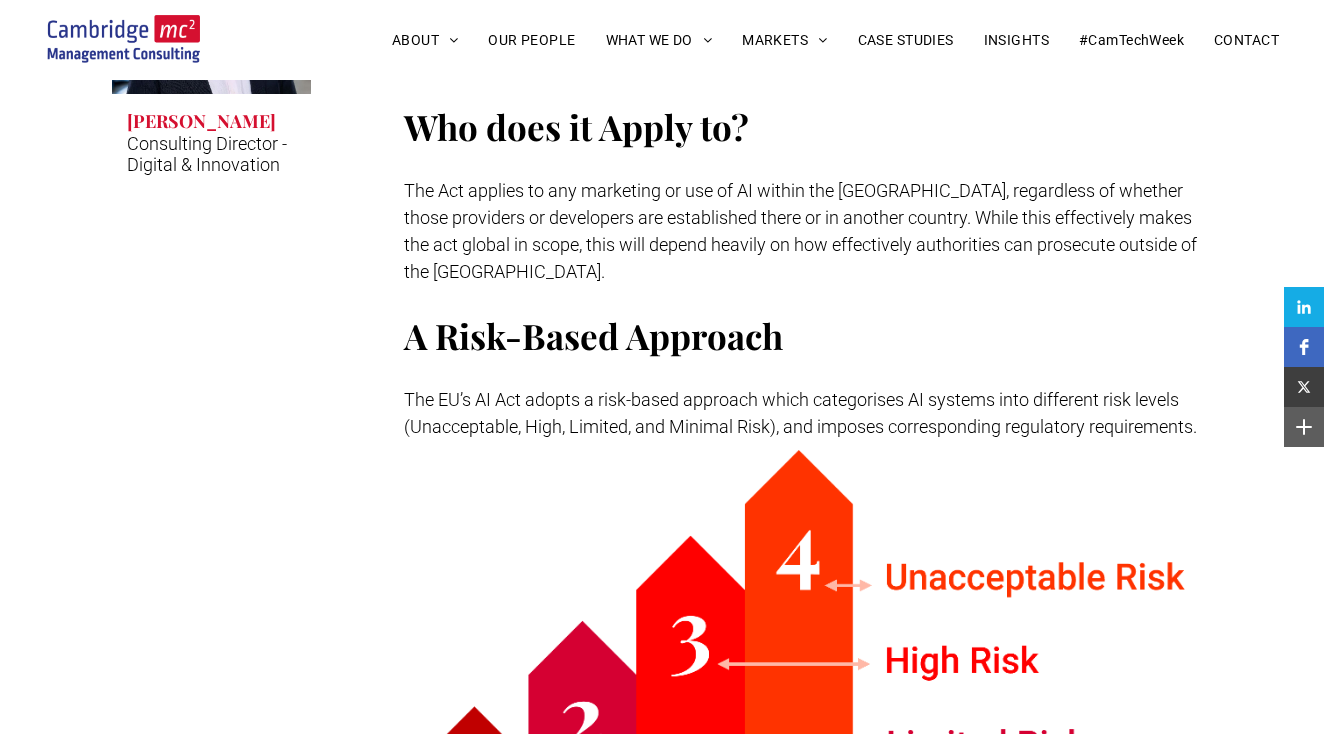 scroll, scrollTop: 882, scrollLeft: 0, axis: vertical 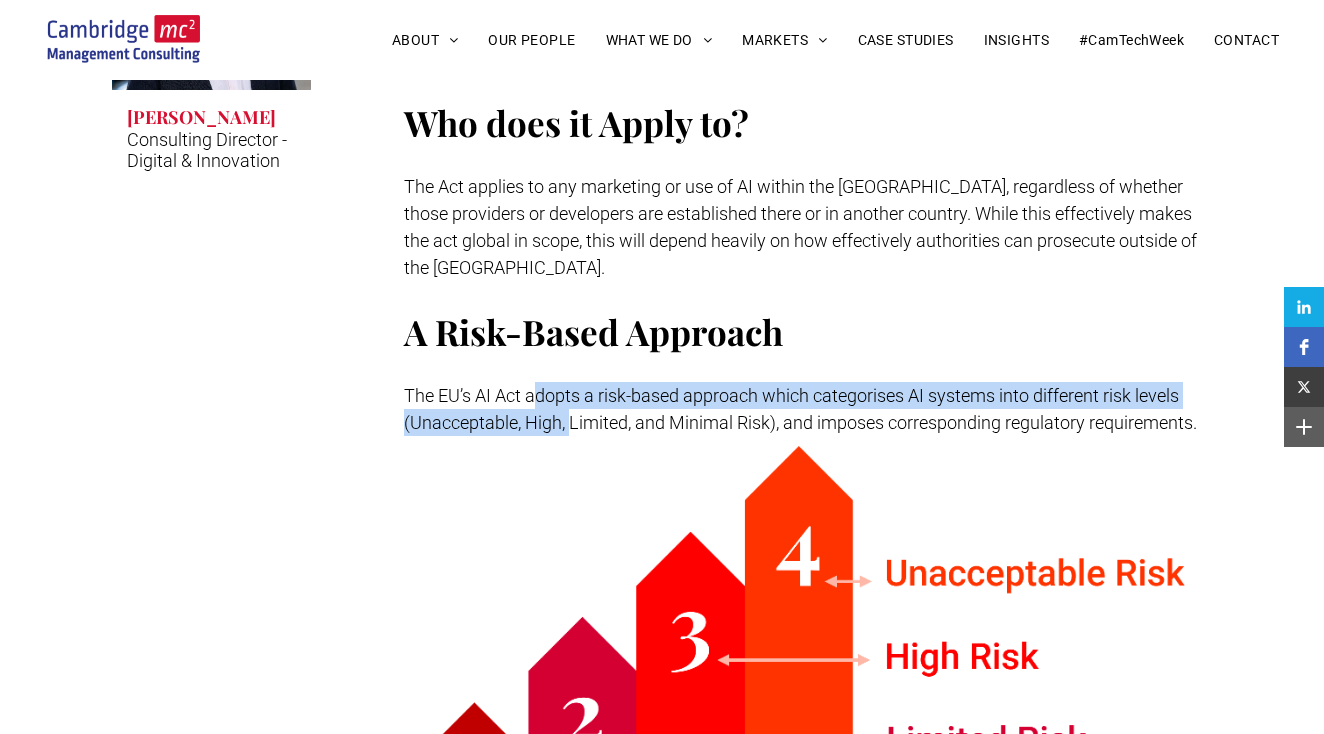 drag, startPoint x: 532, startPoint y: 373, endPoint x: 569, endPoint y: 404, distance: 48.270073 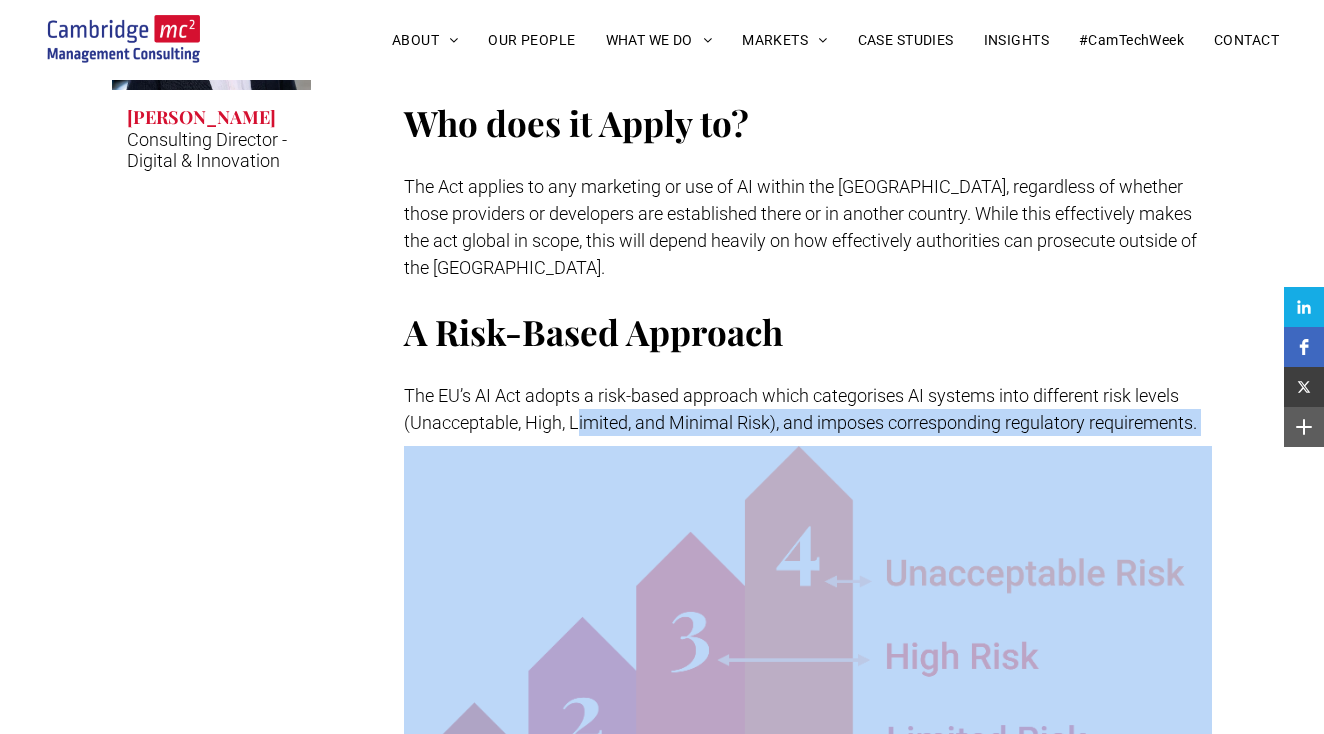 drag, startPoint x: 586, startPoint y: 398, endPoint x: 595, endPoint y: 418, distance: 21.931713 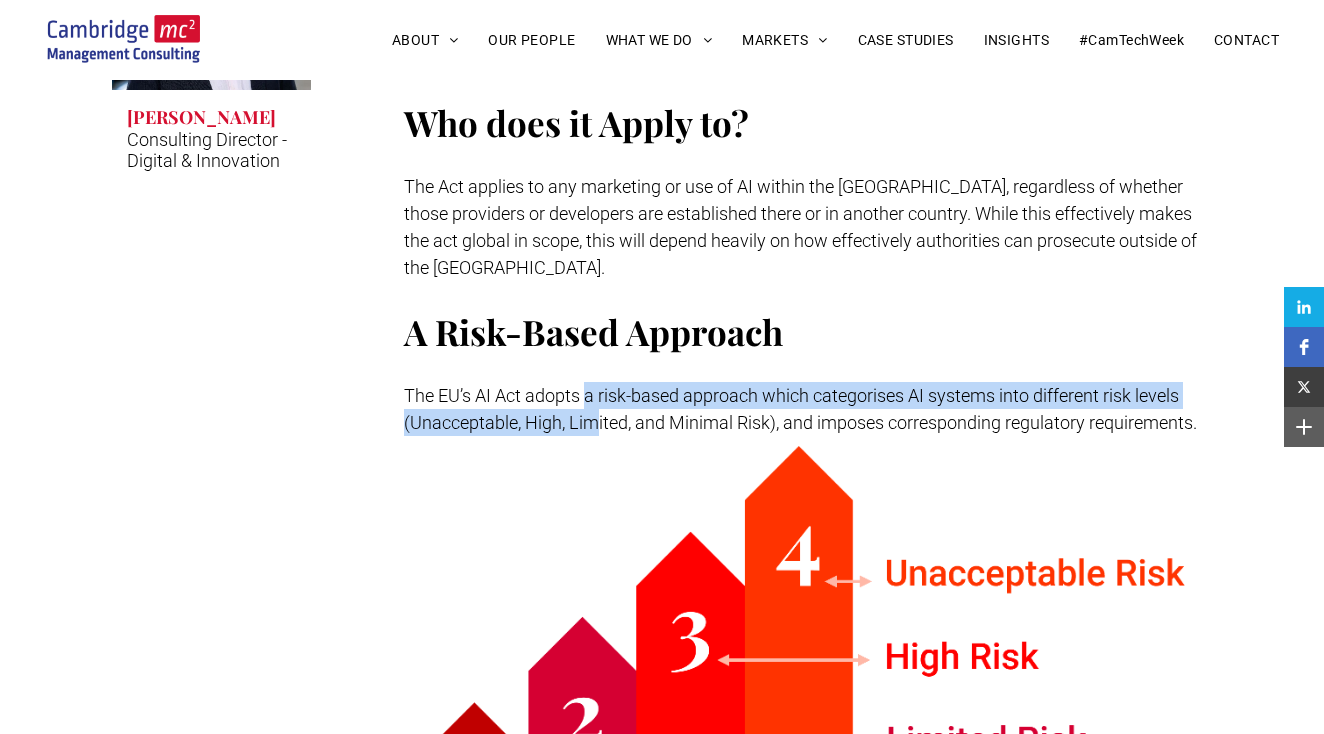 drag, startPoint x: 588, startPoint y: 378, endPoint x: 603, endPoint y: 402, distance: 28.301943 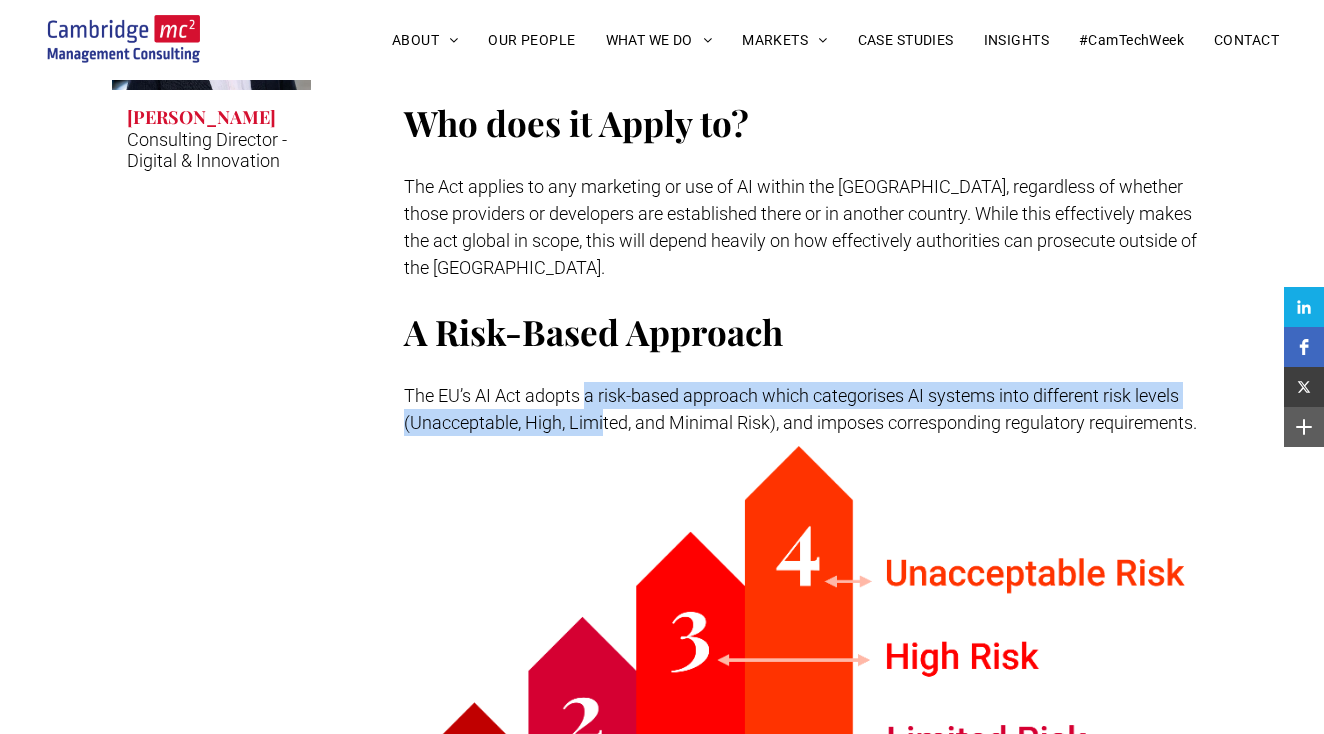 click on "The EU’s AI Act adopts a risk-based approach which categorises AI systems into different risk levels (Unacceptable, High, Limited, and Minimal Risk), and imposes corresponding regulatory requirements." at bounding box center [800, 409] 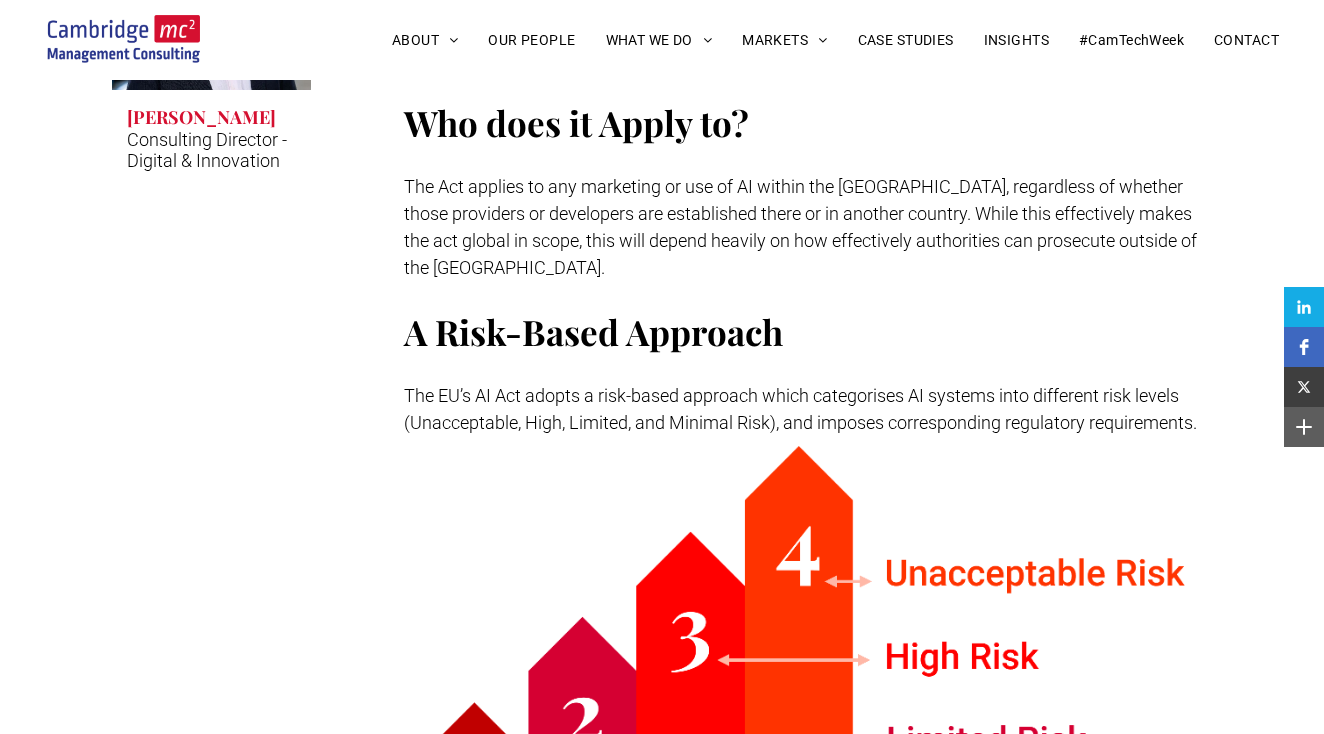 click at bounding box center [808, 675] 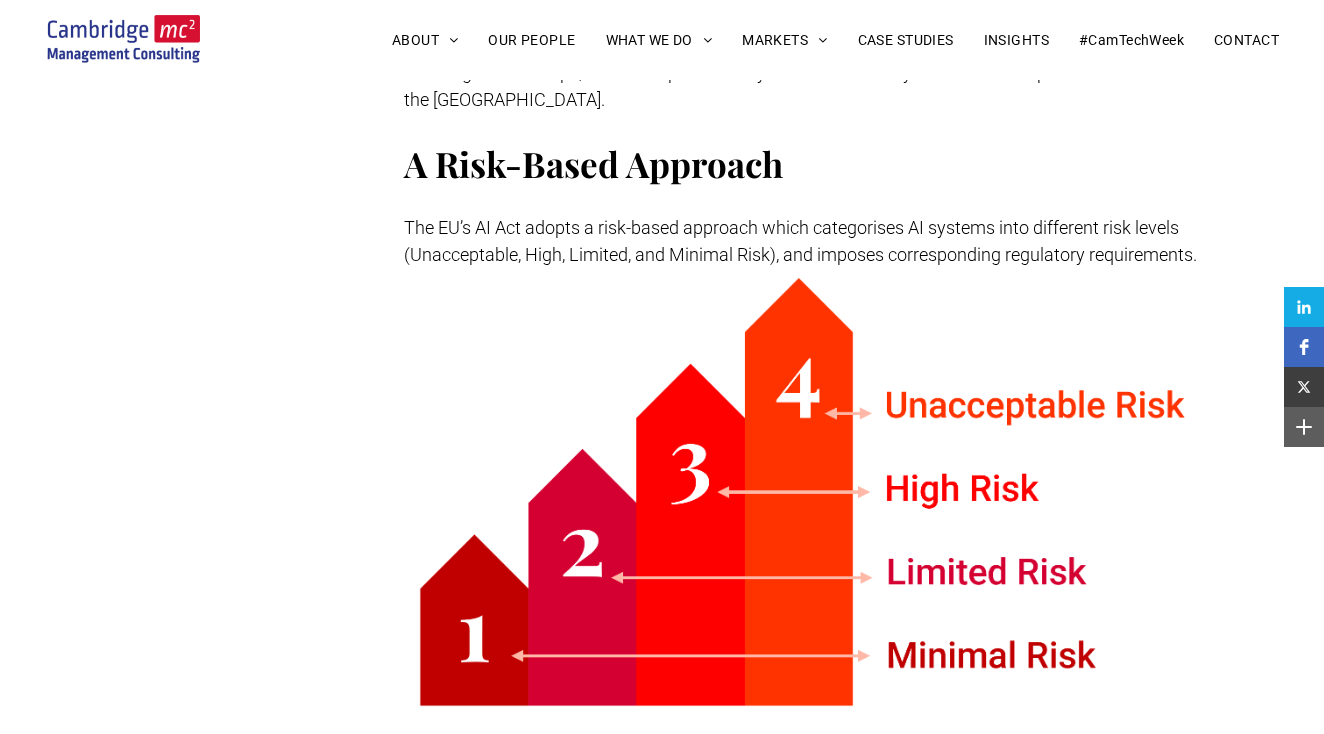 scroll, scrollTop: 1052, scrollLeft: 0, axis: vertical 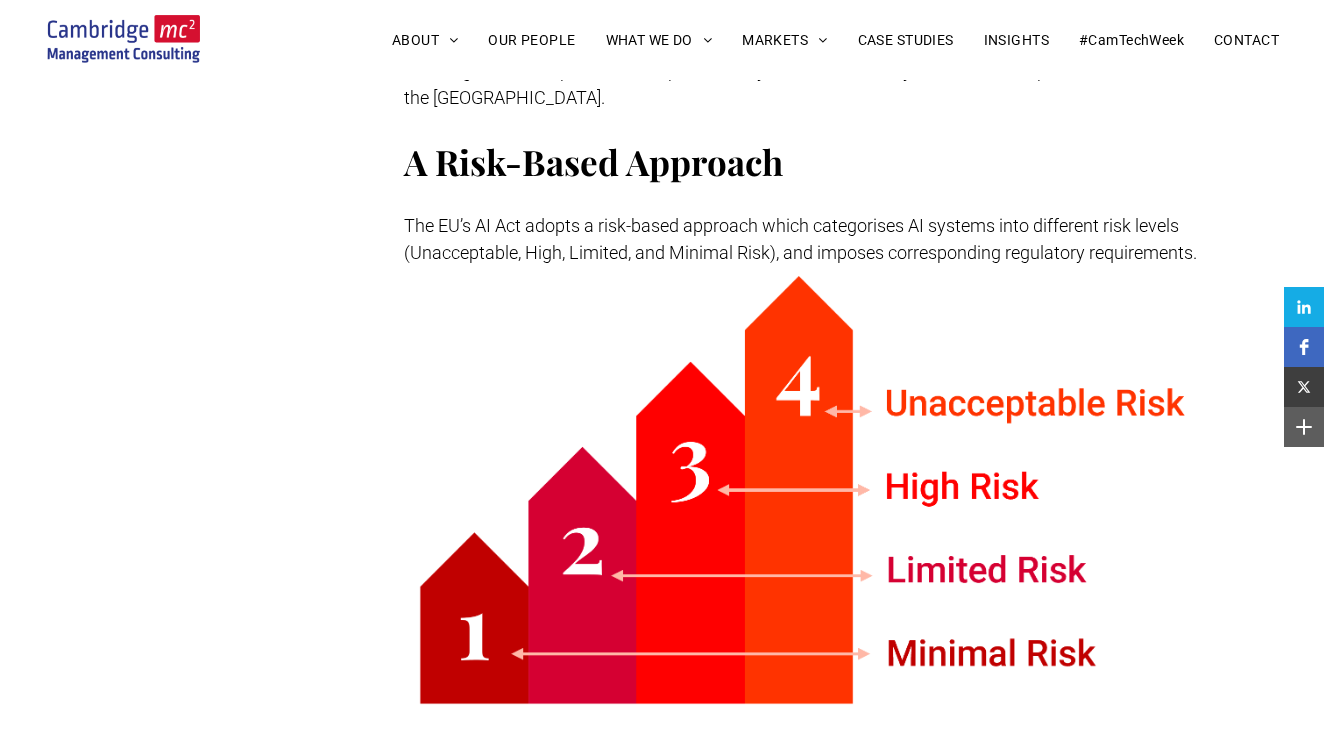 click on "The EU’s AI Act adopts a risk-based approach which categorises AI systems into different risk levels (Unacceptable, High, Limited, and Minimal Risk), and imposes corresponding regulatory requirements." at bounding box center [800, 239] 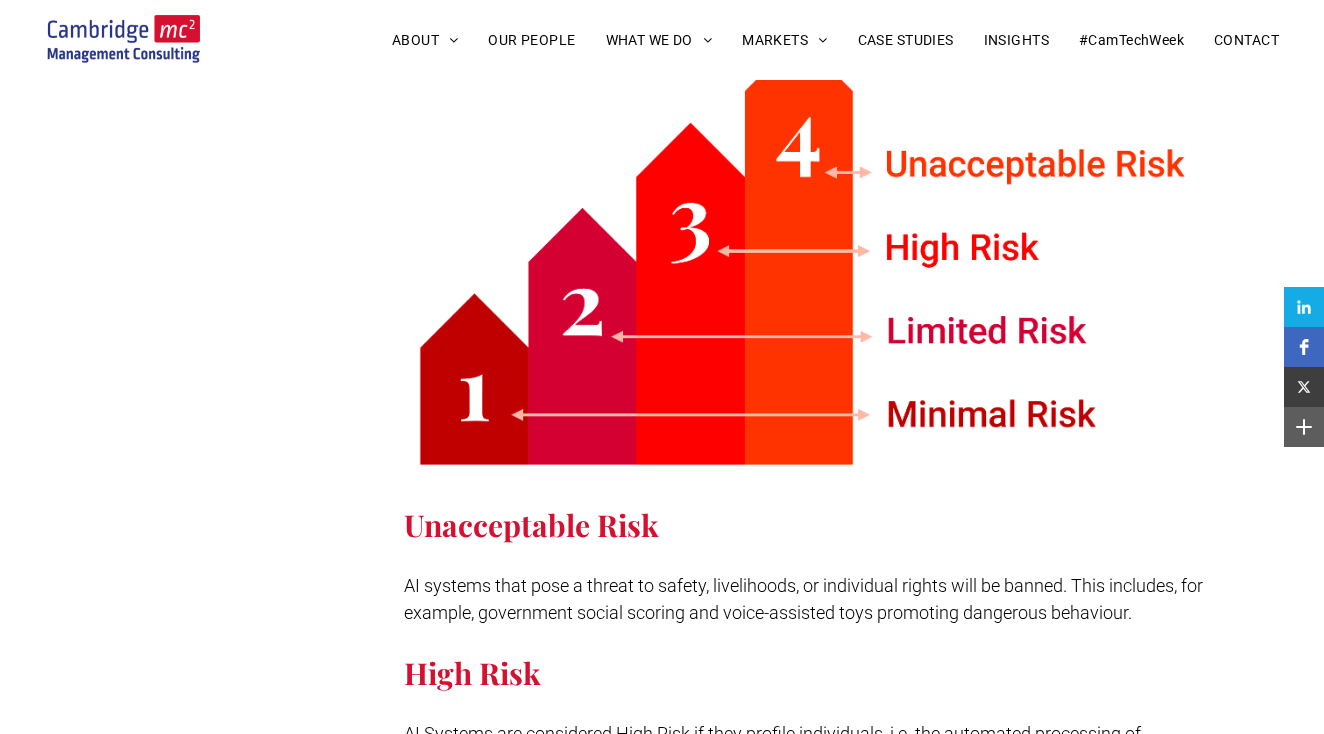 scroll, scrollTop: 1324, scrollLeft: 0, axis: vertical 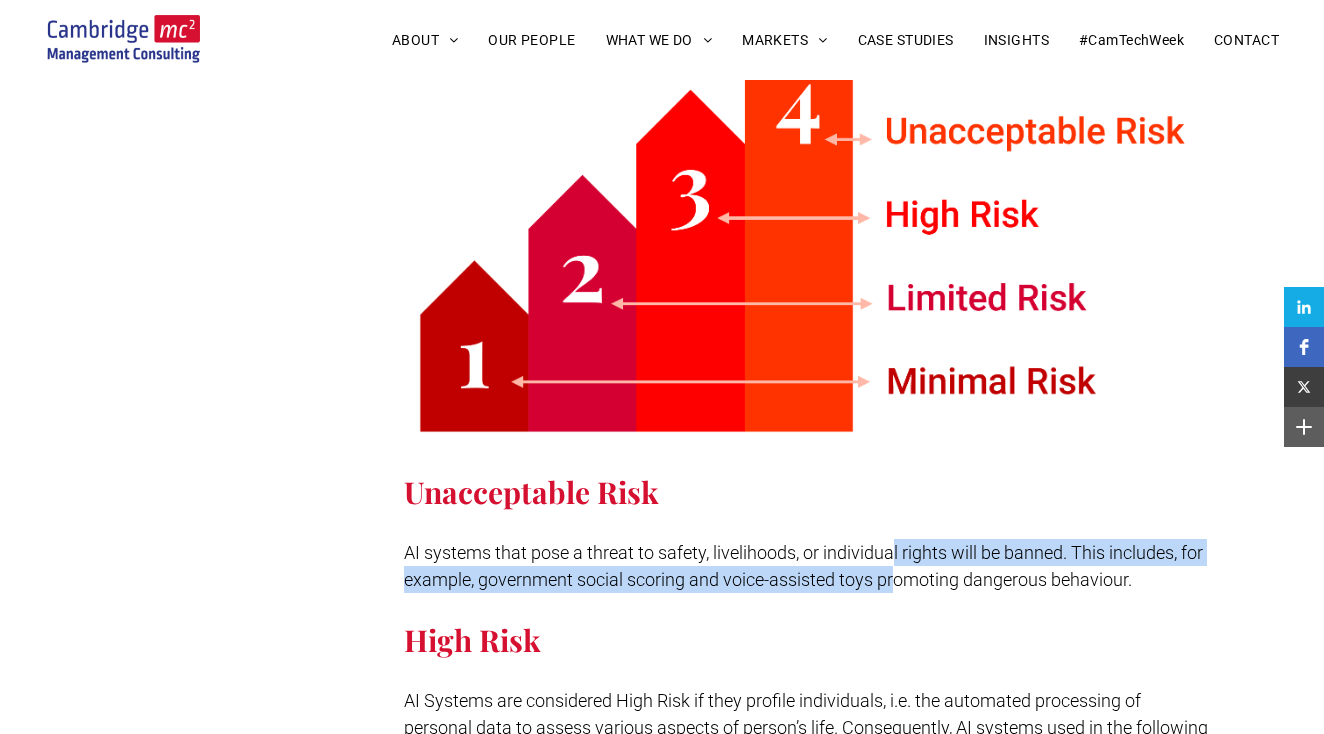 drag, startPoint x: 896, startPoint y: 526, endPoint x: 902, endPoint y: 560, distance: 34.525352 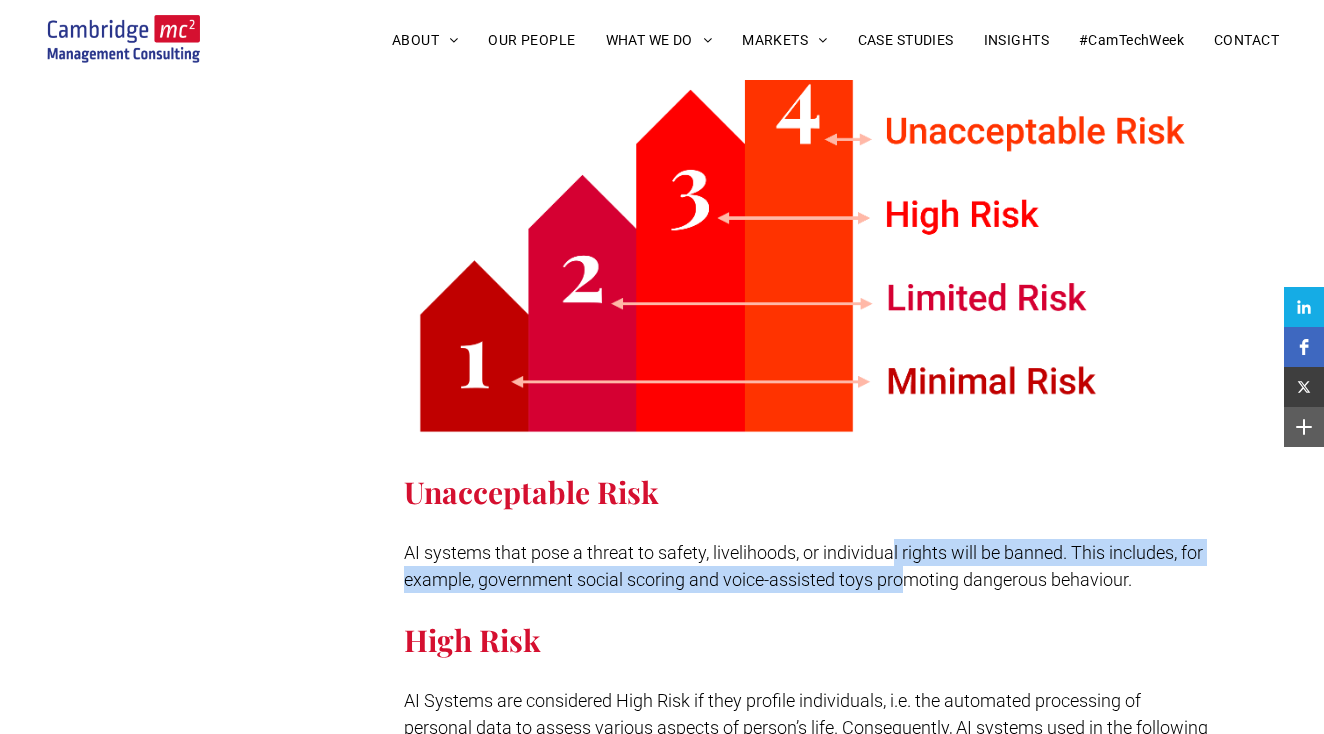 click on "AI systems that pose a threat to safety, livelihoods, or individual rights will be banned. This includes, for example, government social scoring and voice-assisted toys promoting dangerous behaviour." at bounding box center [803, 566] 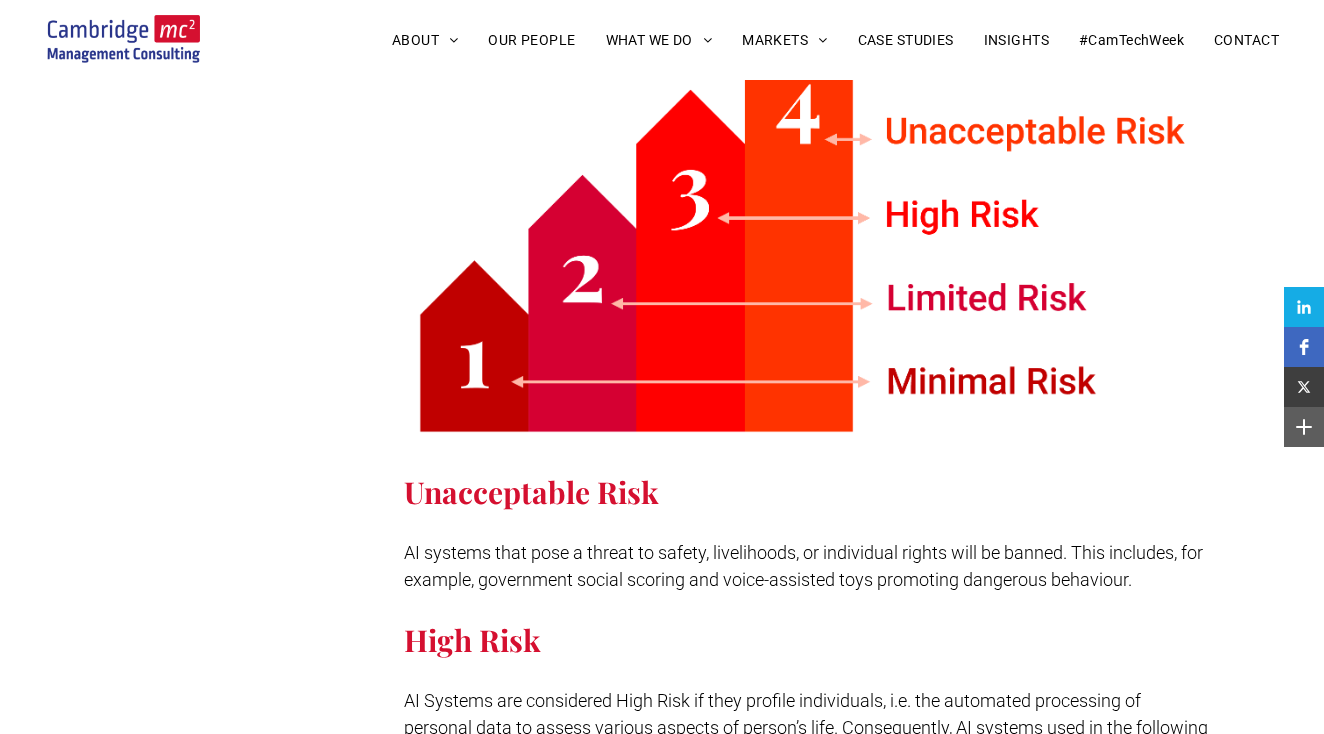 drag, startPoint x: 889, startPoint y: 538, endPoint x: 892, endPoint y: 562, distance: 24.186773 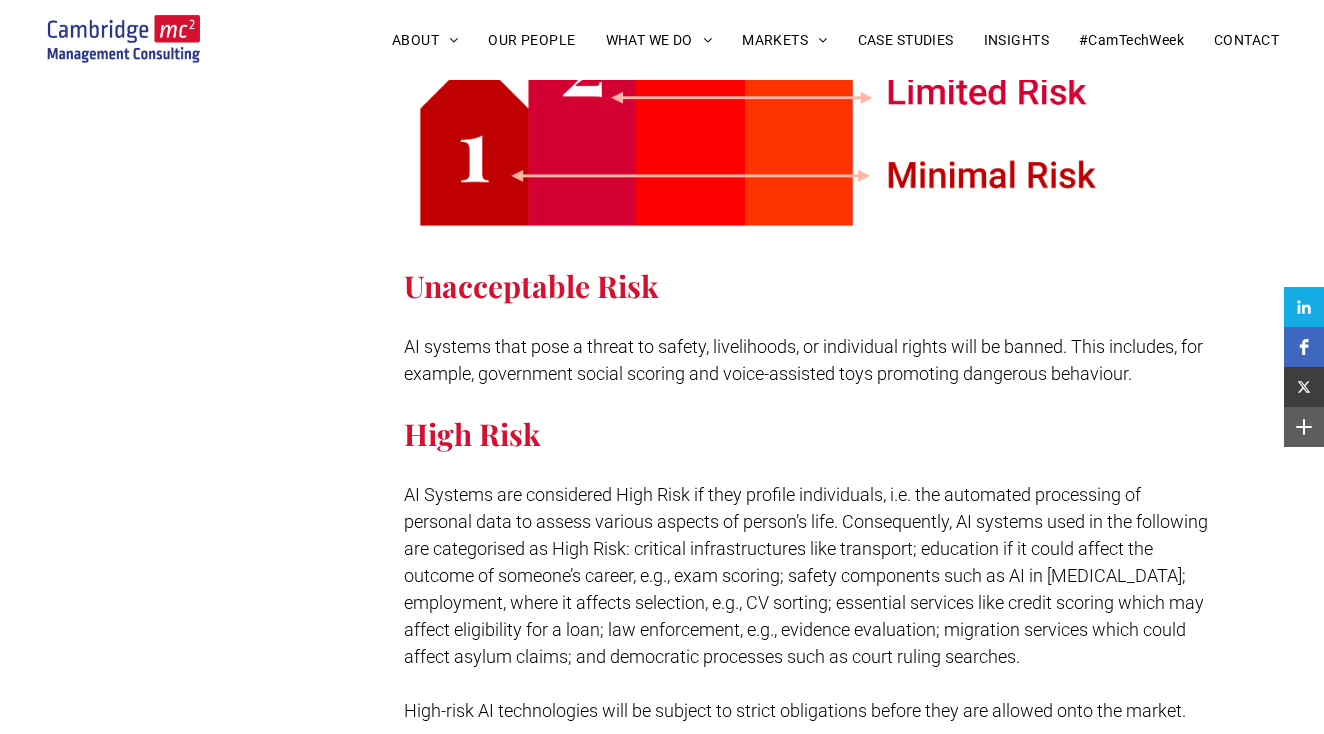 scroll, scrollTop: 1433, scrollLeft: 0, axis: vertical 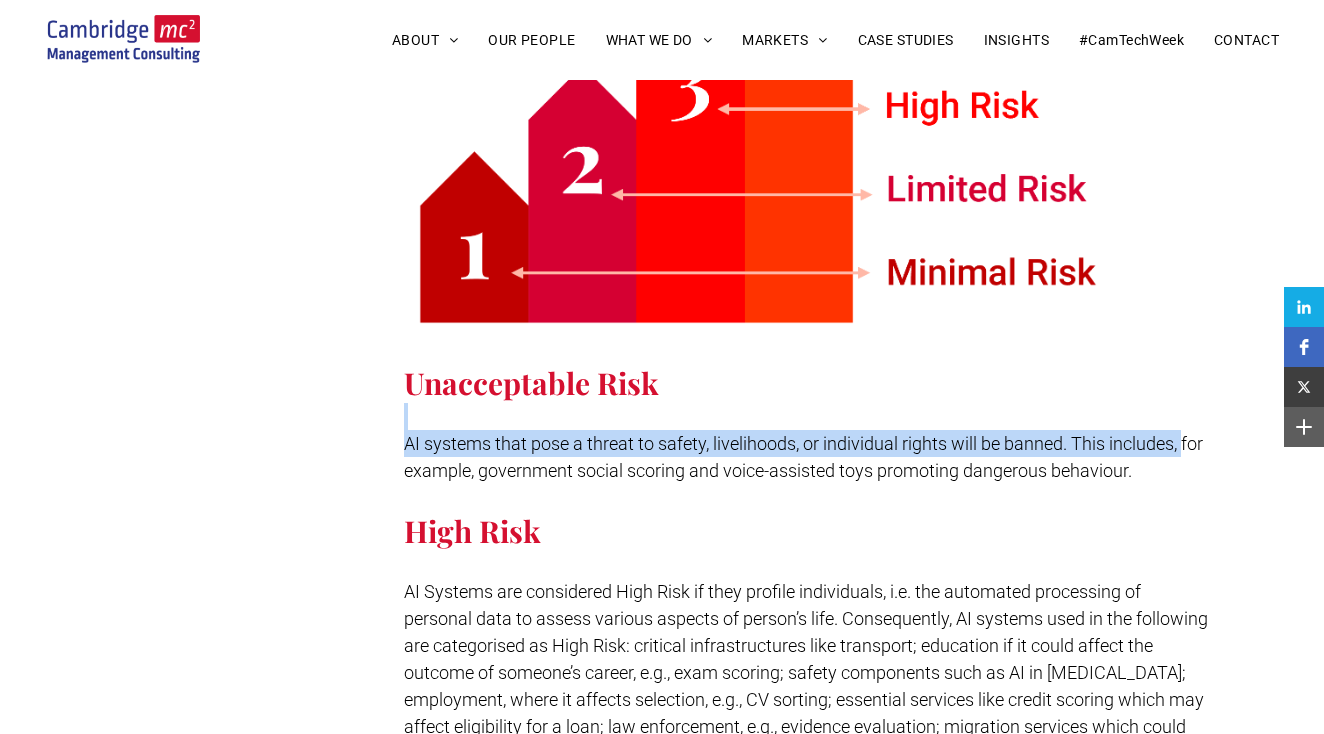 drag, startPoint x: 1180, startPoint y: 374, endPoint x: 1187, endPoint y: 409, distance: 35.69314 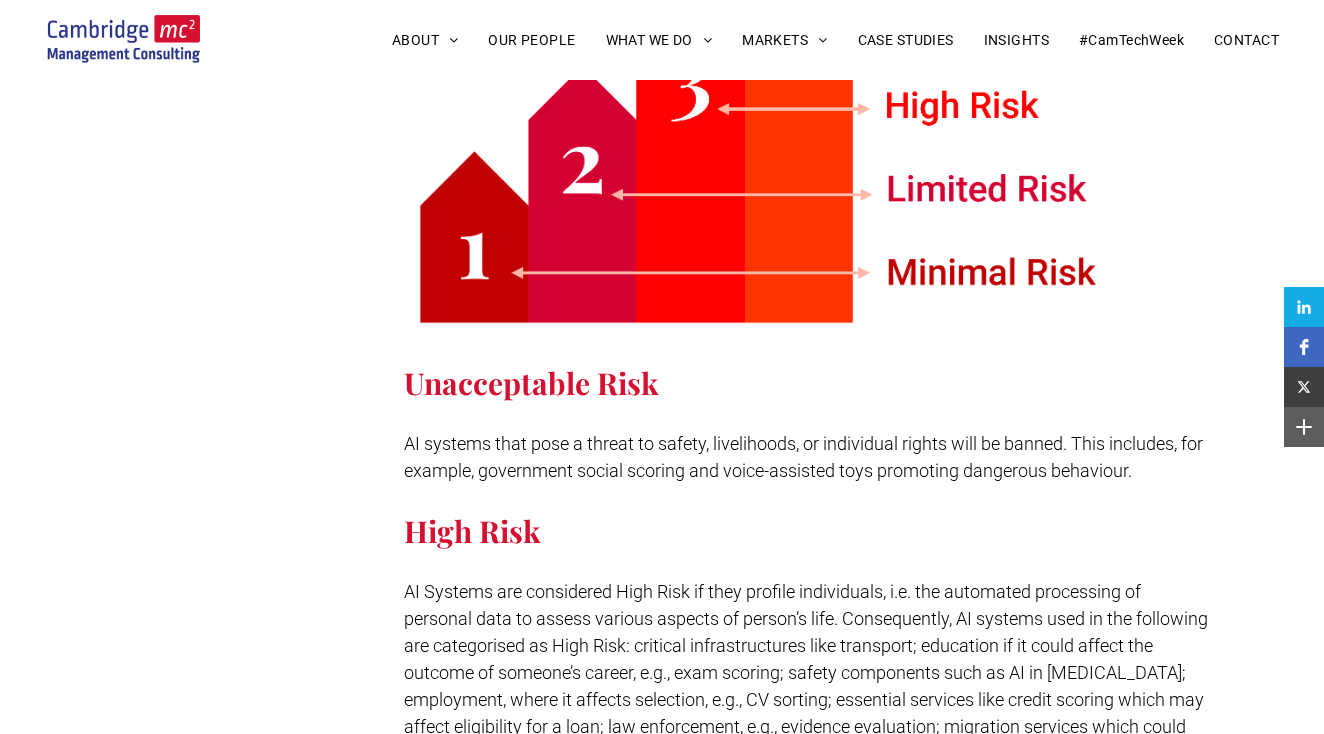 drag, startPoint x: 1150, startPoint y: 416, endPoint x: 1149, endPoint y: 431, distance: 15.033297 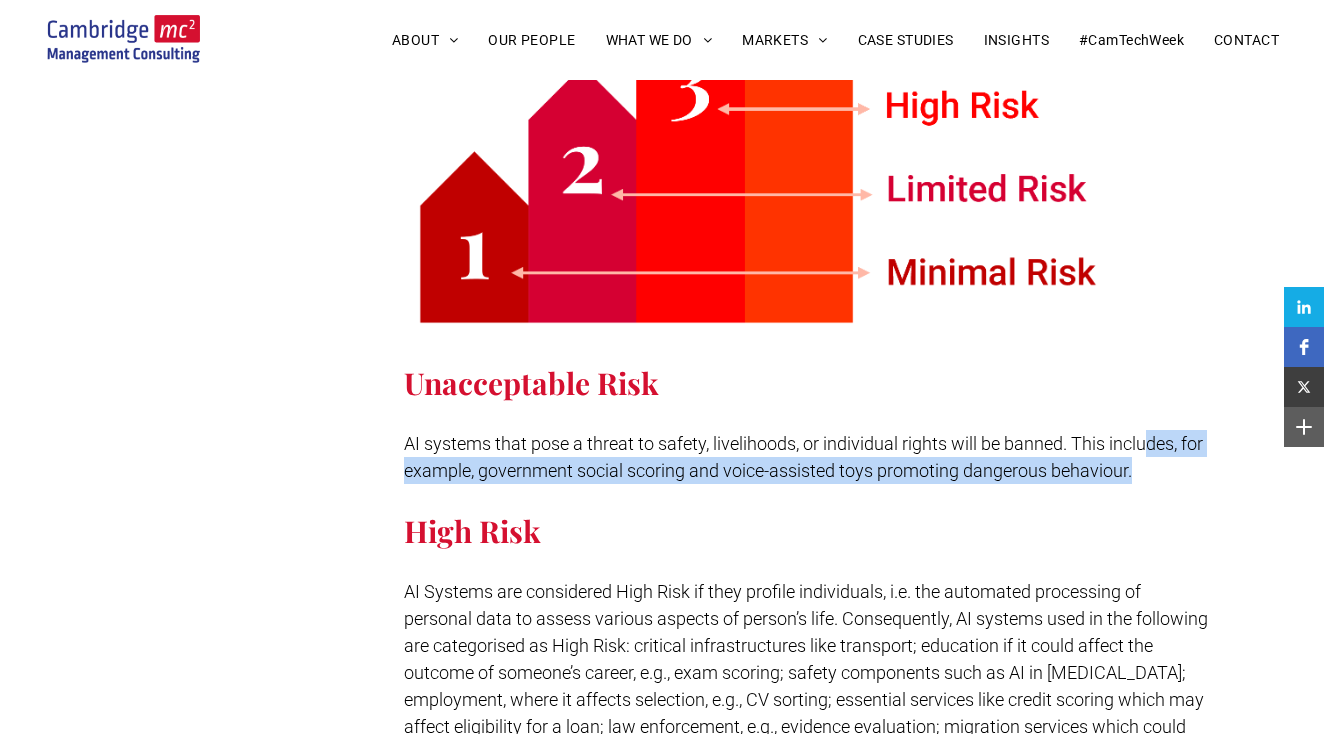 click on "AI systems that pose a threat to safety, livelihoods, or individual rights will be banned. This includes, for example, government social scoring and voice-assisted toys promoting dangerous behaviour." at bounding box center [808, 457] 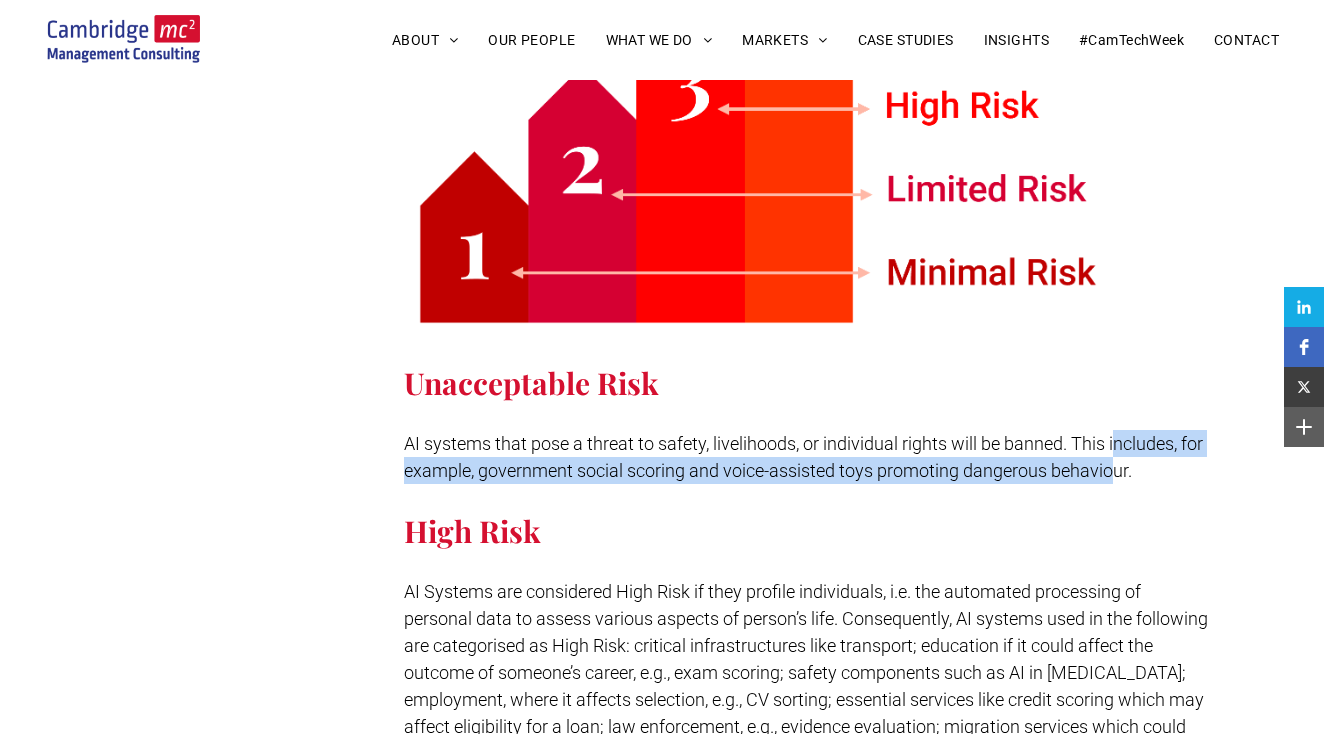drag, startPoint x: 1117, startPoint y: 415, endPoint x: 1120, endPoint y: 449, distance: 34.132095 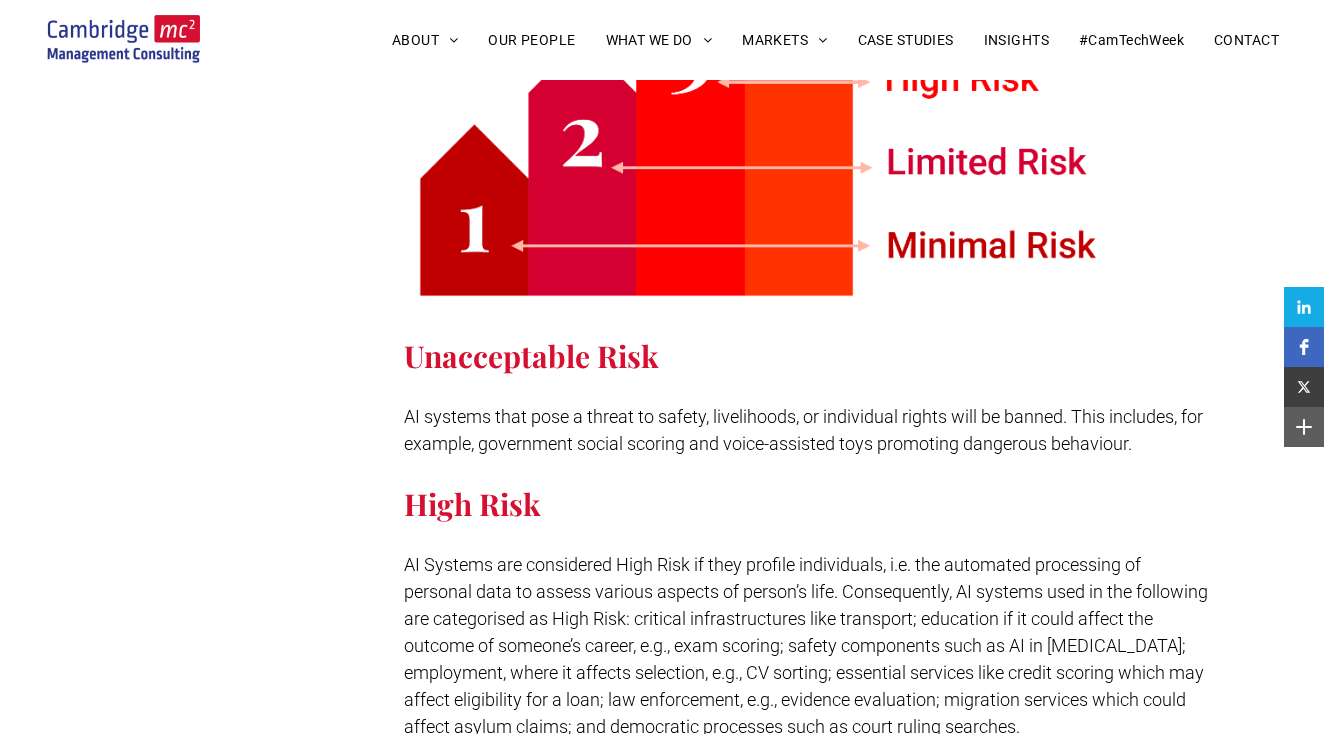 scroll, scrollTop: 1631, scrollLeft: 0, axis: vertical 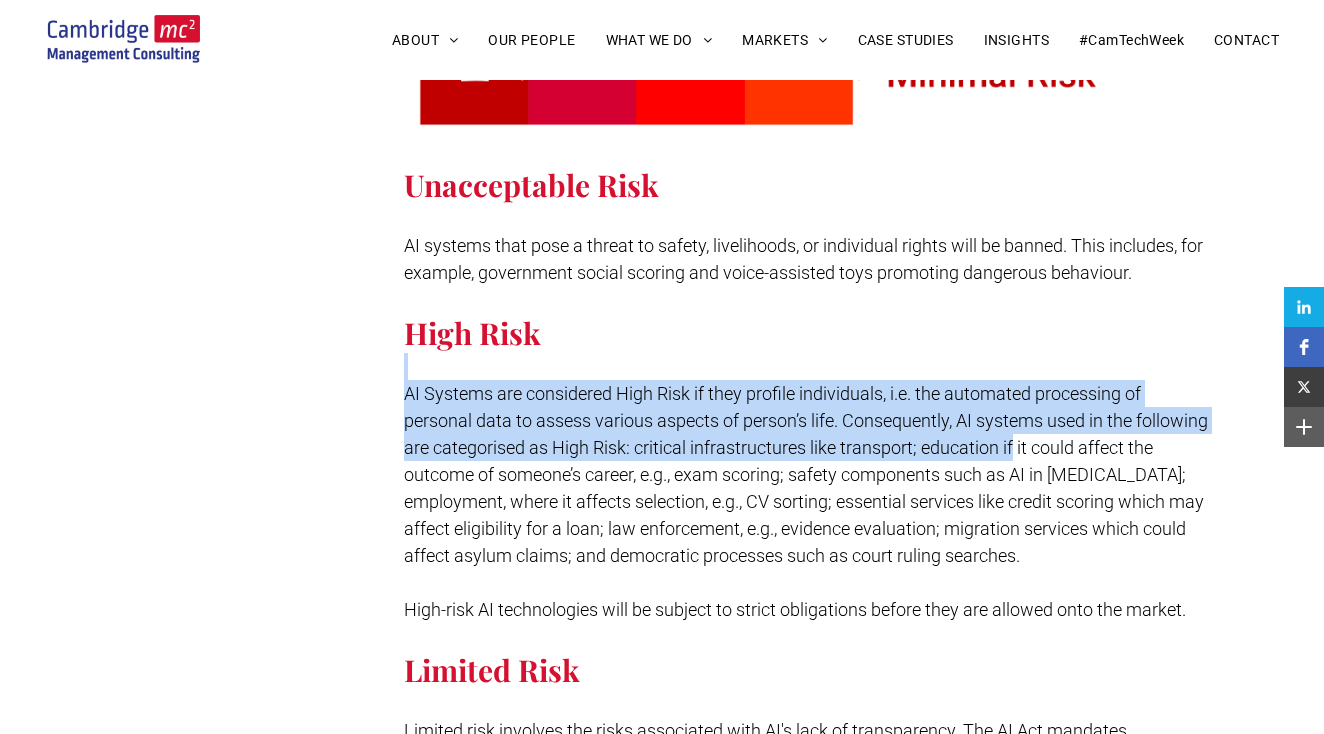 drag, startPoint x: 1086, startPoint y: 332, endPoint x: 1085, endPoint y: 440, distance: 108.00463 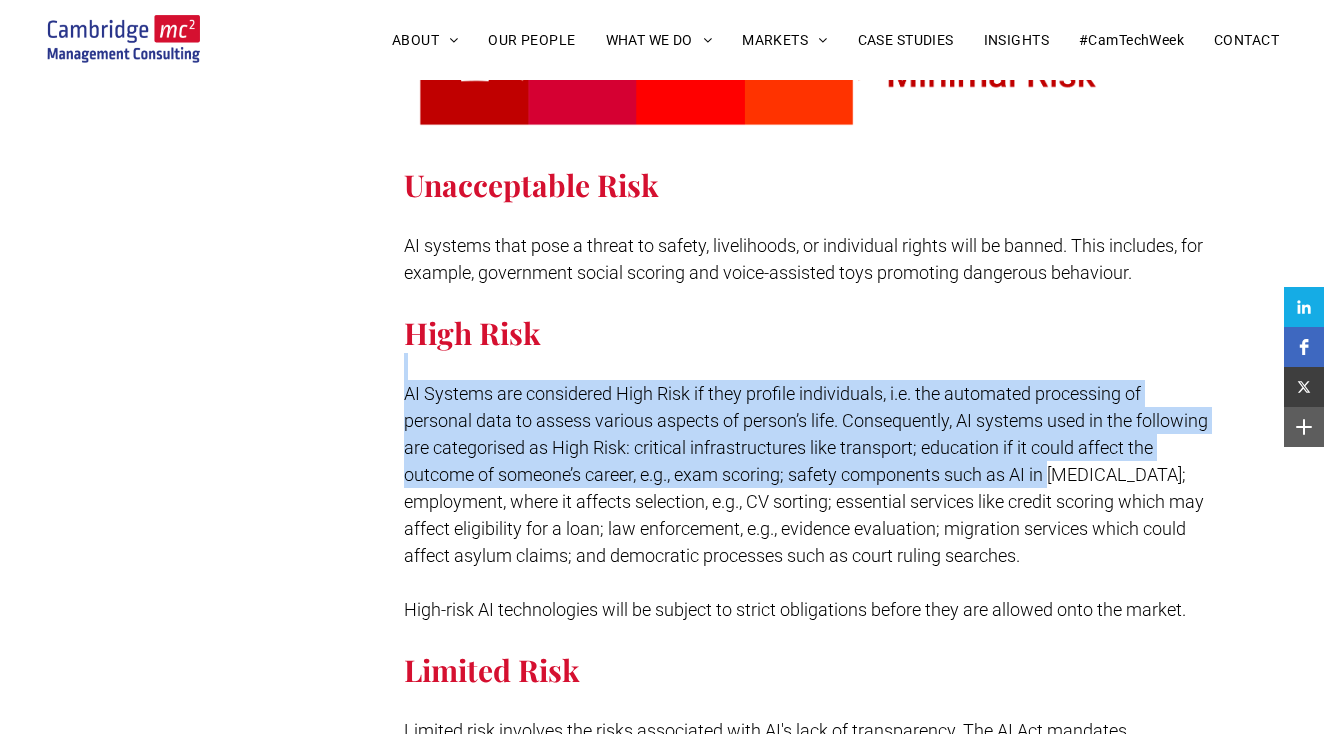 click on "AI Systems are considered High Risk if they profile individuals, i.e. the automated processing of personal data to assess various aspects of person’s life. Consequently, AI systems used in the following are categorised as High Risk: critical infrastructures like transport; education if it could affect the outcome of someone’s career, e.g., exam scoring; safety components such as AI in [MEDICAL_DATA]; employment, where it affects selection, e.g., CV sorting; essential services like credit scoring which may affect eligibility for a loan; law enforcement, e.g., evidence evaluation; migration services which could affect asylum claims; and democratic processes such as court ruling searches." at bounding box center [806, 474] 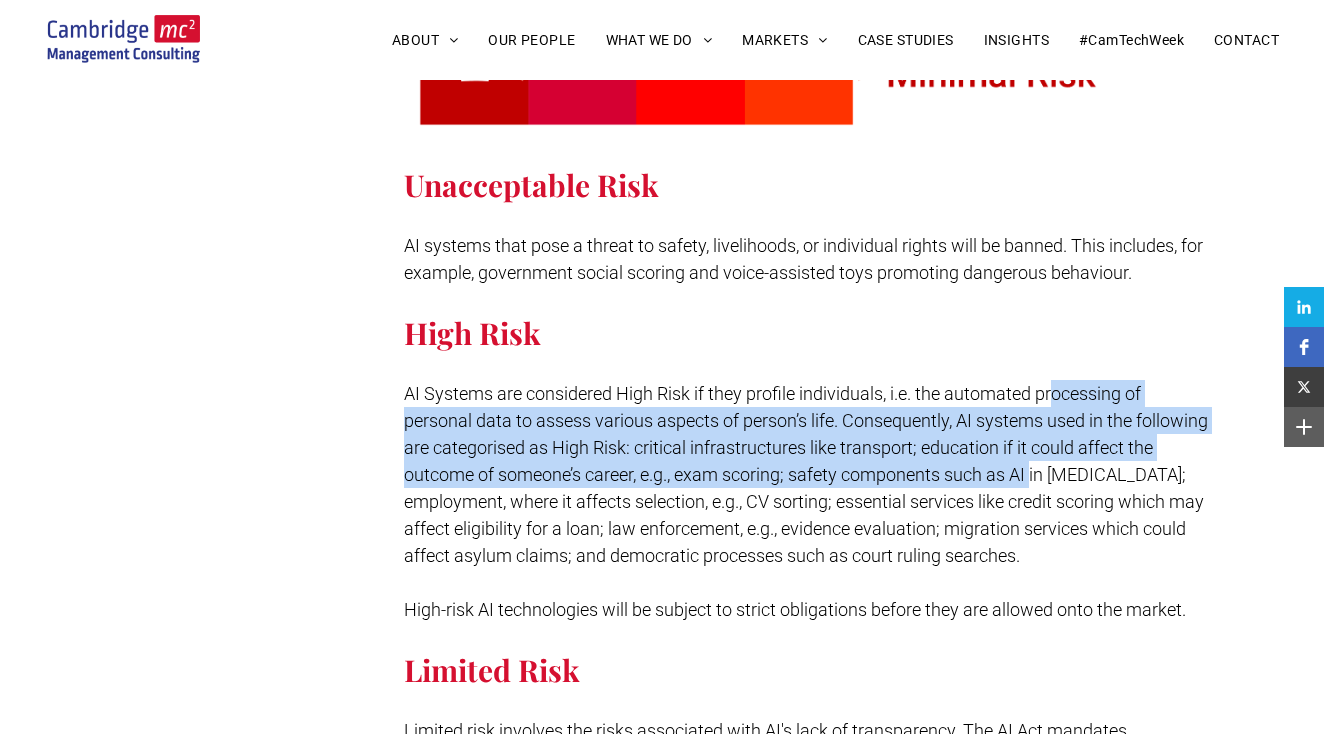 drag, startPoint x: 1058, startPoint y: 382, endPoint x: 1065, endPoint y: 448, distance: 66.37017 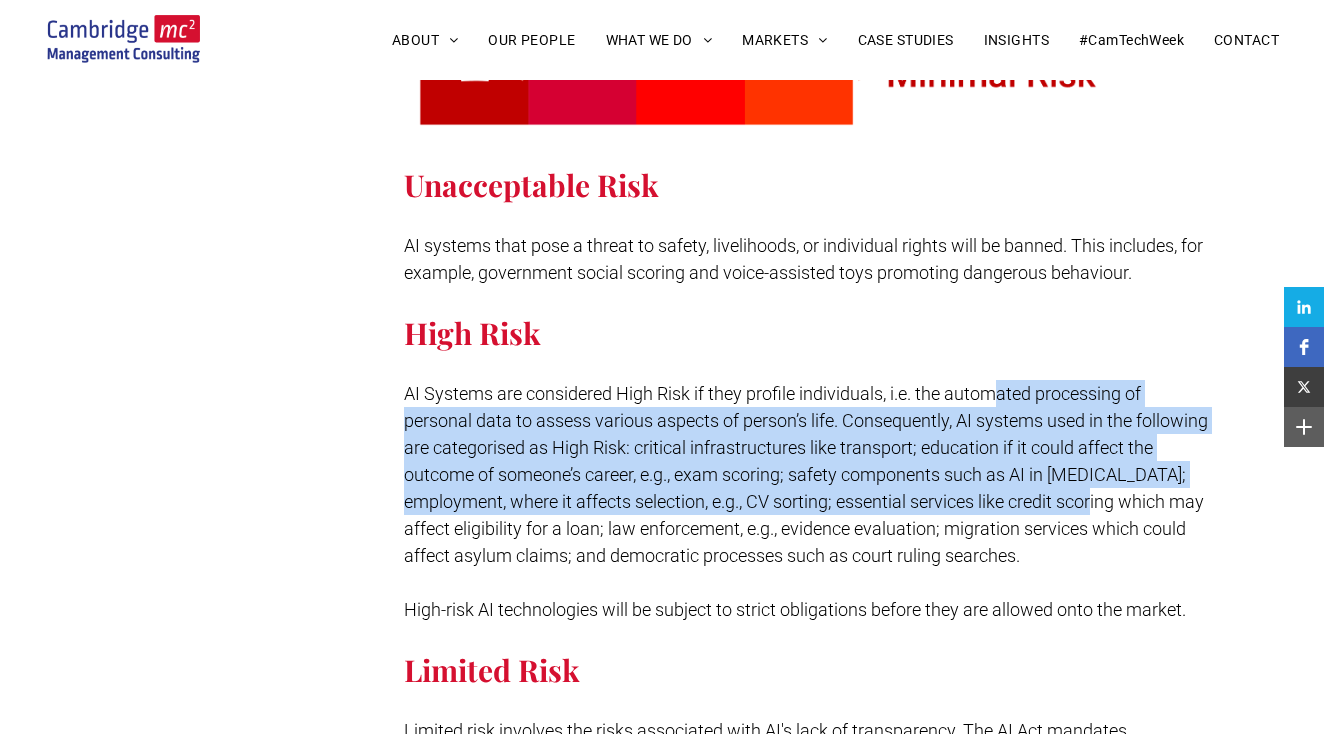 drag, startPoint x: 1003, startPoint y: 357, endPoint x: 1106, endPoint y: 464, distance: 148.51936 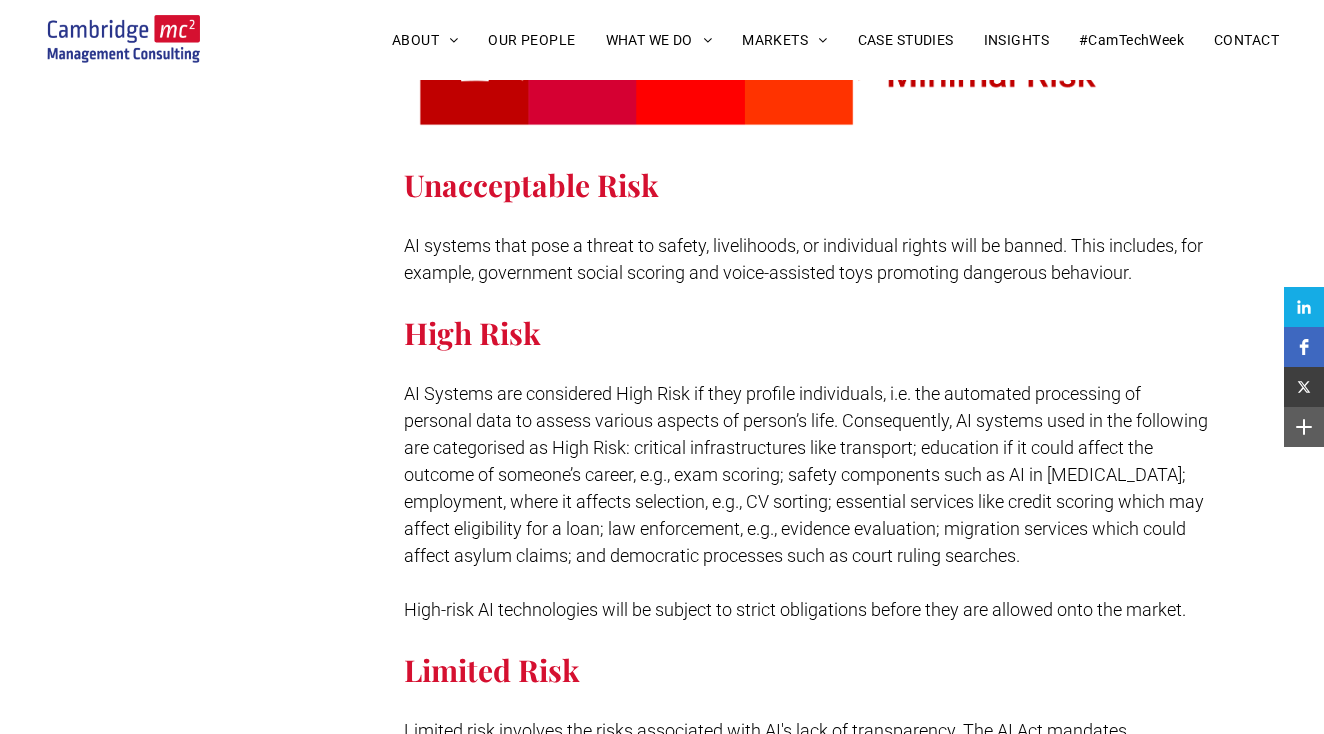 drag, startPoint x: 1012, startPoint y: 388, endPoint x: 1012, endPoint y: 434, distance: 46 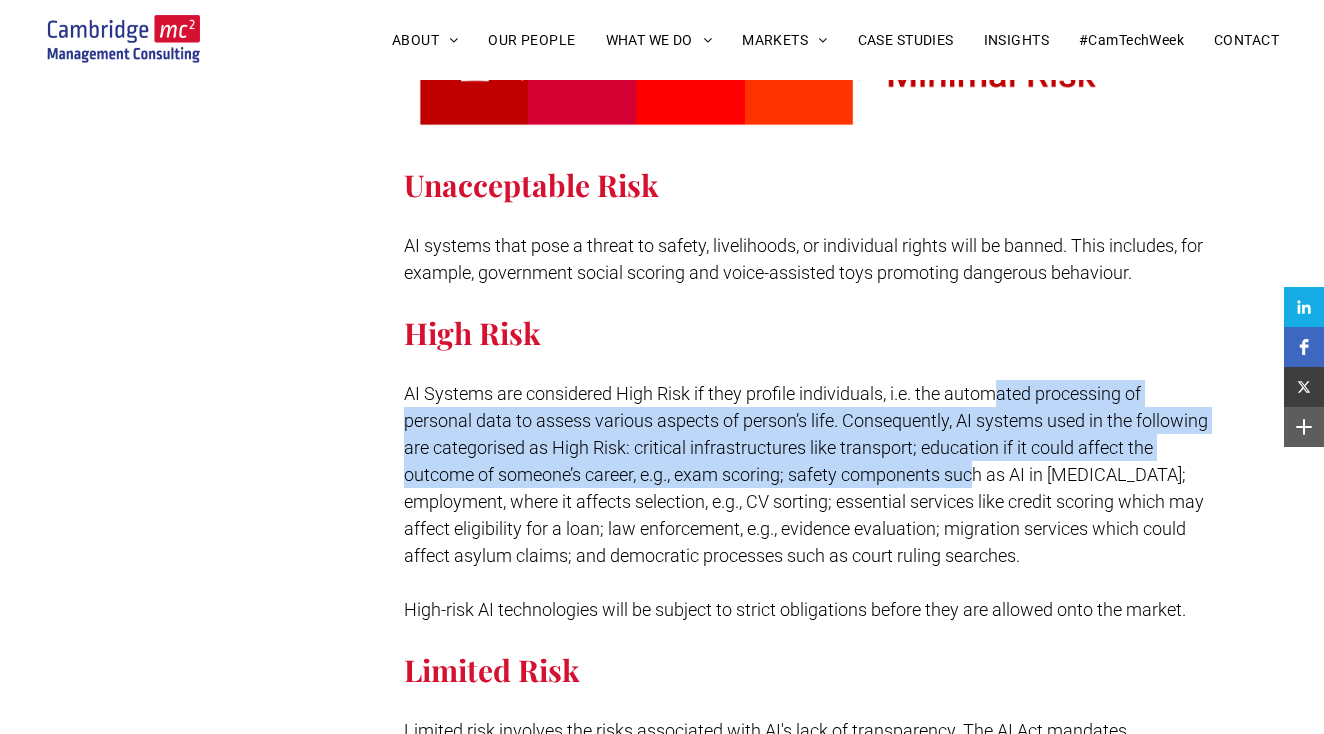 drag, startPoint x: 995, startPoint y: 369, endPoint x: 1007, endPoint y: 459, distance: 90.79648 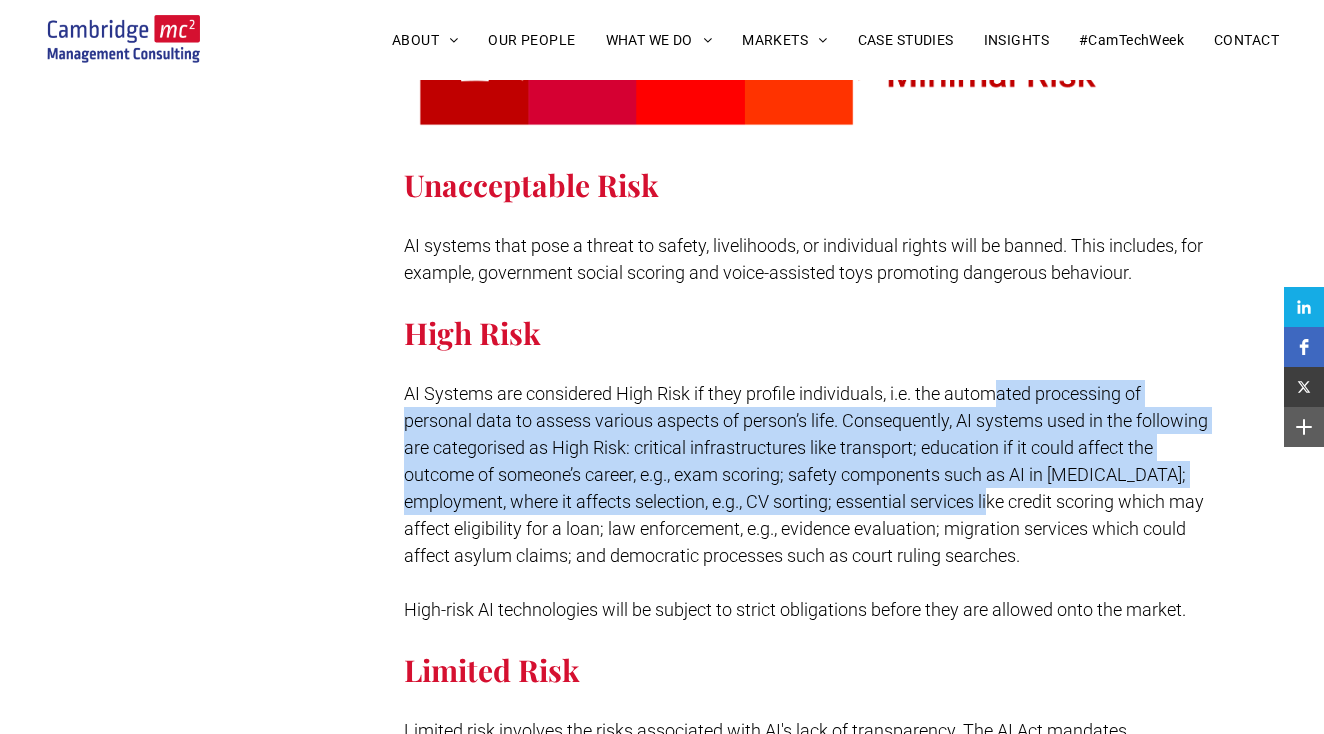 click on "AI Systems are considered High Risk if they profile individuals, i.e. the automated processing of personal data to assess various aspects of person’s life. Consequently, AI systems used in the following are categorised as High Risk: critical infrastructures like transport; education if it could affect the outcome of someone’s career, e.g., exam scoring; safety components such as AI in [MEDICAL_DATA]; employment, where it affects selection, e.g., CV sorting; essential services like credit scoring which may affect eligibility for a loan; law enforcement, e.g., evidence evaluation; migration services which could affect asylum claims; and democratic processes such as court ruling searches." at bounding box center [808, 474] 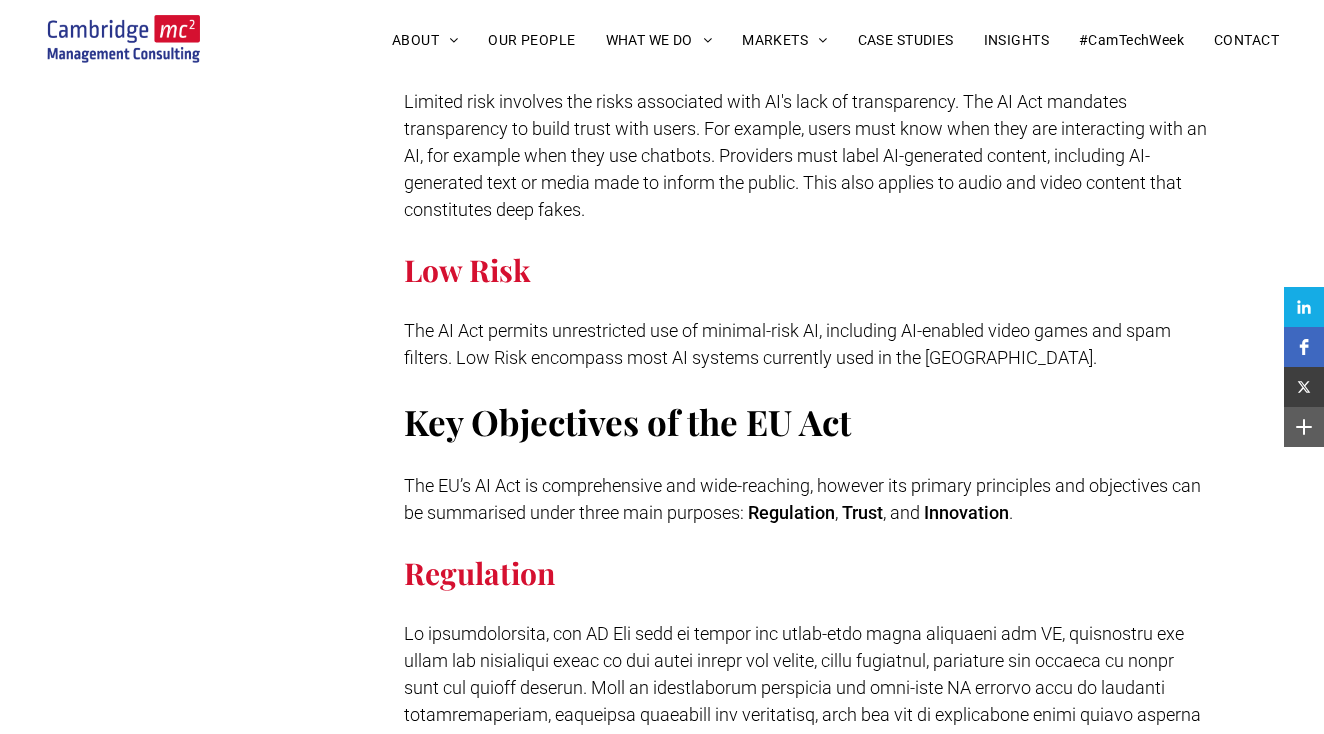 scroll, scrollTop: 2343, scrollLeft: 0, axis: vertical 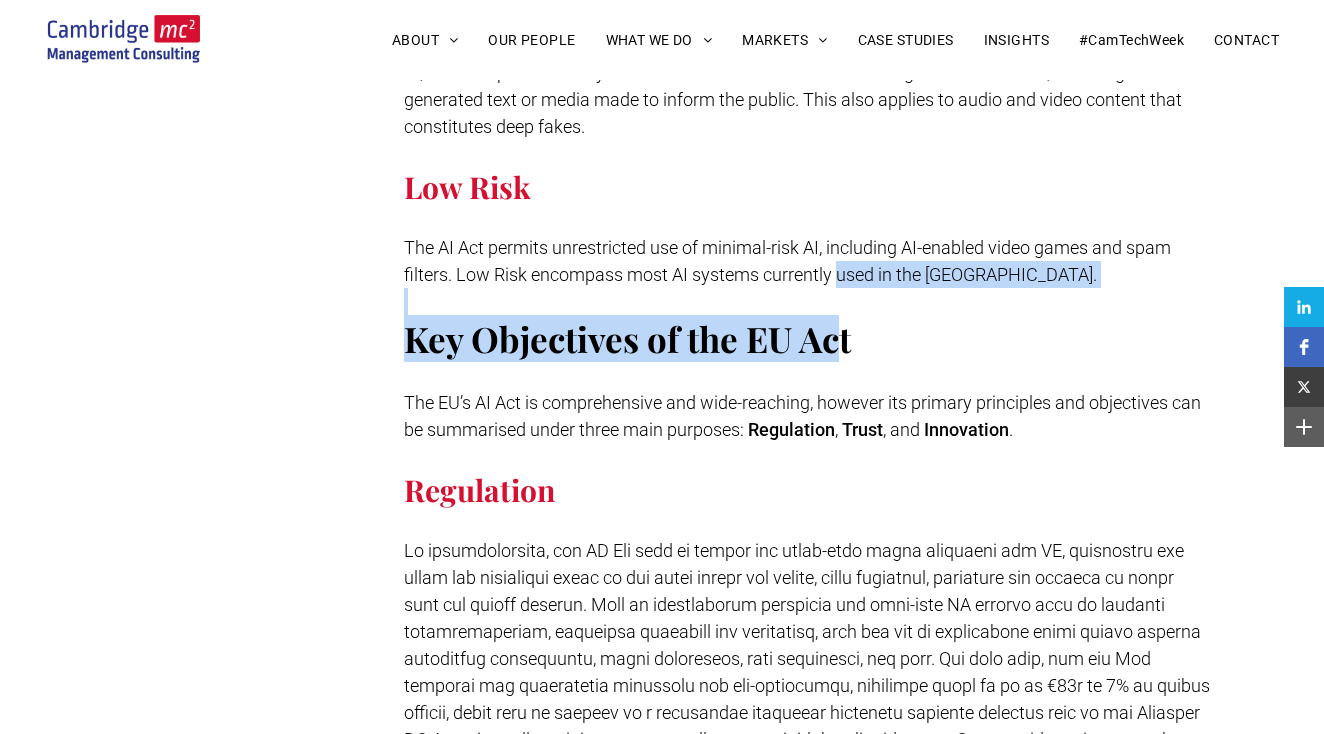 drag, startPoint x: 842, startPoint y: 250, endPoint x: 847, endPoint y: 335, distance: 85.146935 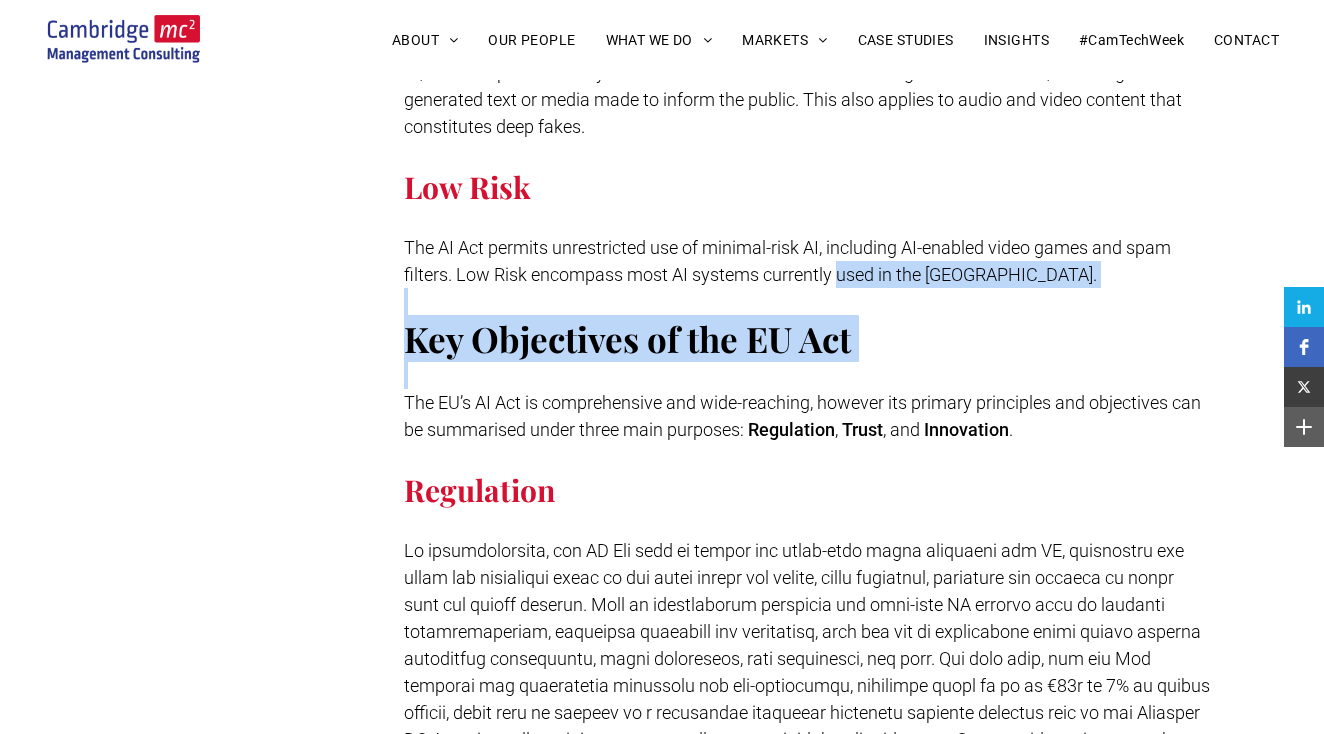 click on "The EU’s AI Act is comprehensive and wide-reaching, however its primary principles and objectives can be summarised under three main purposes:
Regulation ,
Trust , and
Innovation ." at bounding box center [808, 416] 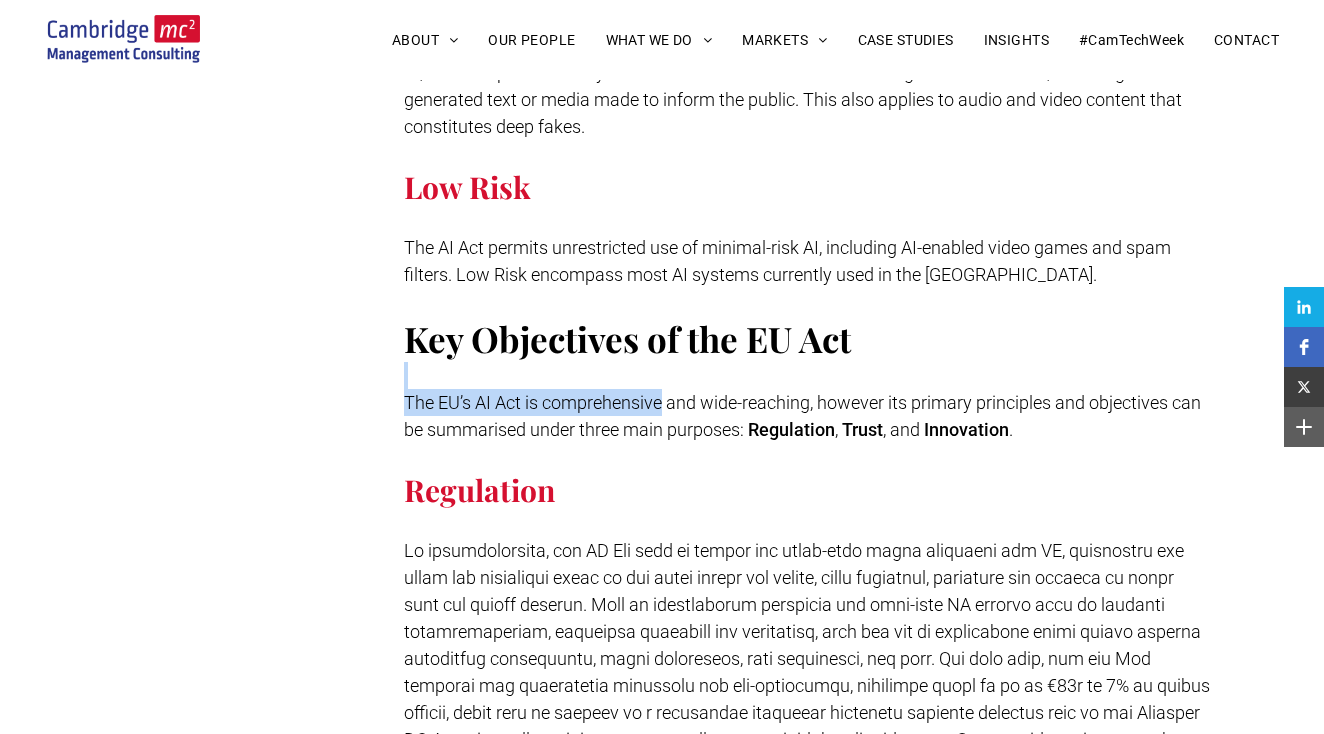 drag, startPoint x: 658, startPoint y: 353, endPoint x: 669, endPoint y: 395, distance: 43.416588 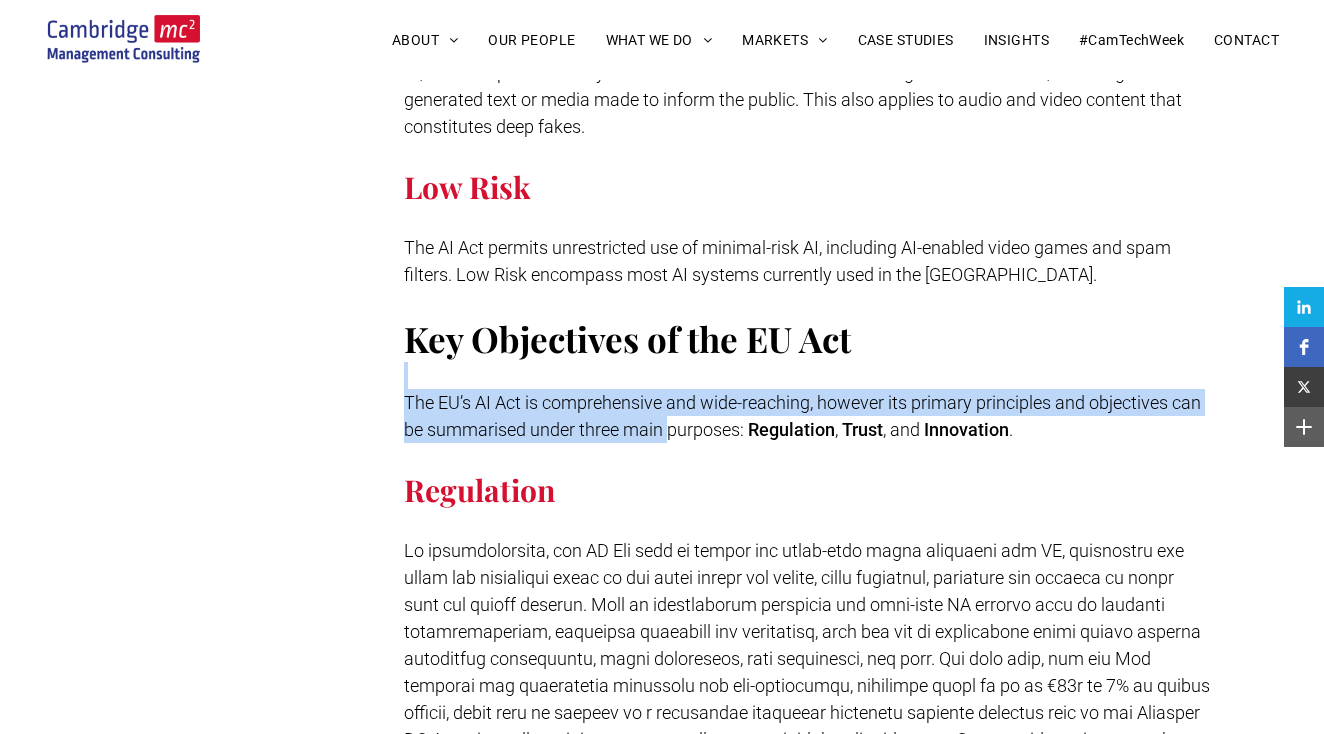 click on "The EU’s AI Act is comprehensive and wide-reaching, however its primary principles and objectives can be summarised under three main purposes:" at bounding box center (802, 416) 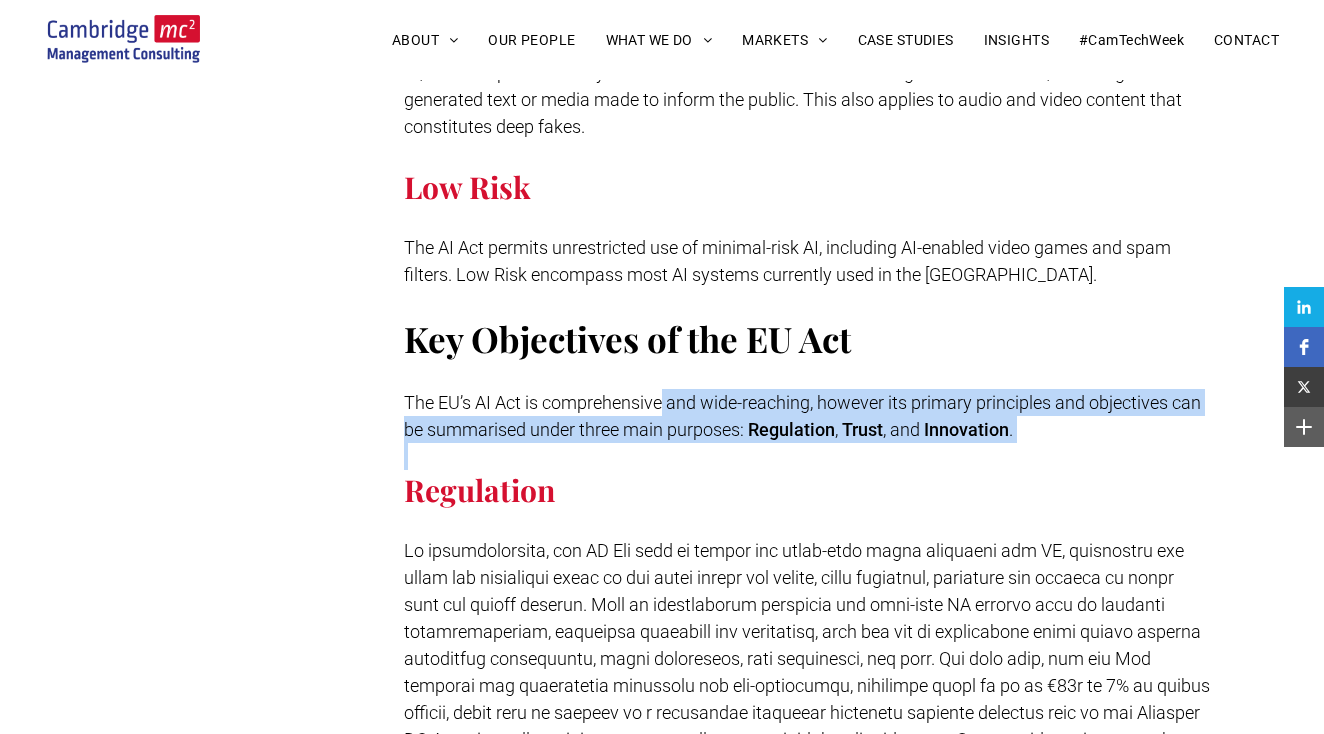 drag, startPoint x: 662, startPoint y: 378, endPoint x: 671, endPoint y: 417, distance: 40.024994 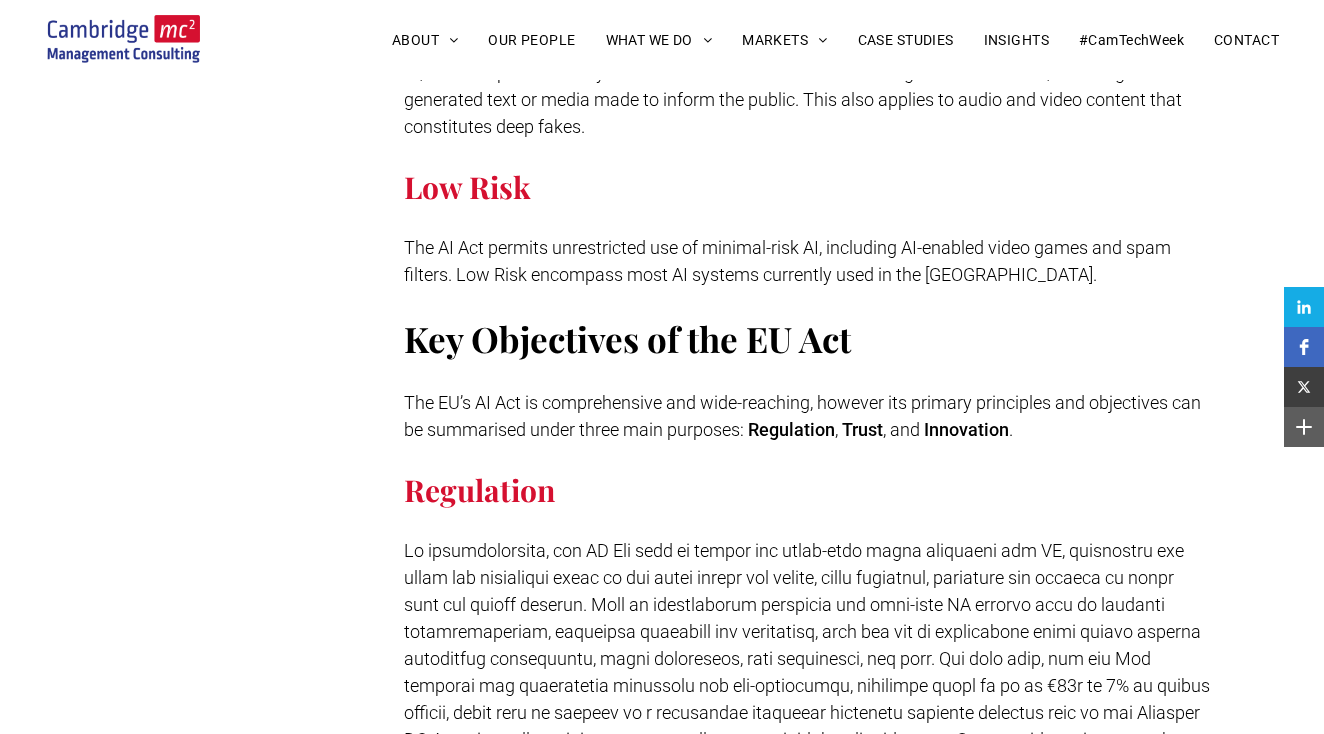 drag, startPoint x: 658, startPoint y: 369, endPoint x: 681, endPoint y: 411, distance: 47.88528 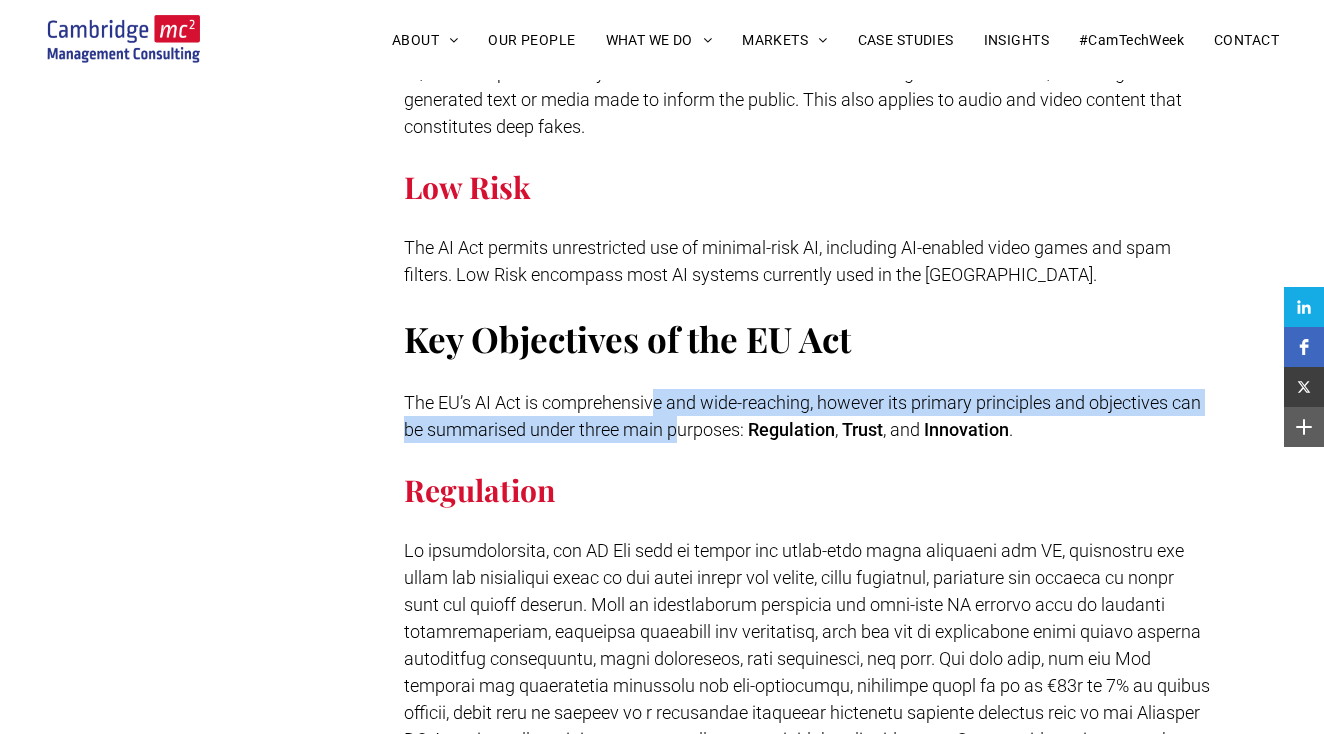 click on "The EU’s AI Act is comprehensive and wide-reaching, however its primary principles and objectives can be summarised under three main purposes:" at bounding box center (802, 416) 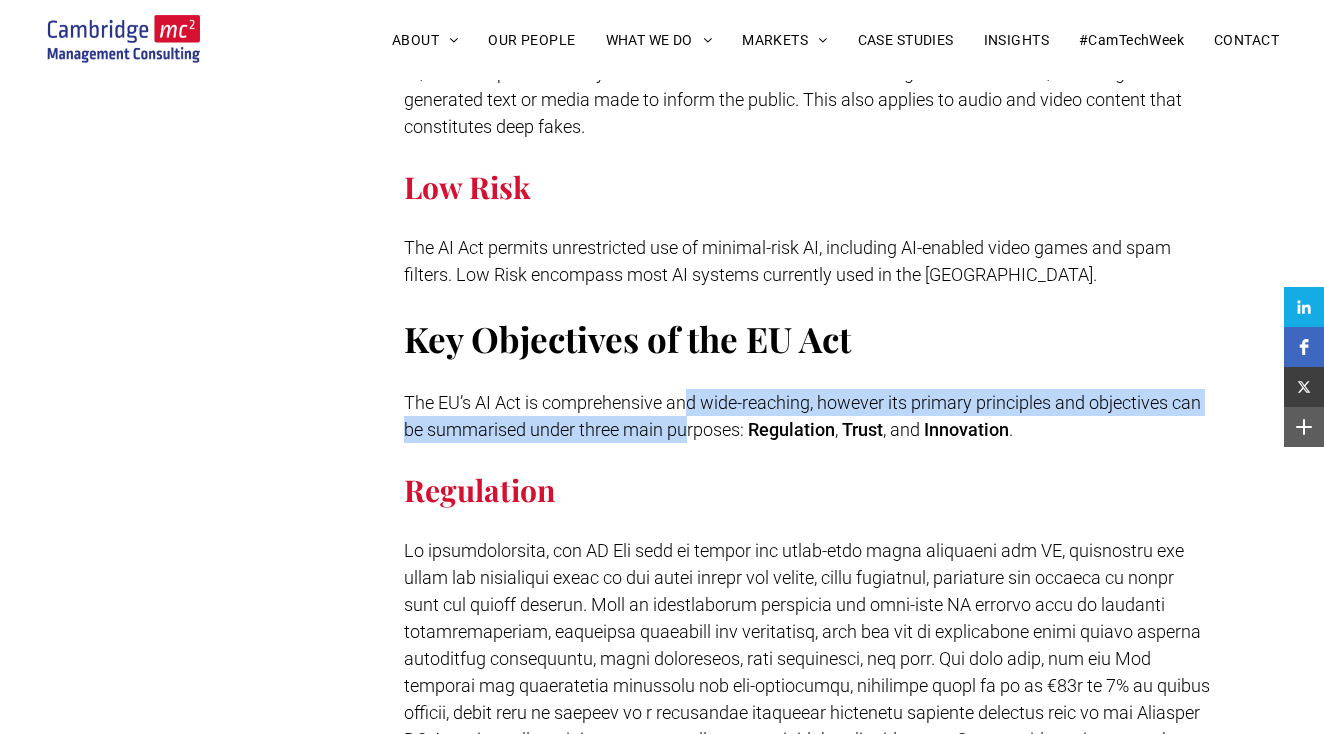 drag, startPoint x: 689, startPoint y: 364, endPoint x: 689, endPoint y: 389, distance: 25 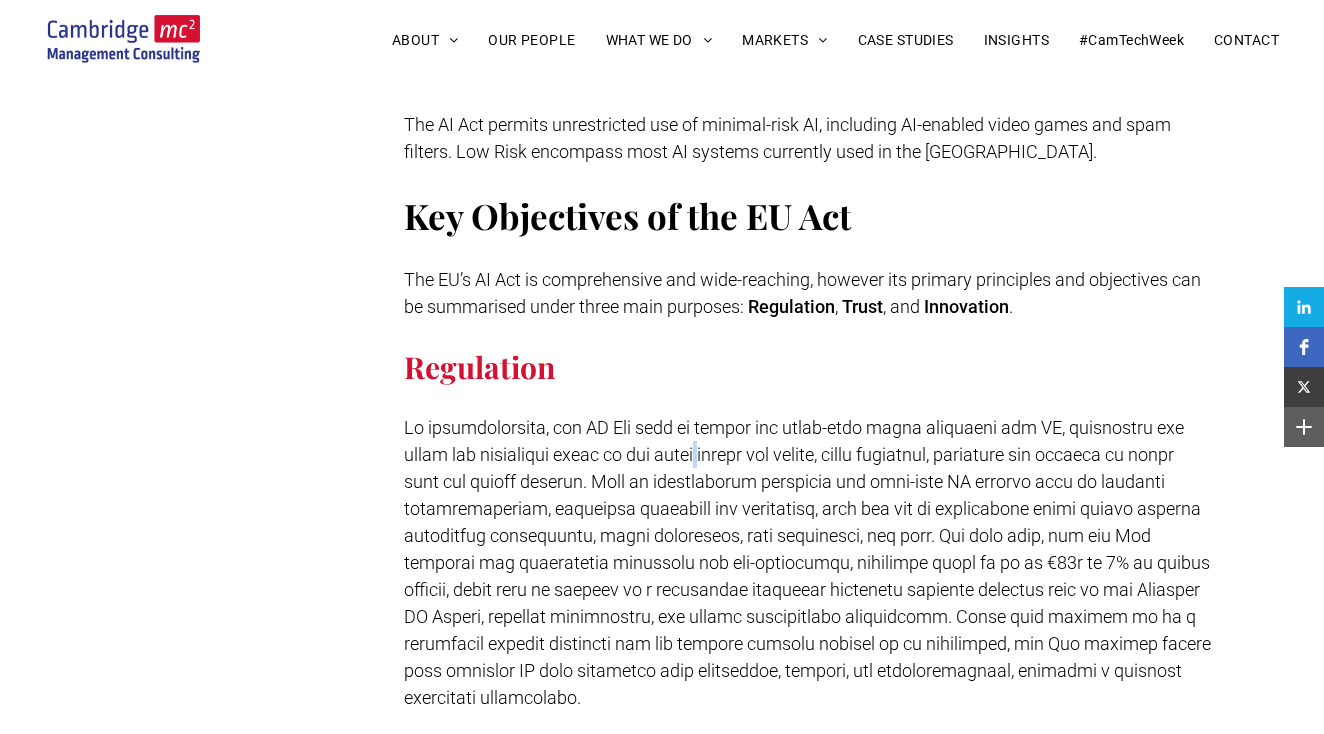 drag, startPoint x: 675, startPoint y: 413, endPoint x: 678, endPoint y: 466, distance: 53.08484 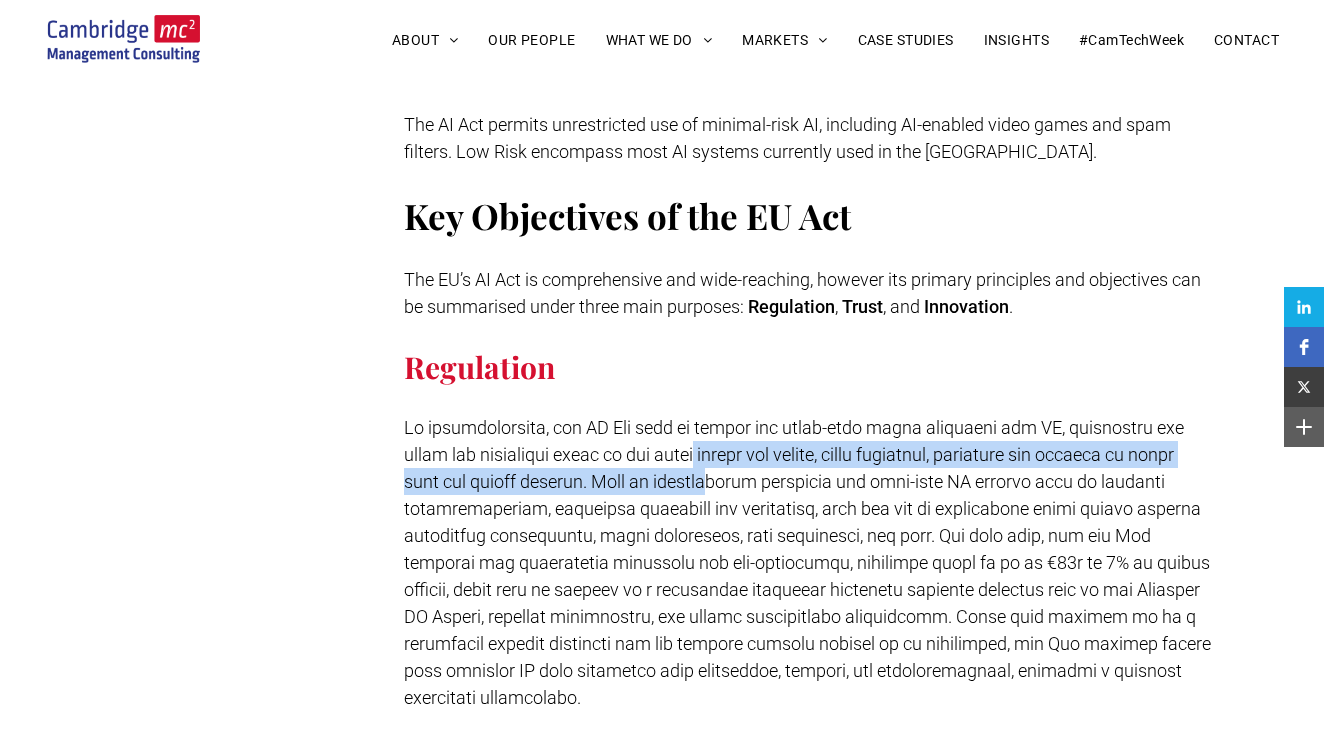 click at bounding box center (808, 562) 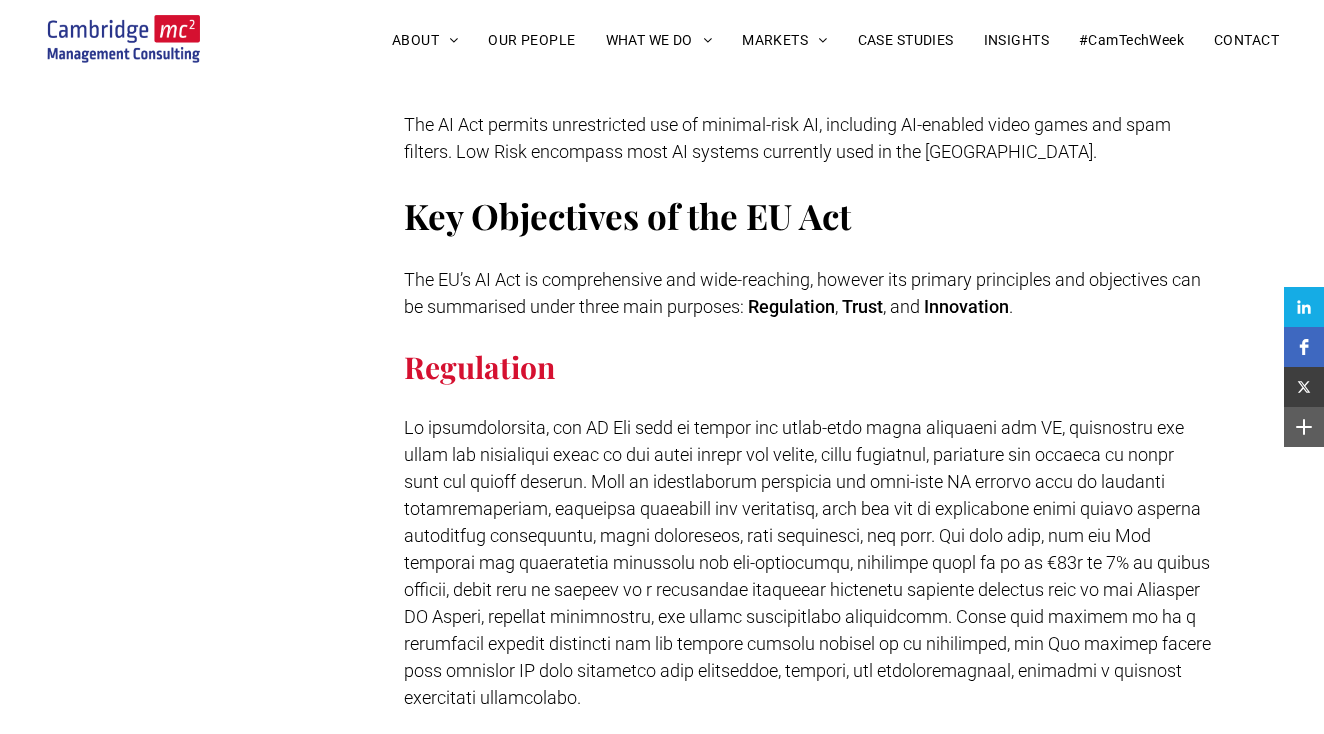 scroll, scrollTop: 2497, scrollLeft: 0, axis: vertical 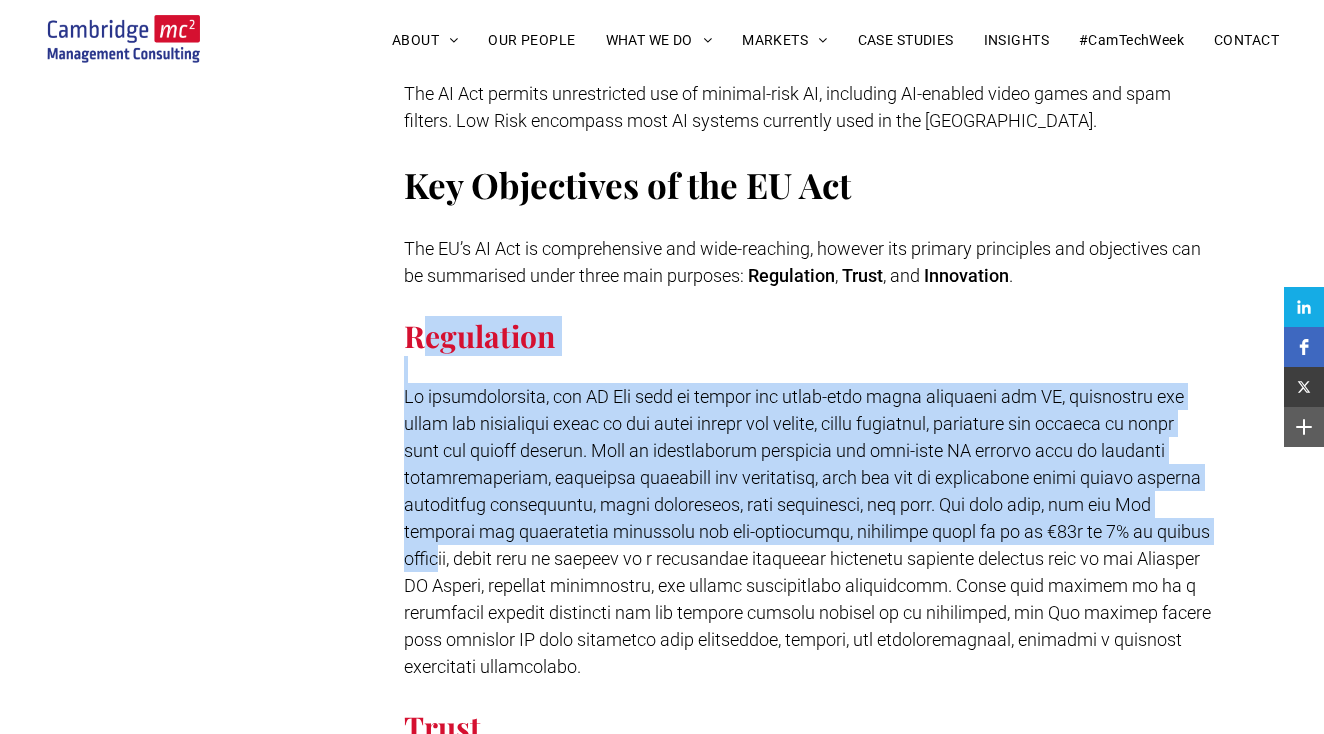 drag, startPoint x: 423, startPoint y: 339, endPoint x: 451, endPoint y: 548, distance: 210.86726 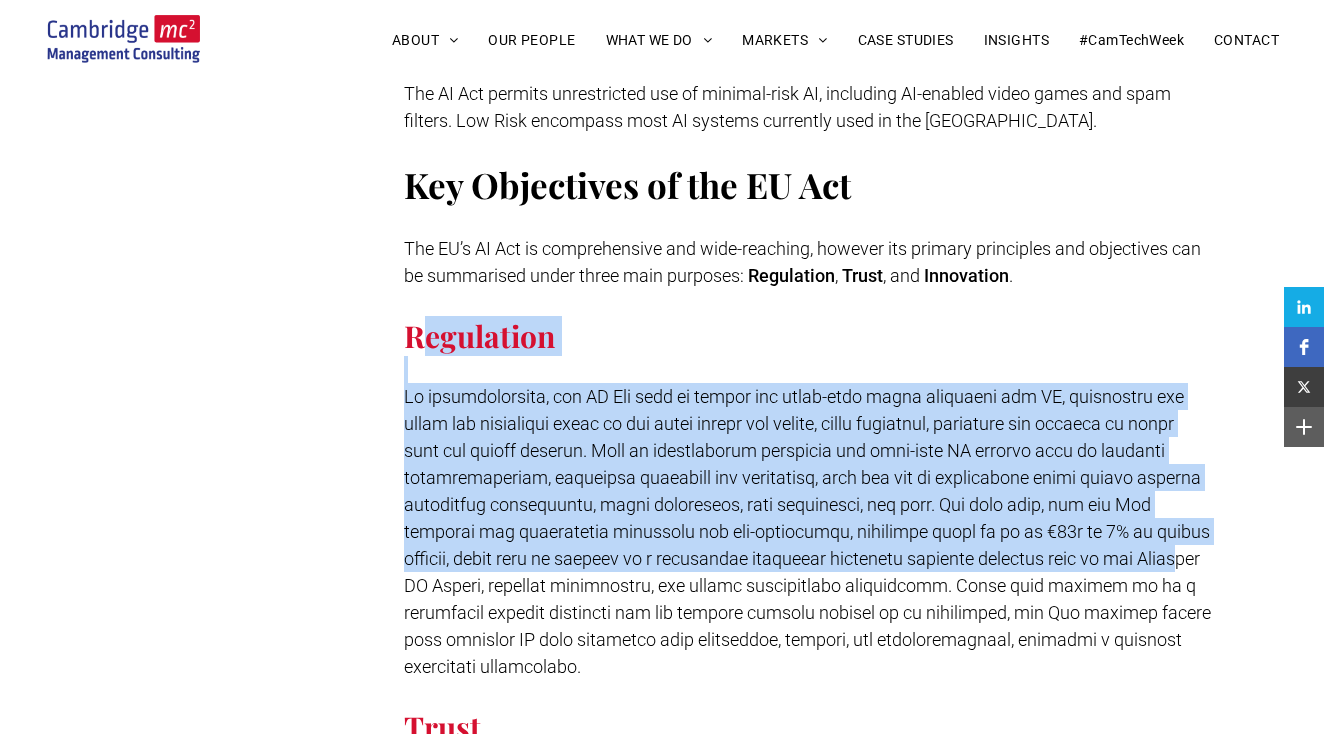 click at bounding box center [807, 531] 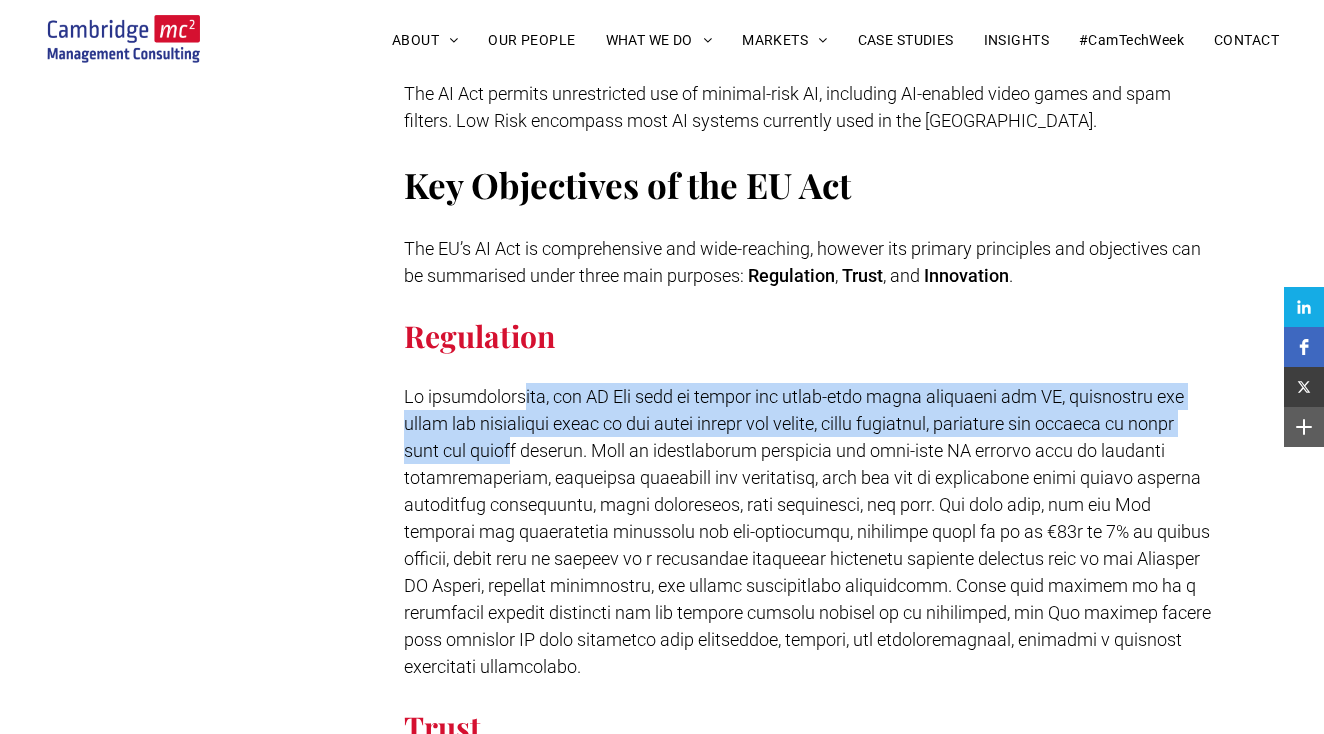drag, startPoint x: 520, startPoint y: 368, endPoint x: 487, endPoint y: 434, distance: 73.790245 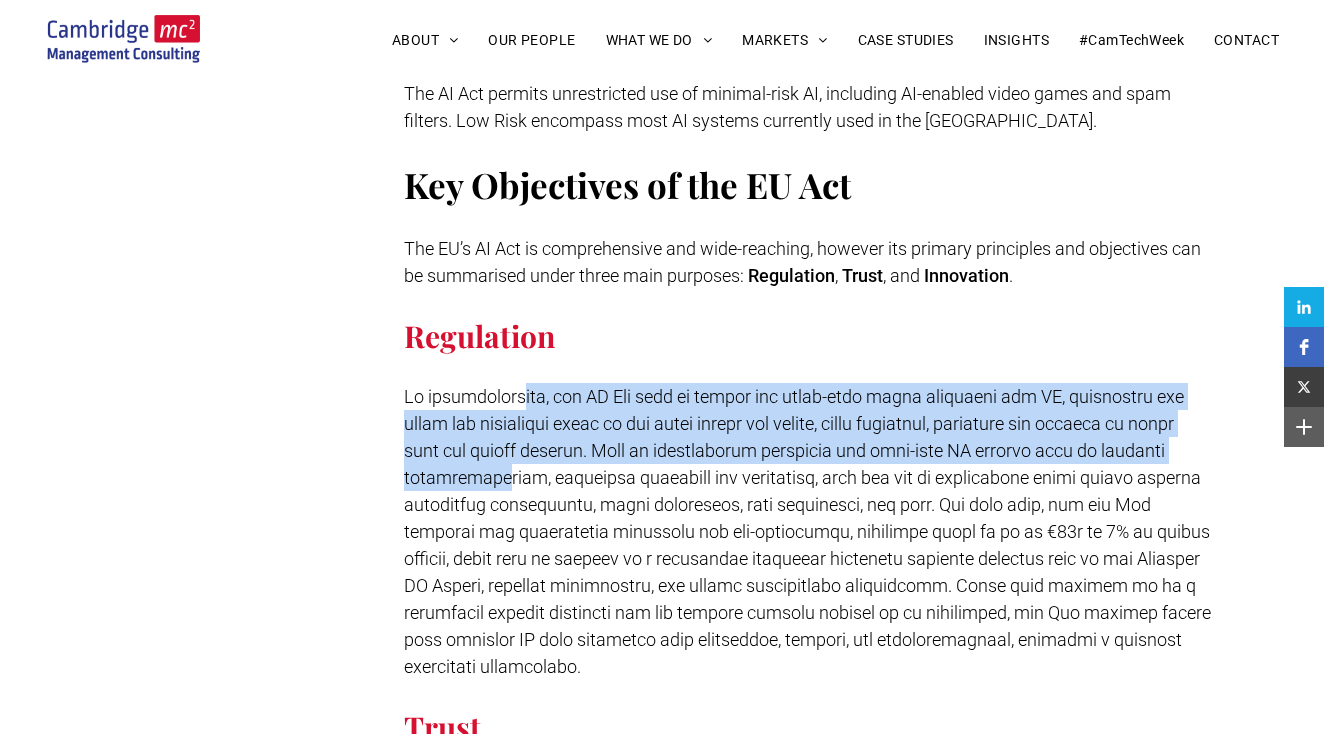 click at bounding box center [808, 531] 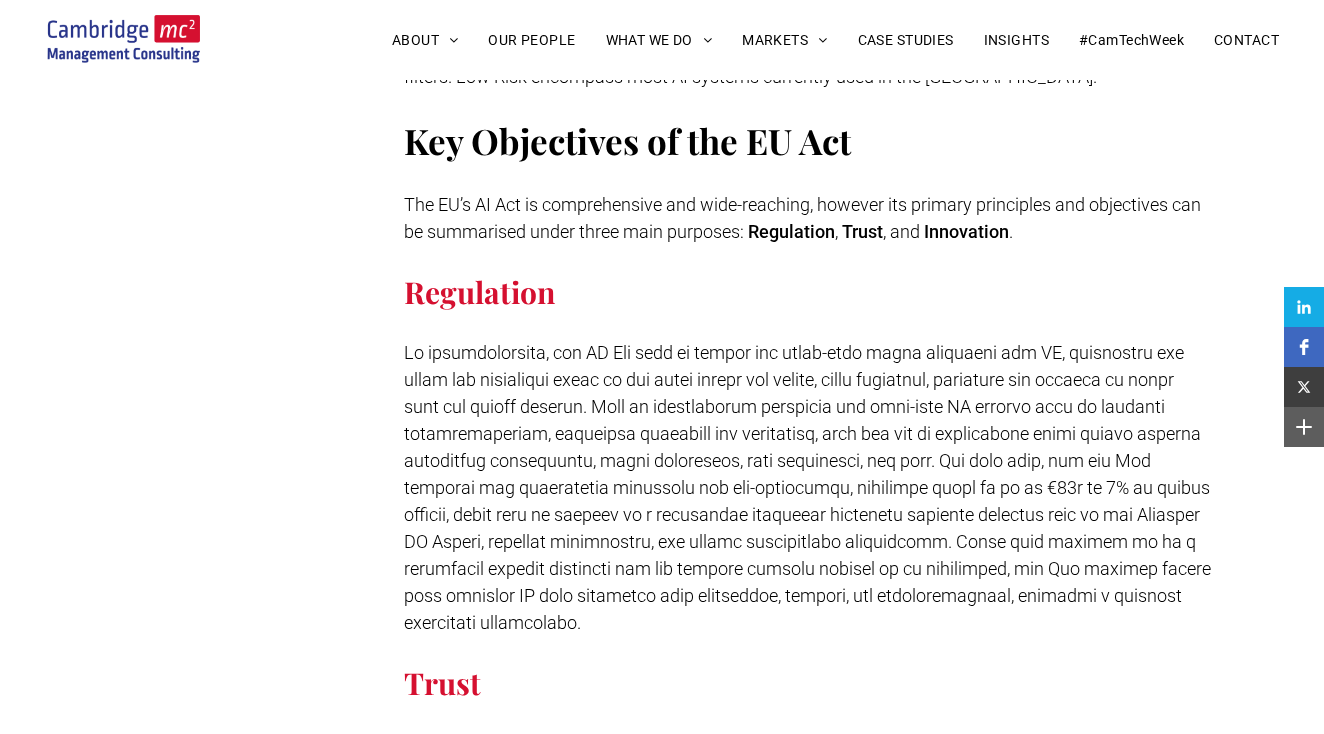 scroll, scrollTop: 3039, scrollLeft: 0, axis: vertical 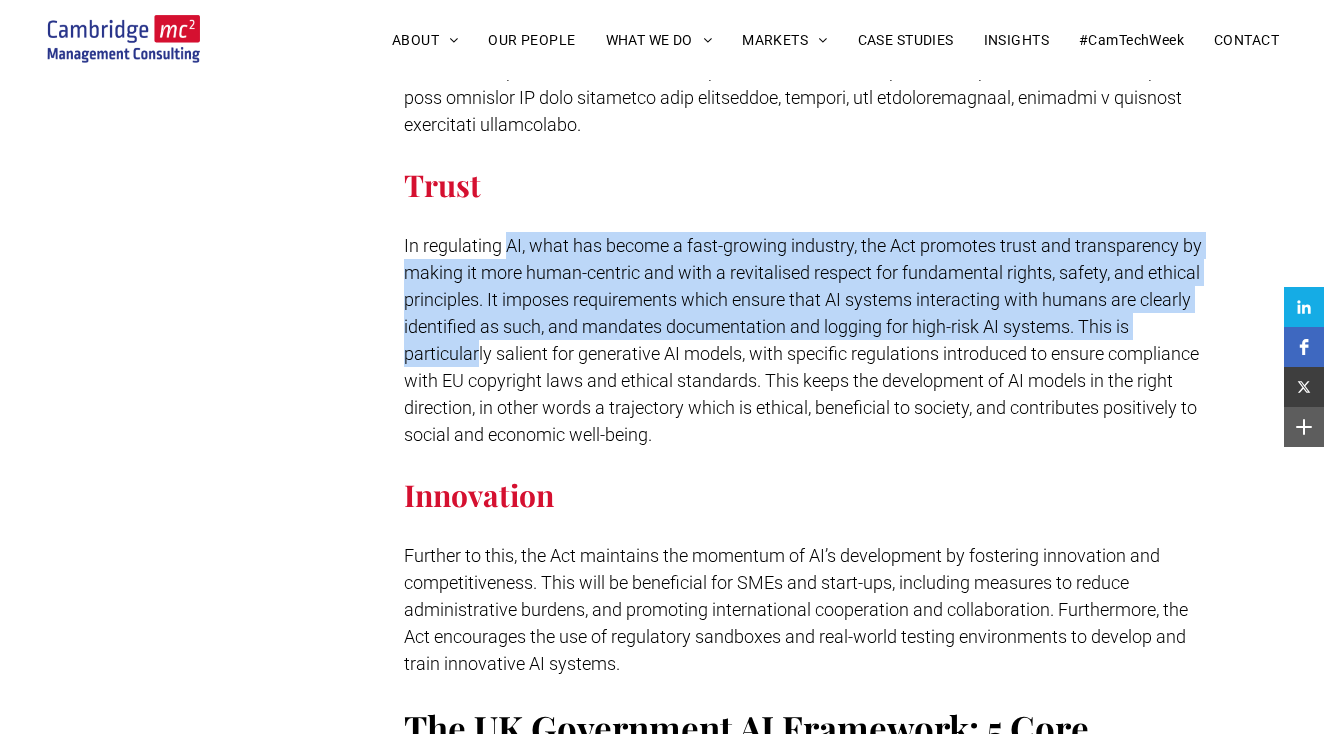 drag, startPoint x: 506, startPoint y: 214, endPoint x: 476, endPoint y: 371, distance: 159.84055 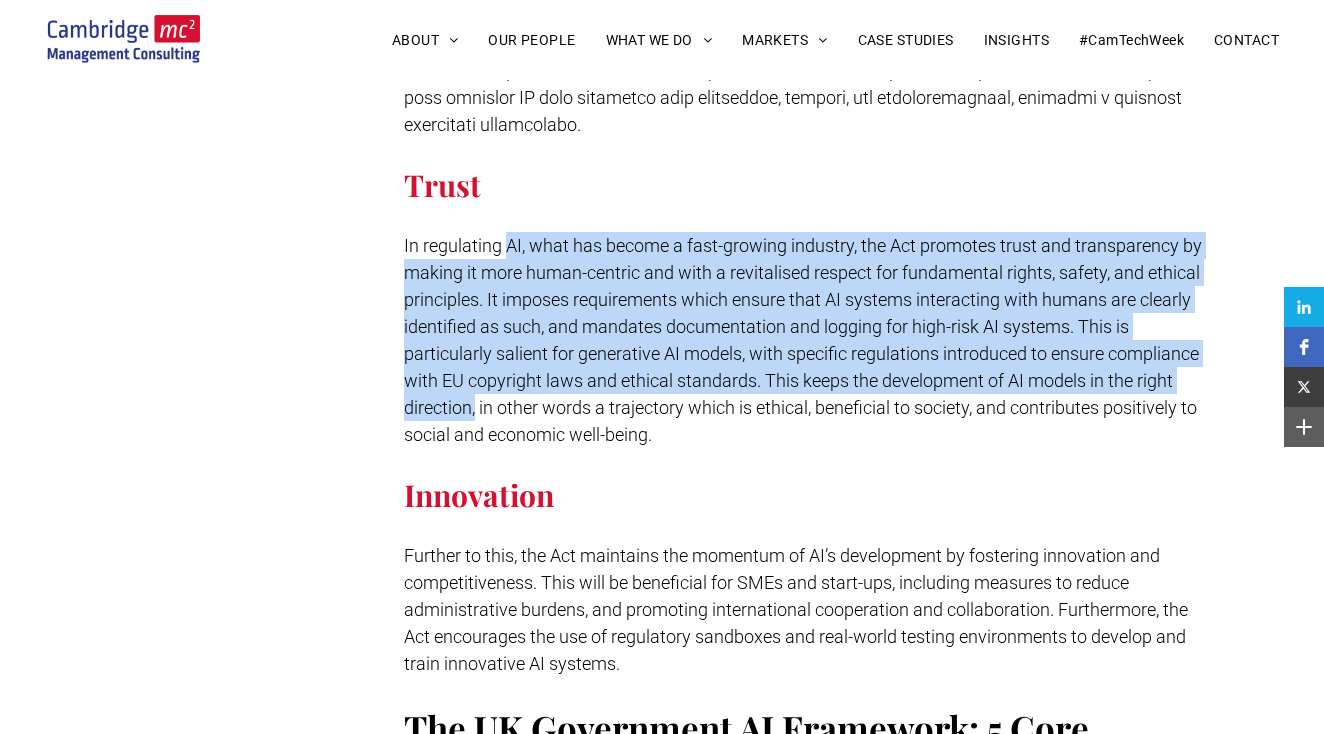 click on "In regulating AI, what has become a fast-growing industry, the Act promotes trust and transparency by making it more human-centric and with a revitalised respect for fundamental rights, safety, and ethical principles. It imposes requirements which ensure that AI systems interacting with humans are clearly identified as such, and mandates documentation and logging for high-risk AI systems. This is particularly salient for generative AI models, with specific regulations introduced to ensure compliance with EU copyright laws and ethical standards. This keeps the development of AI models in the right direction, in other words a trajectory which is ethical, beneficial to society, and contributes positively to social and economic well-being." at bounding box center [803, 340] 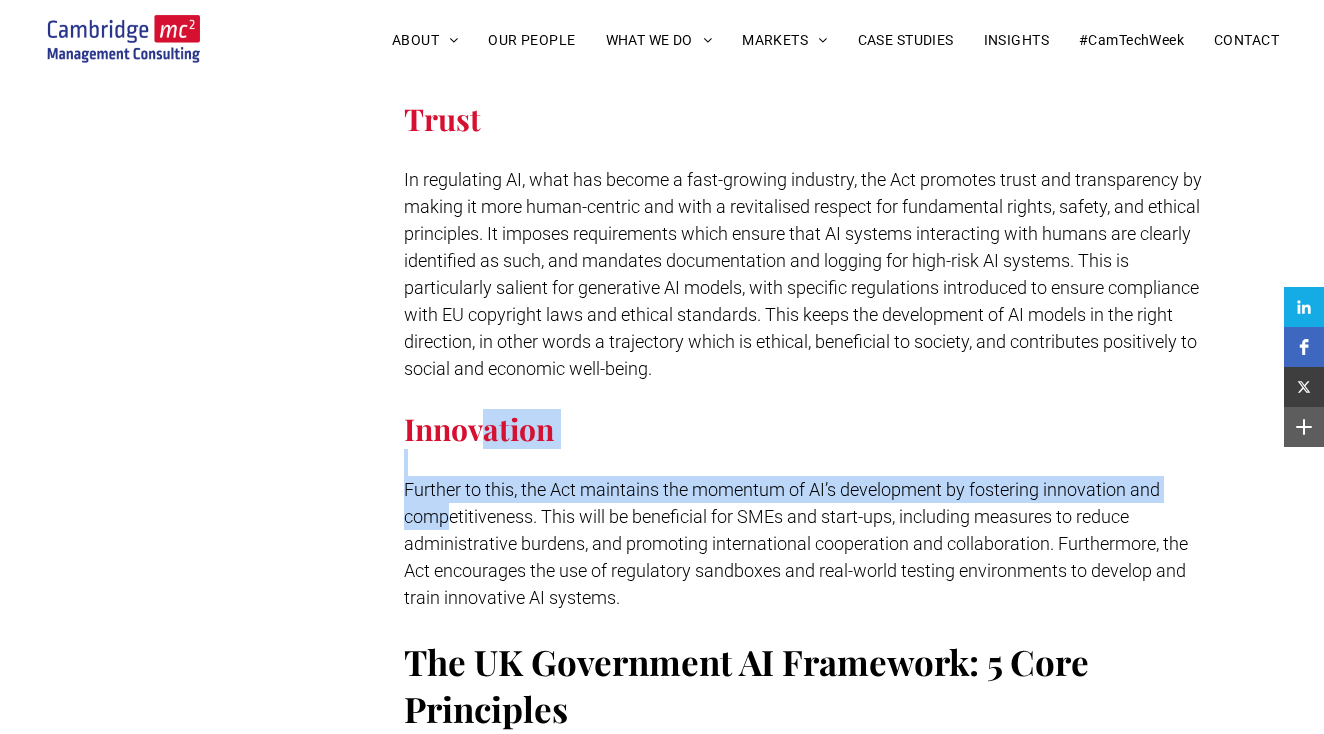 drag, startPoint x: 486, startPoint y: 387, endPoint x: 450, endPoint y: 493, distance: 111.94642 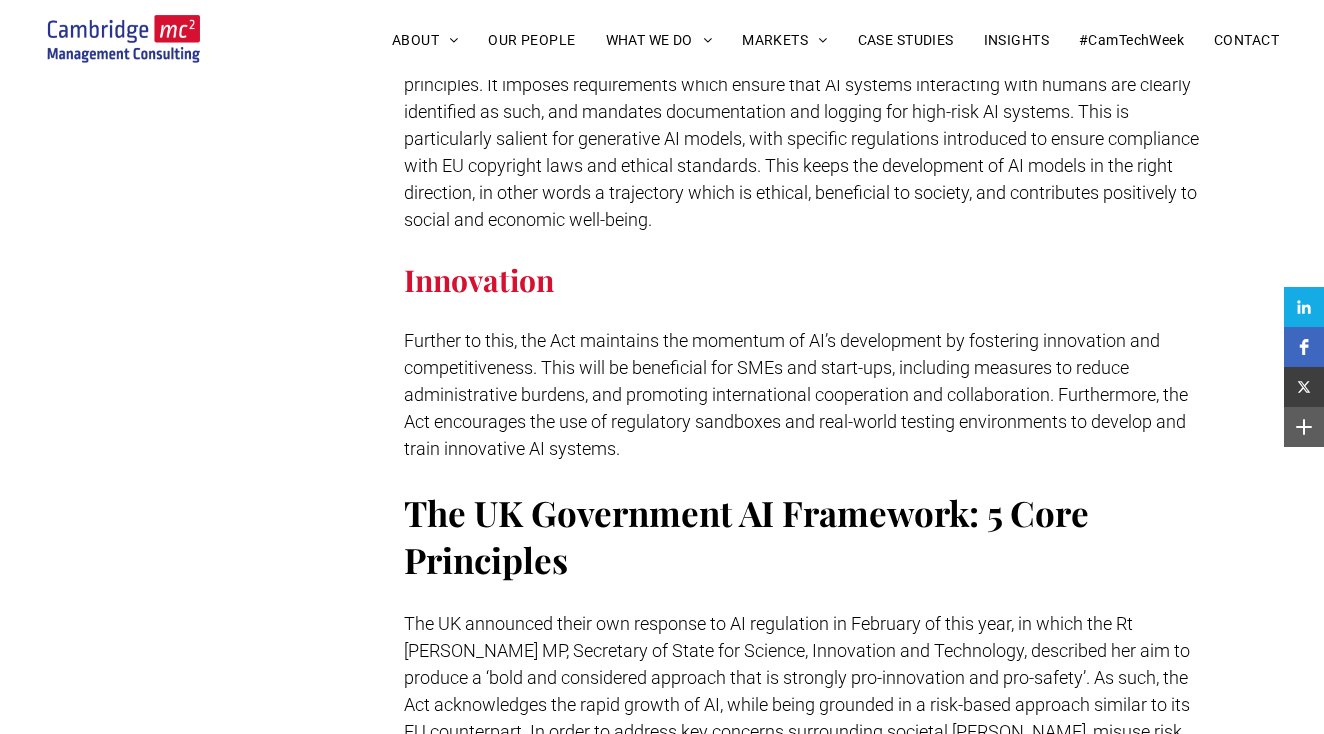 scroll, scrollTop: 3489, scrollLeft: 0, axis: vertical 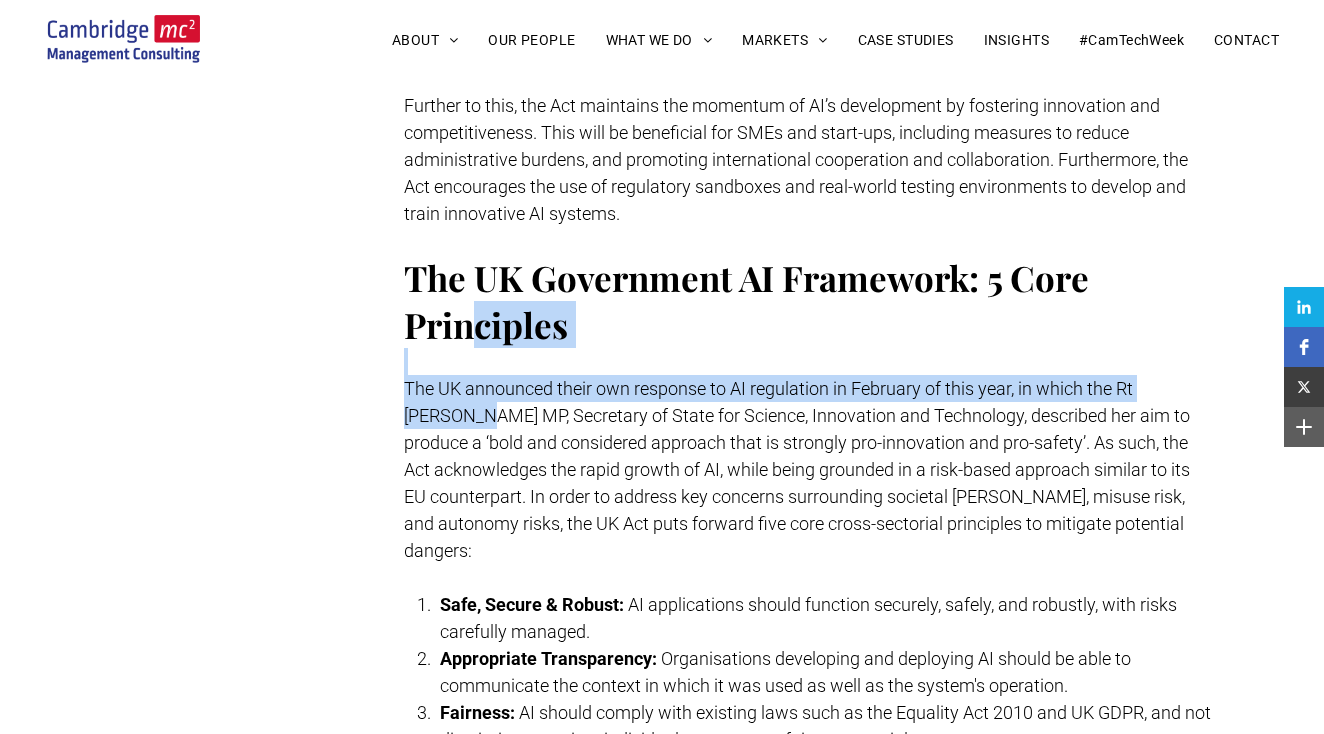 drag, startPoint x: 479, startPoint y: 307, endPoint x: 452, endPoint y: 400, distance: 96.84007 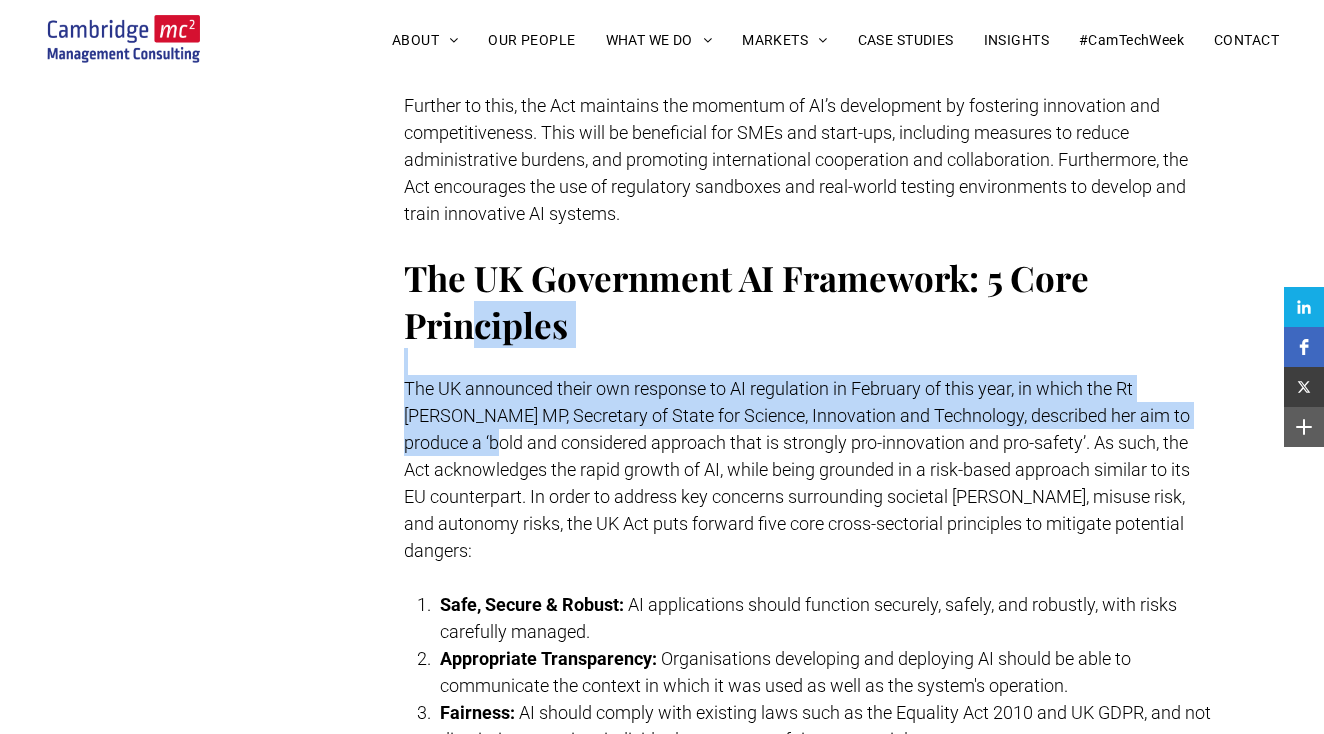 click on "The UK announced their own response to AI regulation in February of this year, in which the Rt [PERSON_NAME] MP, Secretary of State for Science, Innovation and Technology, described her aim to produce a ‘bold and considered approach that is strongly pro-innovation and pro-safety’. As such, the Act acknowledges the rapid growth of AI, while being grounded in a risk-based approach similar to its EU counterpart. In order to address key concerns surrounding societal [PERSON_NAME], misuse risk, and autonomy risks, the UK Act puts forward five core cross-sectorial principles to mitigate potential dangers:" at bounding box center (808, 469) 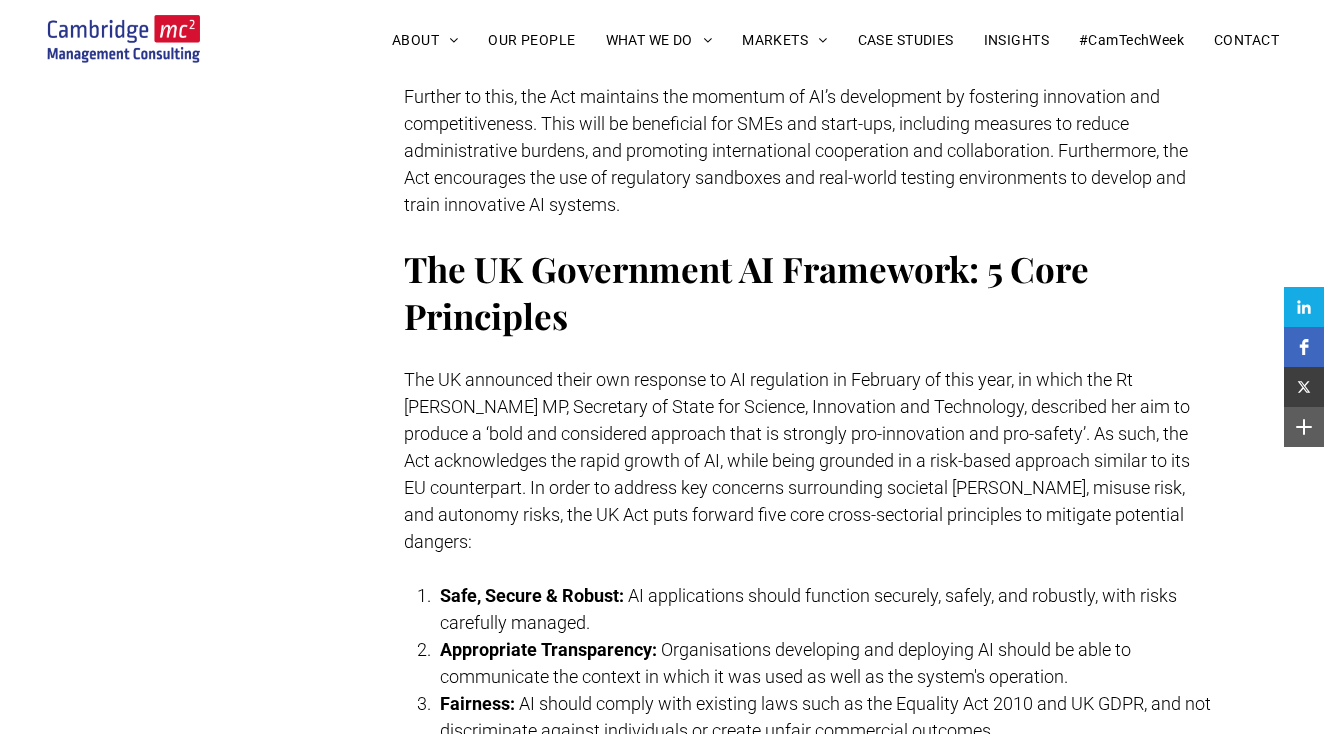 scroll, scrollTop: 3499, scrollLeft: 0, axis: vertical 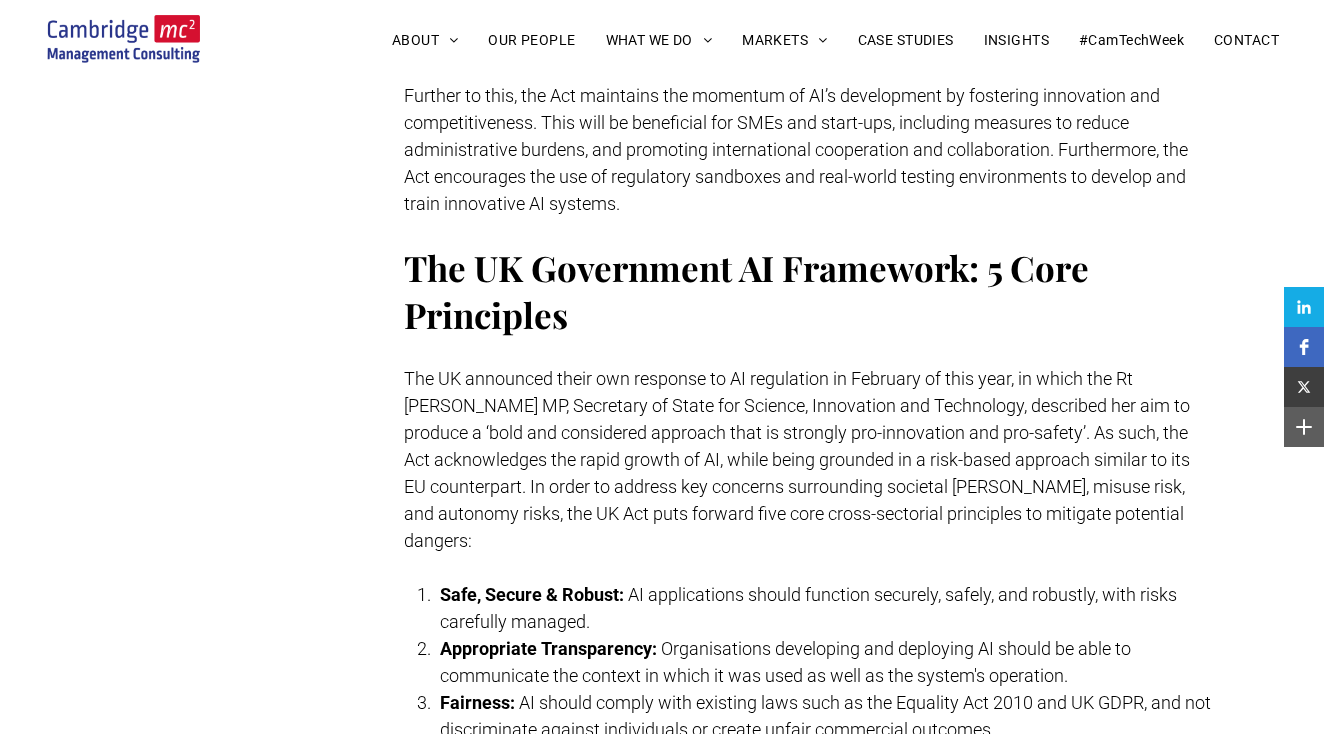 drag, startPoint x: 490, startPoint y: 352, endPoint x: 485, endPoint y: 384, distance: 32.38827 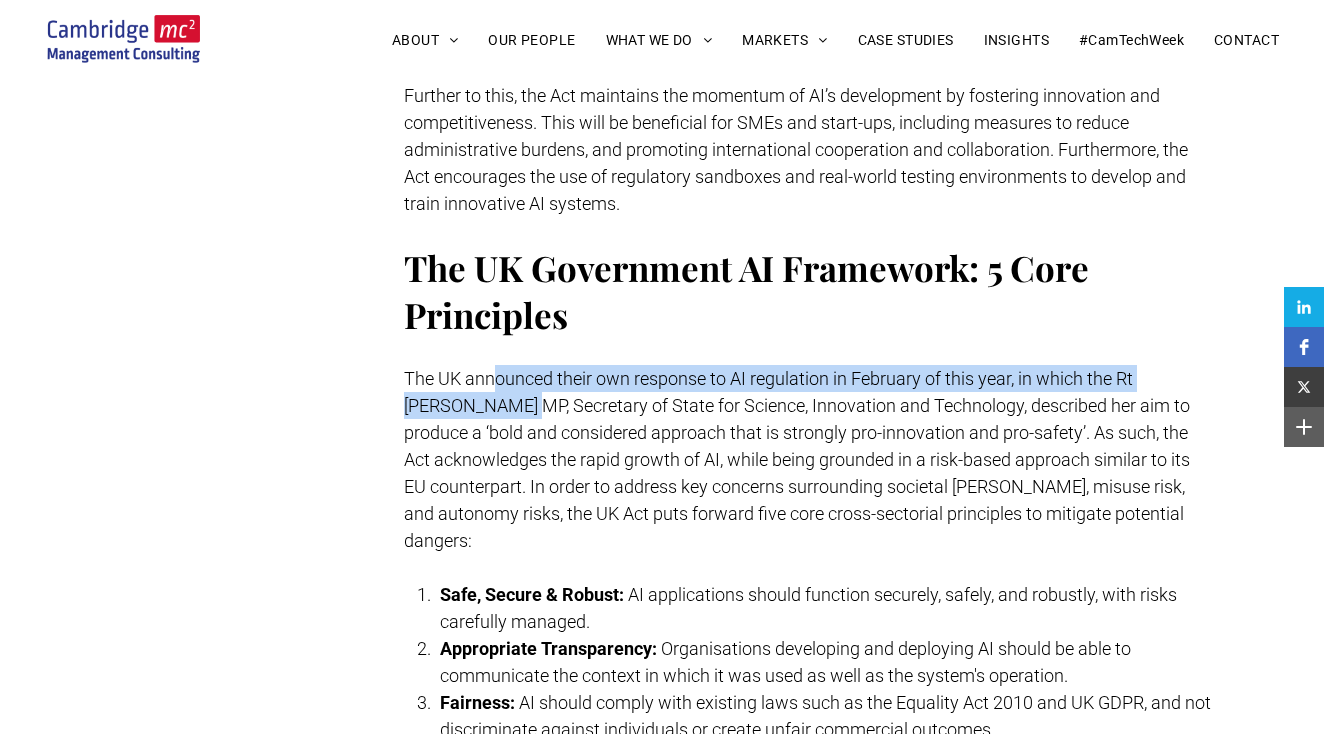 click on "The UK announced their own response to AI regulation in February of this year, in which the Rt [PERSON_NAME] MP, Secretary of State for Science, Innovation and Technology, described her aim to produce a ‘bold and considered approach that is strongly pro-innovation and pro-safety’. As such, the Act acknowledges the rapid growth of AI, while being grounded in a risk-based approach similar to its EU counterpart. In order to address key concerns surrounding societal [PERSON_NAME], misuse risk, and autonomy risks, the UK Act puts forward five core cross-sectorial principles to mitigate potential dangers:" at bounding box center (797, 459) 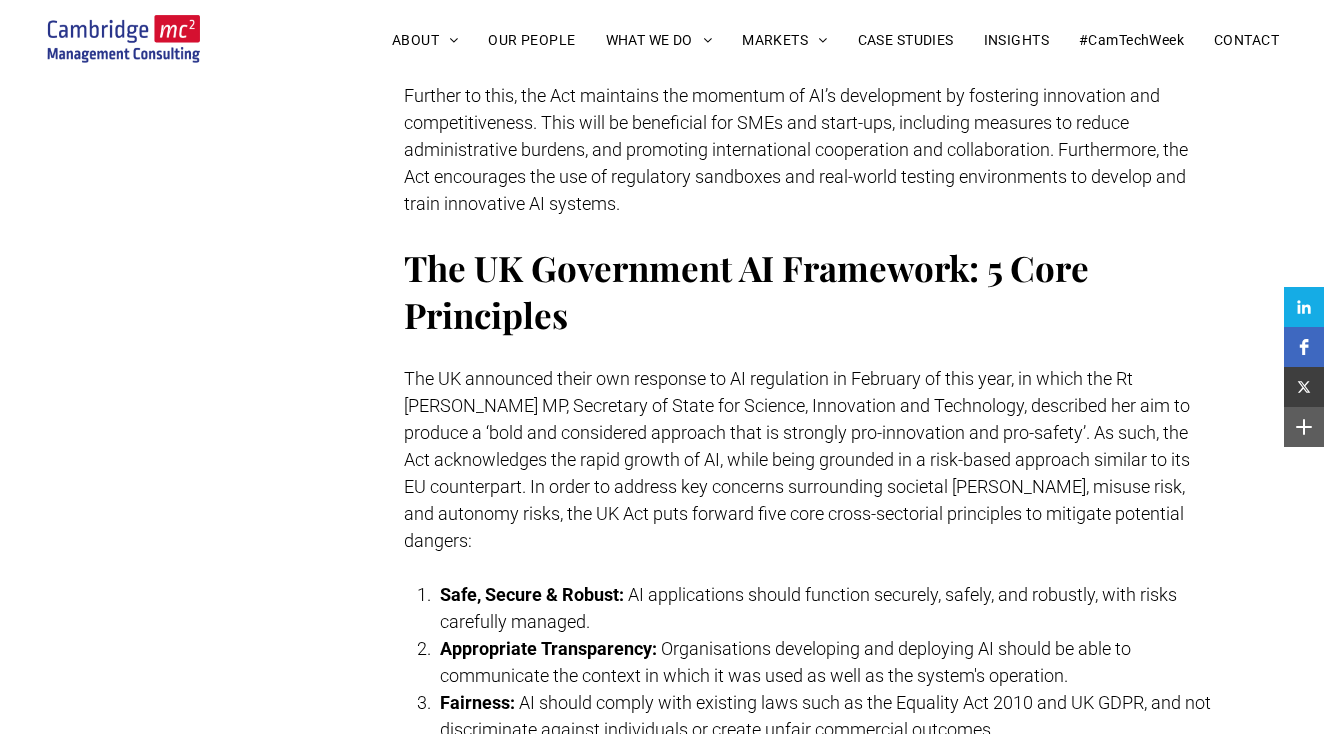 click on "The UK announced their own response to AI regulation in February of this year, in which the Rt [PERSON_NAME] MP, Secretary of State for Science, Innovation and Technology, described her aim to produce a ‘bold and considered approach that is strongly pro-innovation and pro-safety’. As such, the Act acknowledges the rapid growth of AI, while being grounded in a risk-based approach similar to its EU counterpart. In order to address key concerns surrounding societal [PERSON_NAME], misuse risk, and autonomy risks, the UK Act puts forward five core cross-sectorial principles to mitigate potential dangers:" at bounding box center [797, 459] 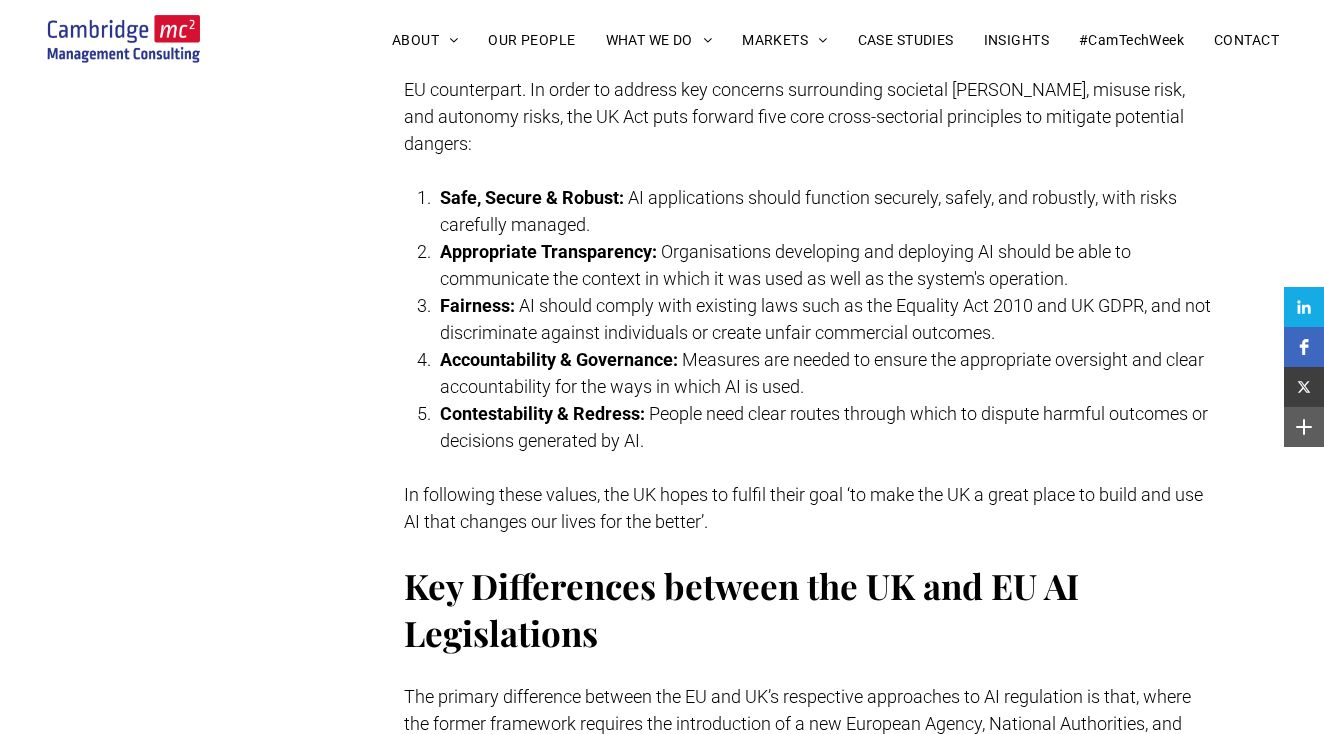 scroll, scrollTop: 4026, scrollLeft: 0, axis: vertical 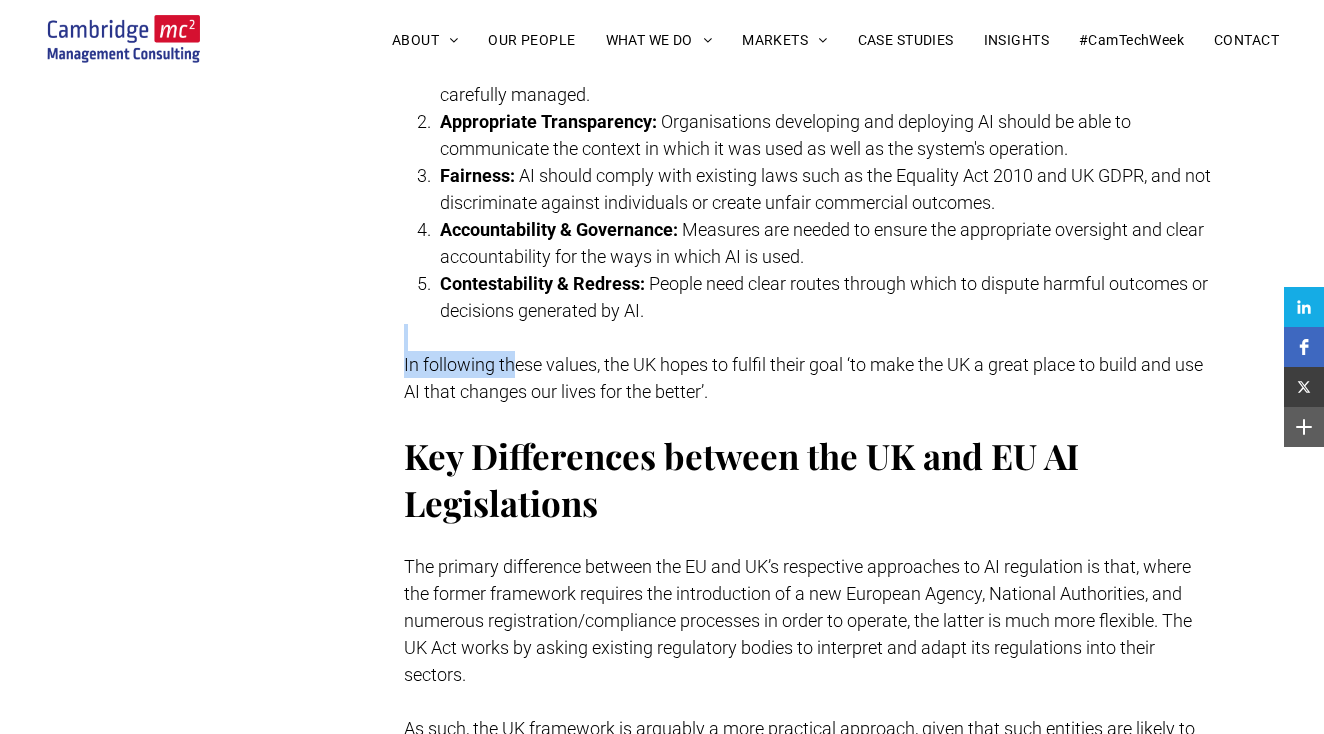 drag, startPoint x: 526, startPoint y: 305, endPoint x: 506, endPoint y: 349, distance: 48.332184 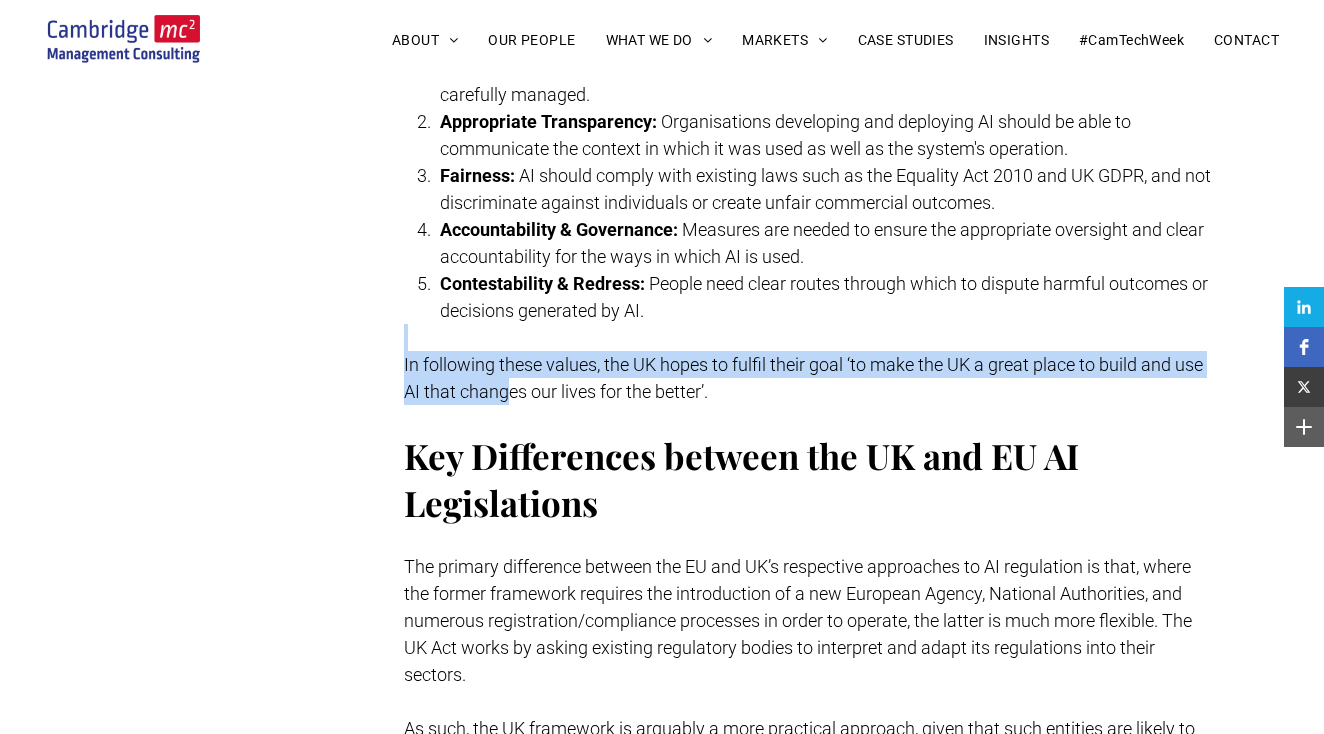 click on "In following these values, the UK hopes to fulfil their goal ‘to make the UK a great place to build and use AI that changes our lives for the better’." at bounding box center (808, 378) 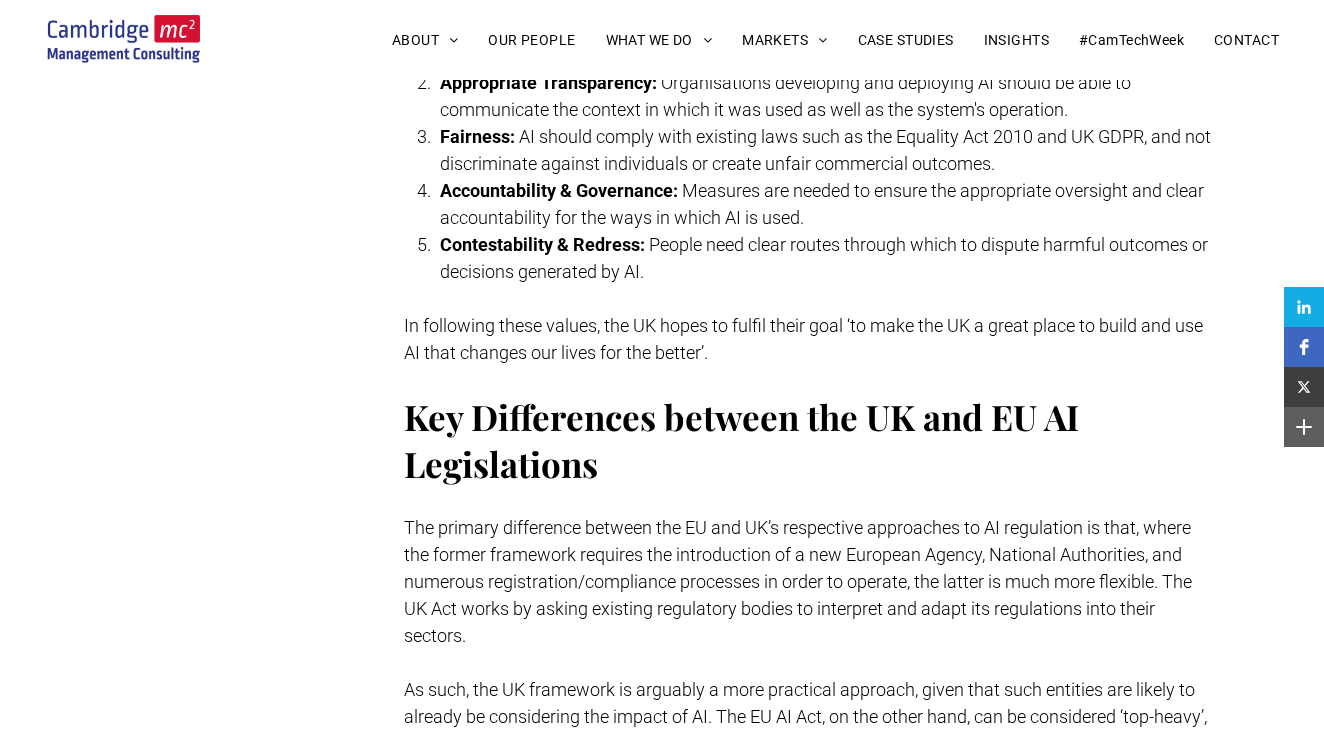 scroll, scrollTop: 4085, scrollLeft: 0, axis: vertical 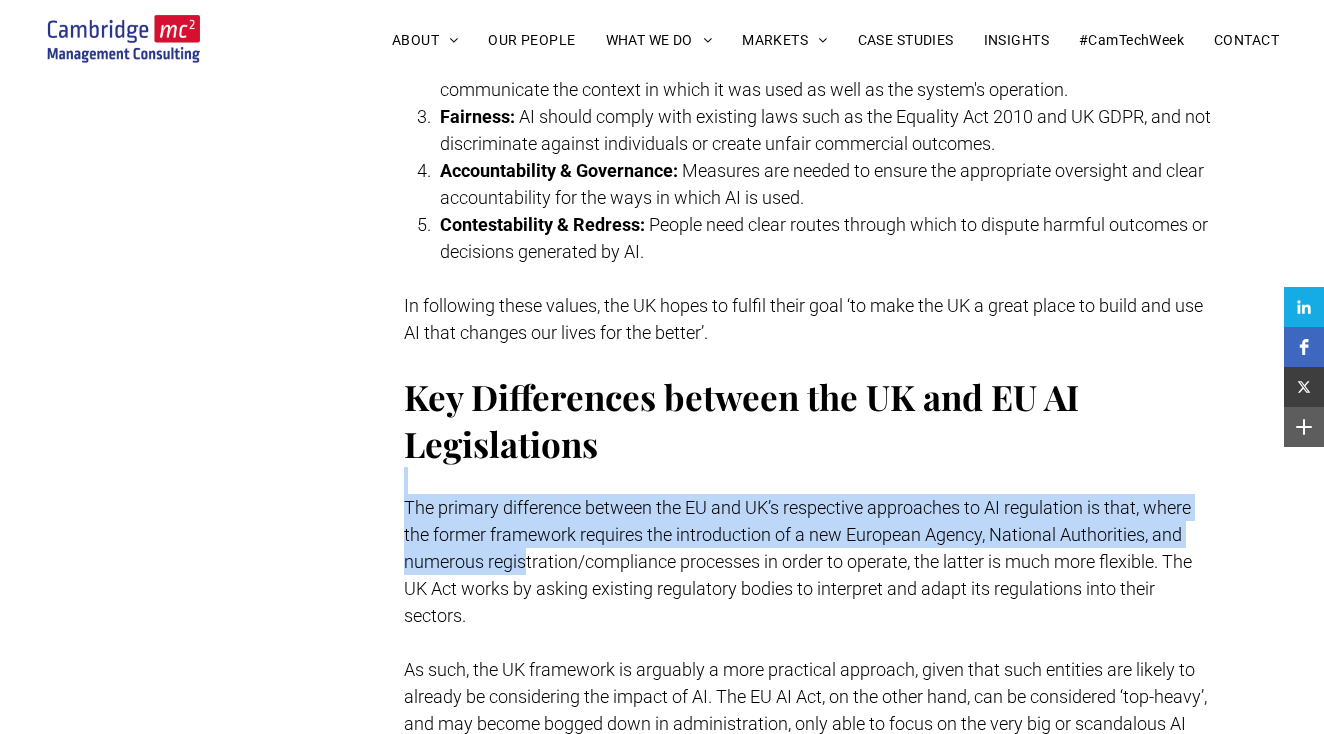 drag, startPoint x: 549, startPoint y: 441, endPoint x: 522, endPoint y: 532, distance: 94.92102 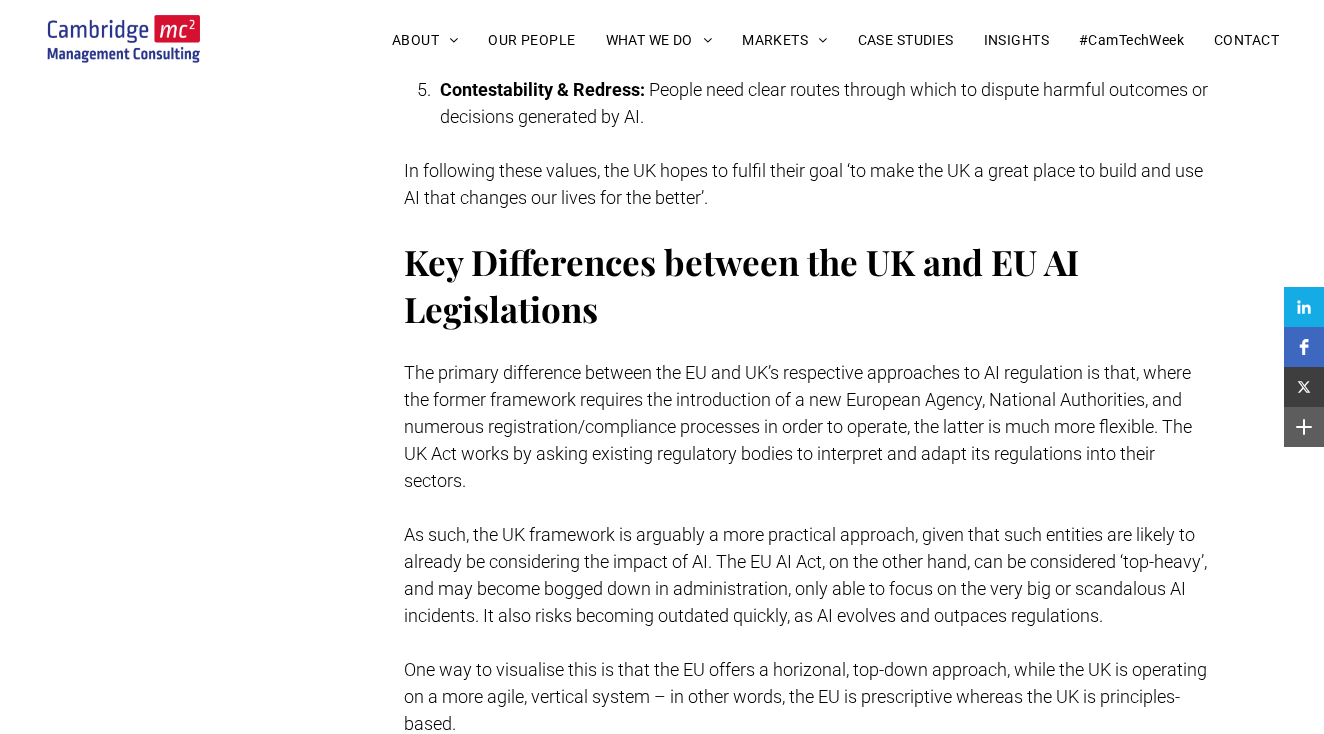 scroll, scrollTop: 4342, scrollLeft: 0, axis: vertical 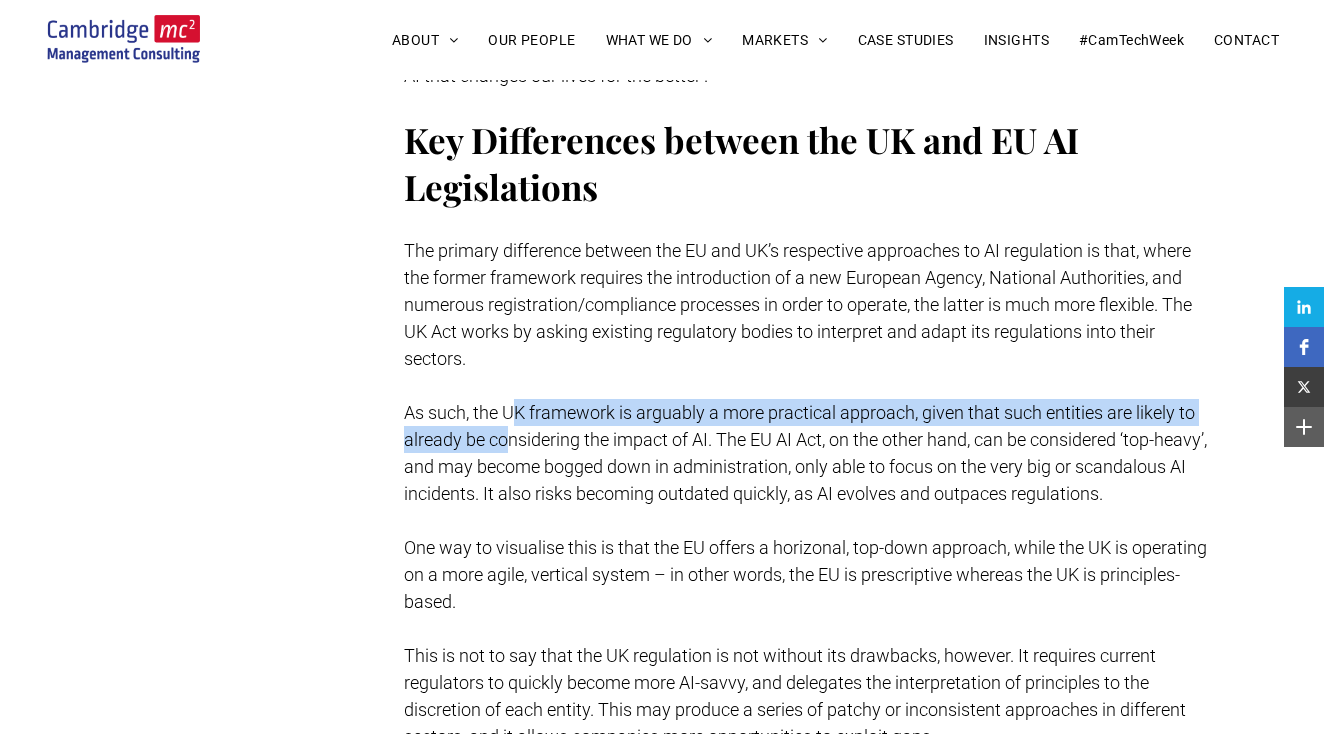 drag, startPoint x: 513, startPoint y: 382, endPoint x: 506, endPoint y: 405, distance: 24.04163 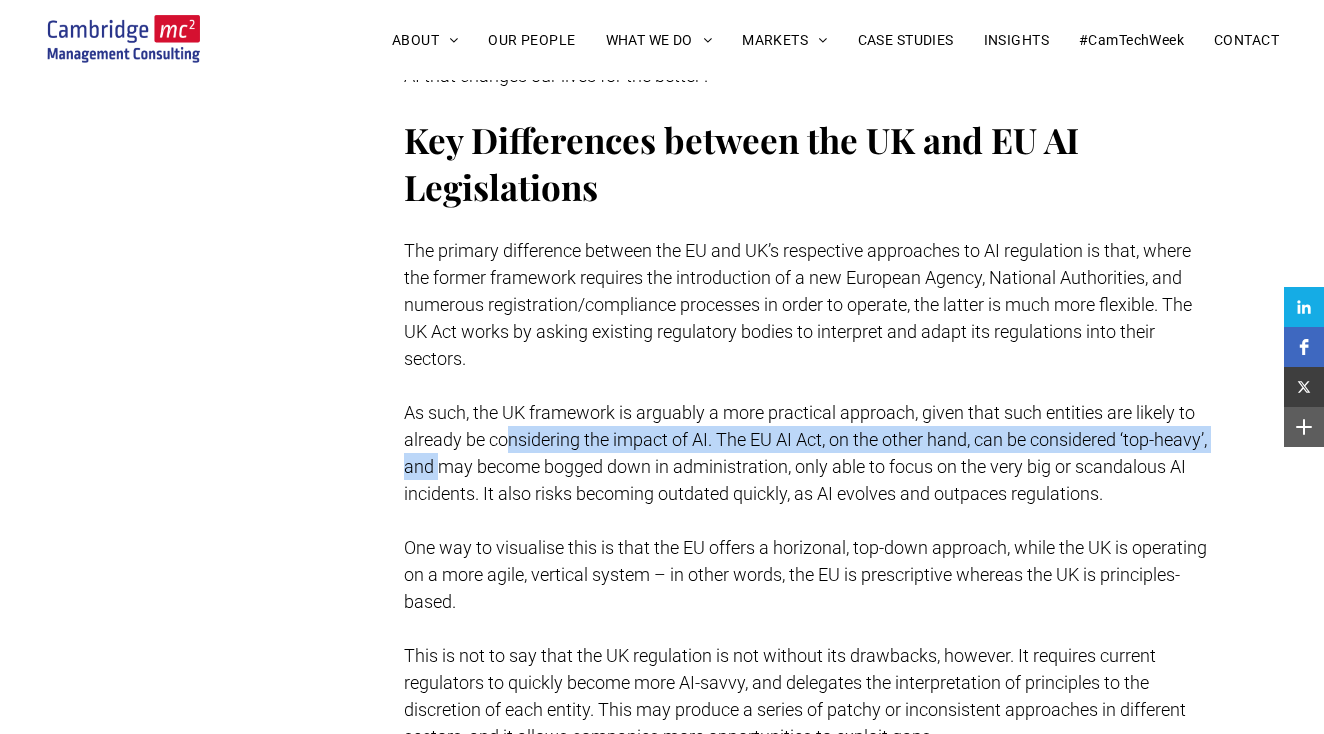 drag, startPoint x: 511, startPoint y: 403, endPoint x: 495, endPoint y: 436, distance: 36.67424 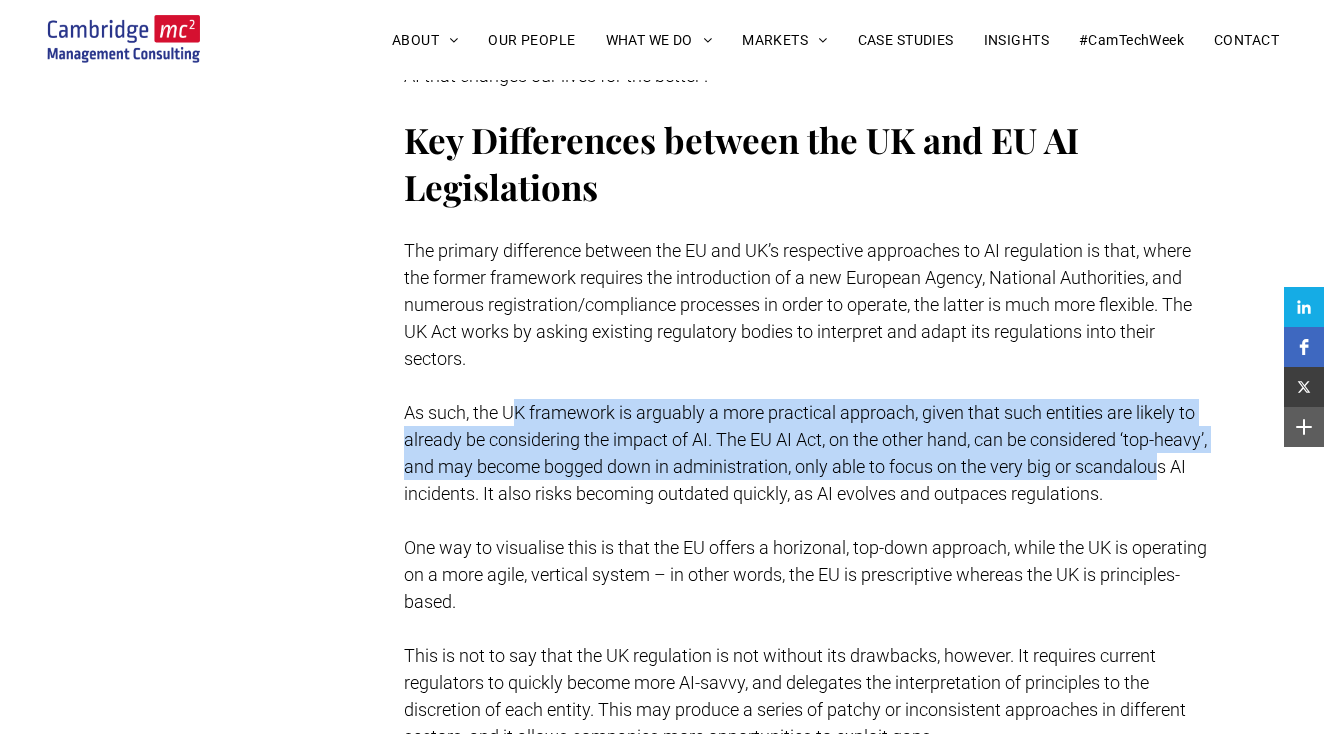 drag, startPoint x: 520, startPoint y: 394, endPoint x: 488, endPoint y: 456, distance: 69.77106 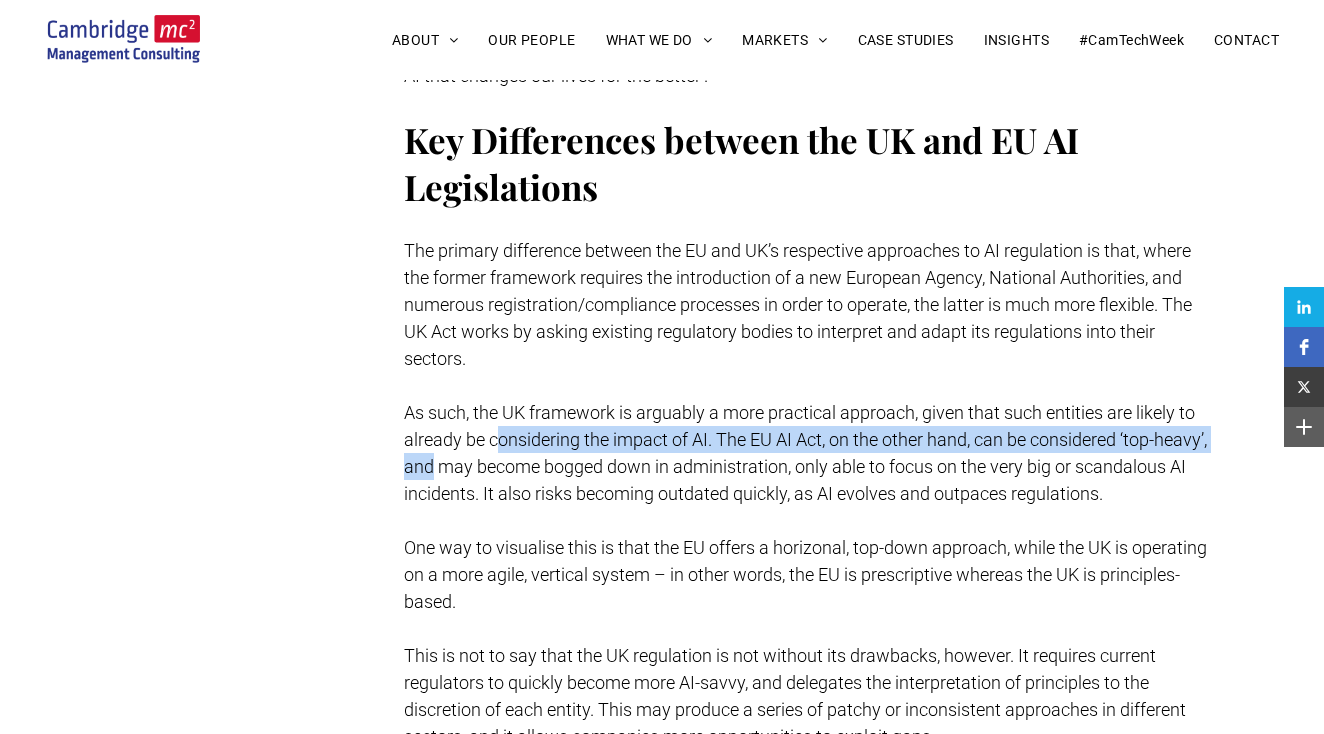 drag, startPoint x: 496, startPoint y: 421, endPoint x: 480, endPoint y: 473, distance: 54.405884 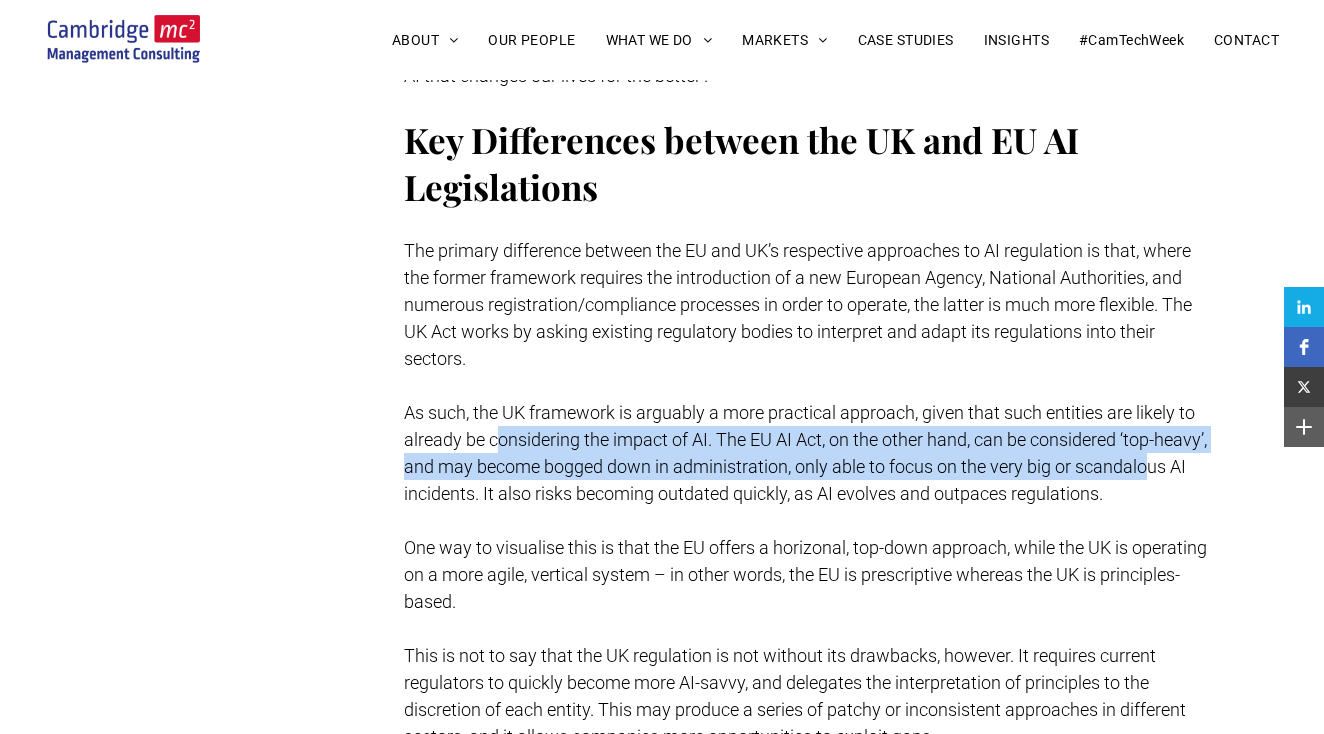 click on "As such, the UK framework is arguably a more practical approach, given that such entities are likely to already be considering the impact of AI. The EU AI Act, on the other hand, can be considered ‘top-heavy’, and may become bogged down in administration, only able to focus on the very big or scandalous AI incidents. It also risks becoming outdated quickly, as AI evolves and outpaces regulations." at bounding box center [805, 453] 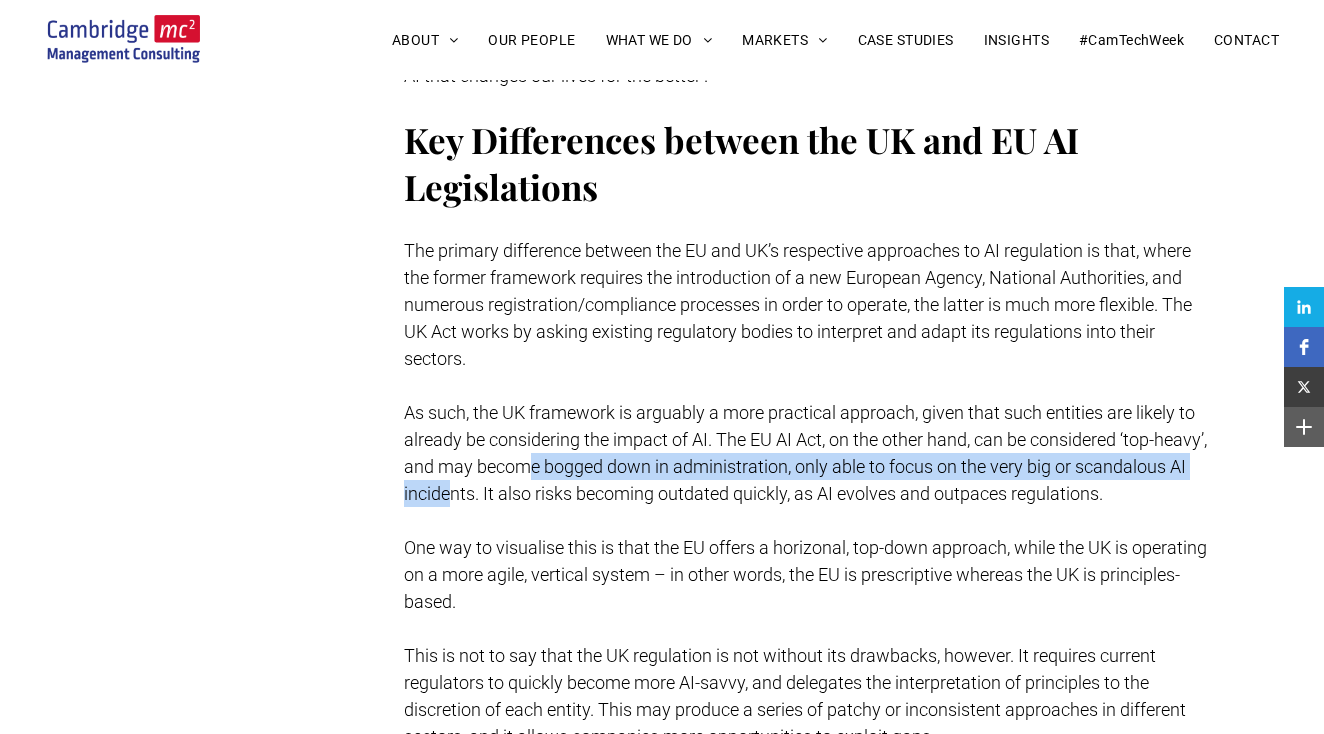 drag, startPoint x: 584, startPoint y: 433, endPoint x: 560, endPoint y: 475, distance: 48.373547 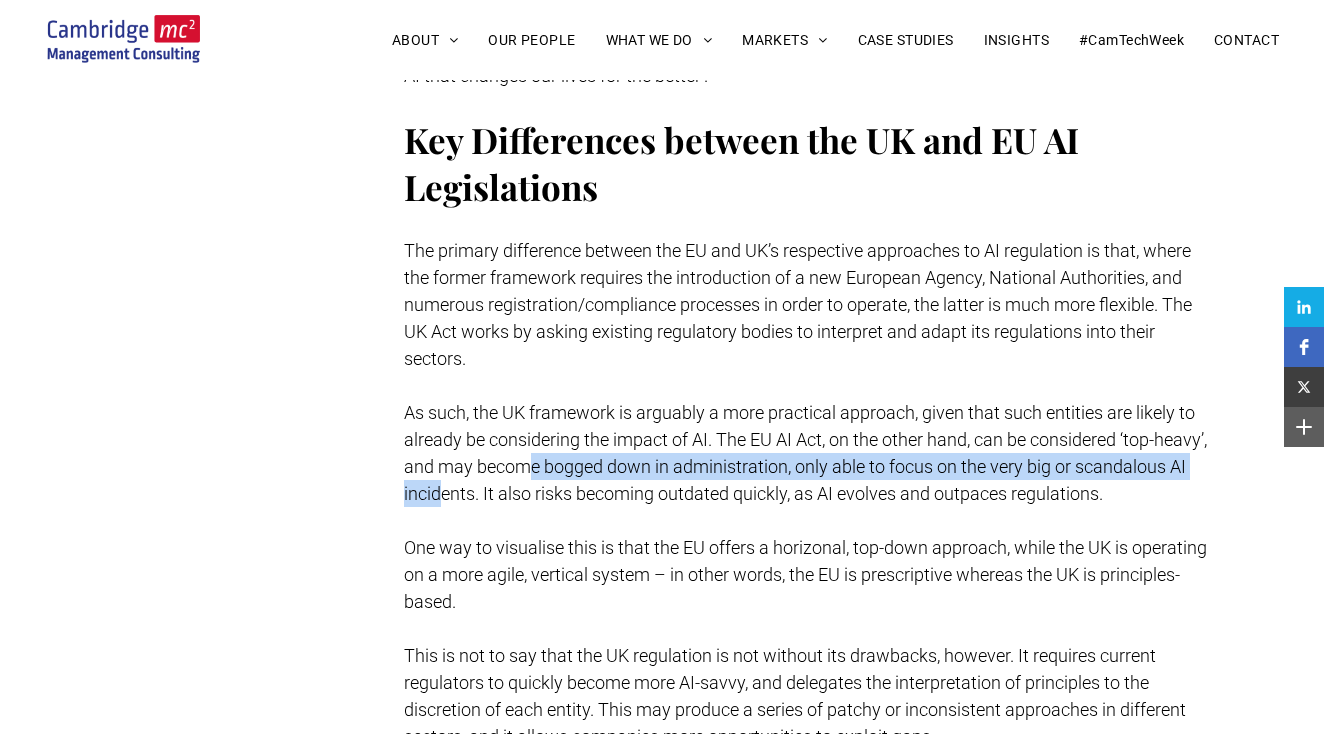 click on "As such, the UK framework is arguably a more practical approach, given that such entities are likely to already be considering the impact of AI. The EU AI Act, on the other hand, can be considered ‘top-heavy’, and may become bogged down in administration, only able to focus on the very big or scandalous AI incidents. It also risks becoming outdated quickly, as AI evolves and outpaces regulations." at bounding box center [805, 453] 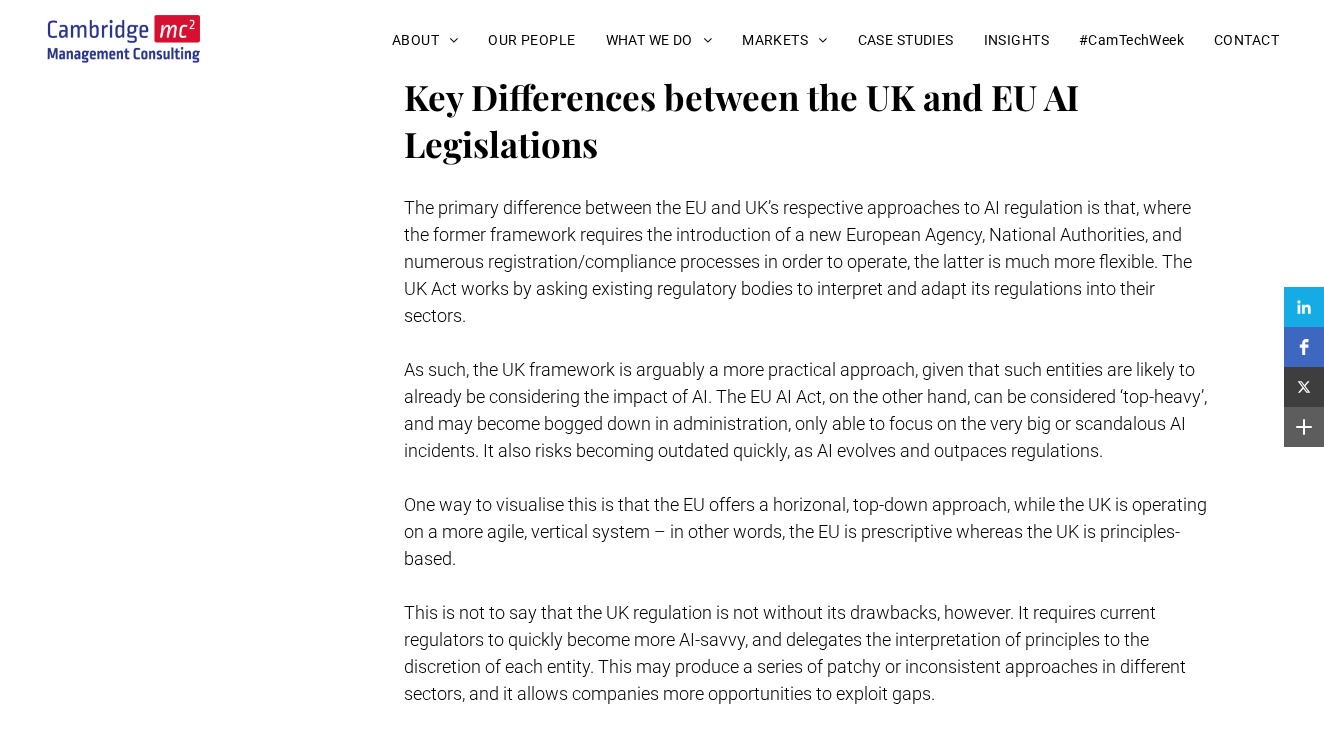 scroll, scrollTop: 4396, scrollLeft: 0, axis: vertical 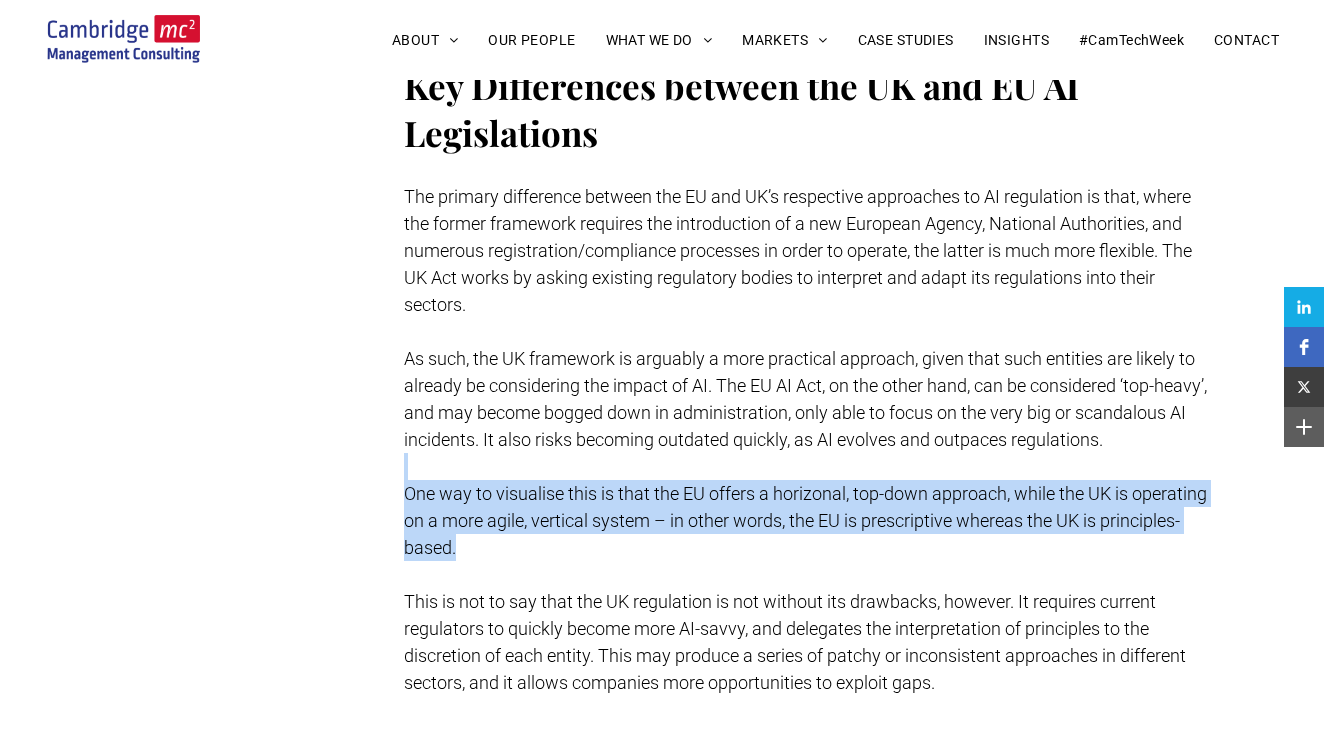 drag, startPoint x: 560, startPoint y: 475, endPoint x: 534, endPoint y: 549, distance: 78.434685 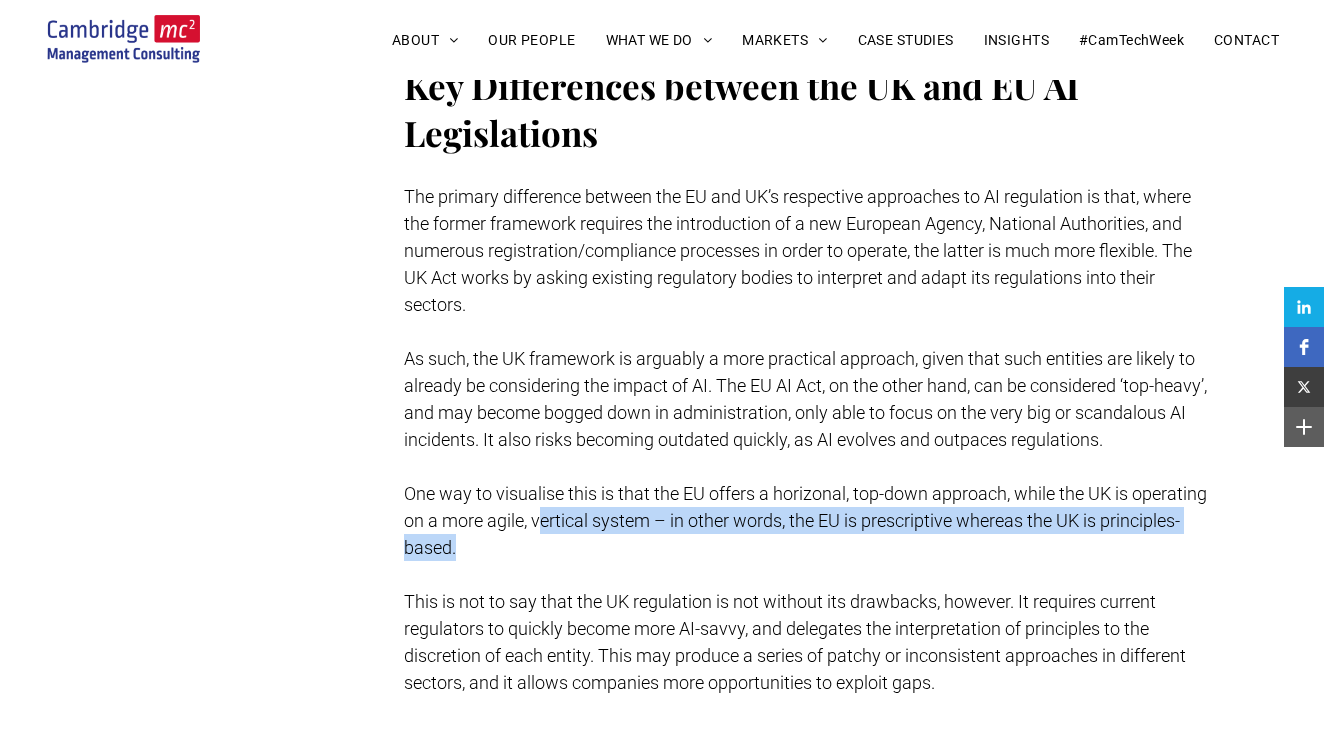 drag, startPoint x: 541, startPoint y: 504, endPoint x: 522, endPoint y: 544, distance: 44.28318 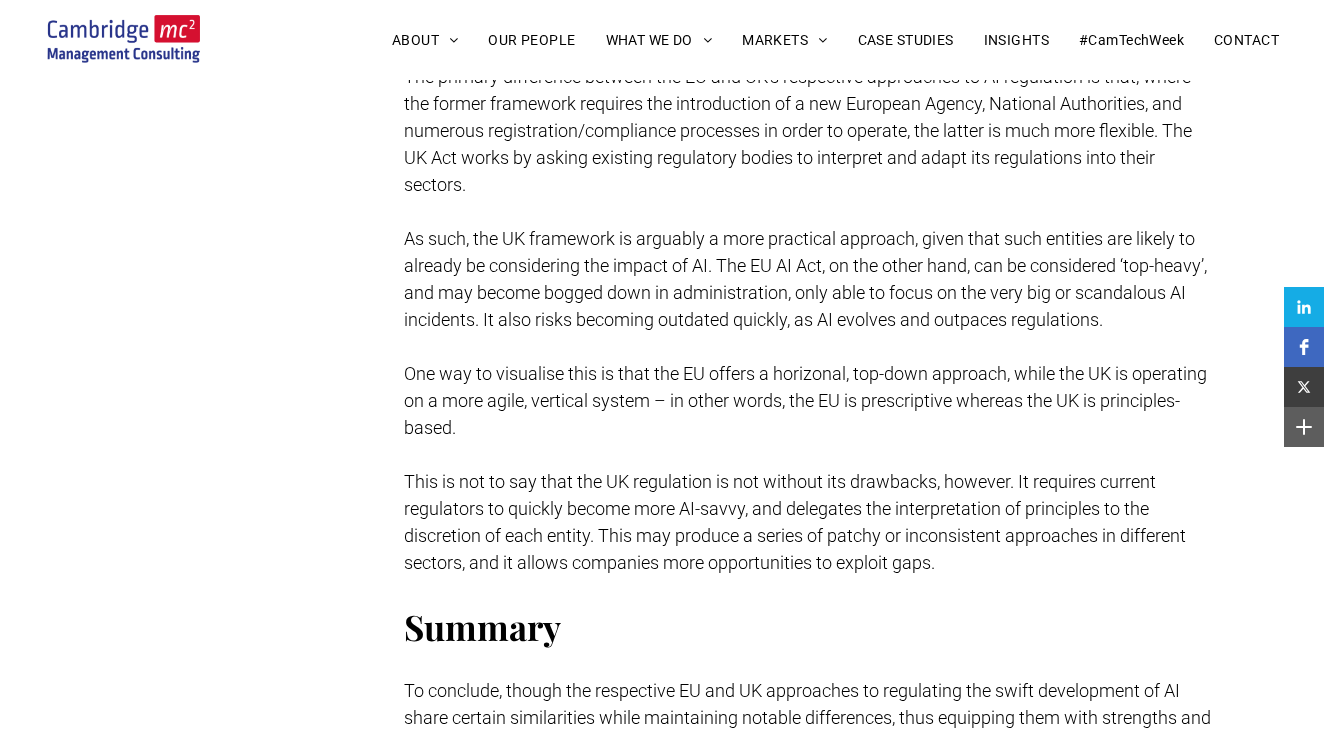 scroll, scrollTop: 4518, scrollLeft: 0, axis: vertical 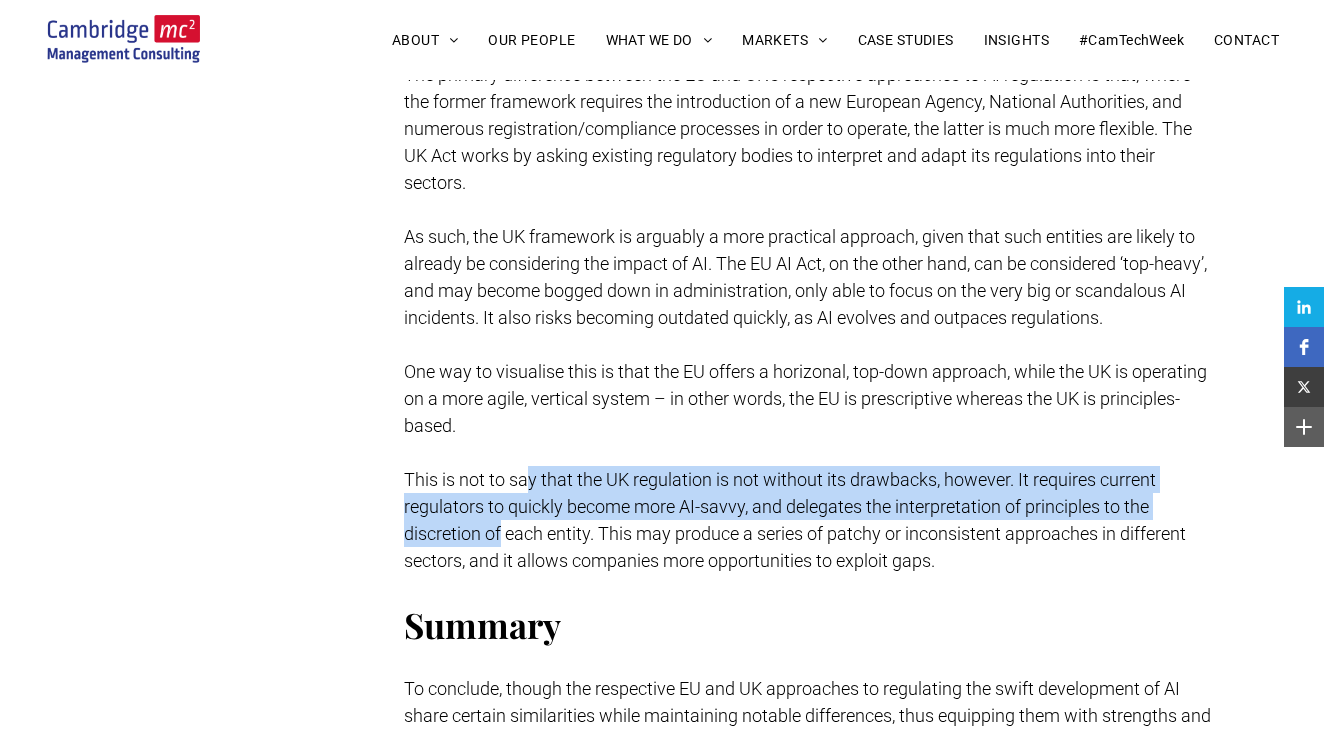 drag, startPoint x: 524, startPoint y: 482, endPoint x: 497, endPoint y: 552, distance: 75.026665 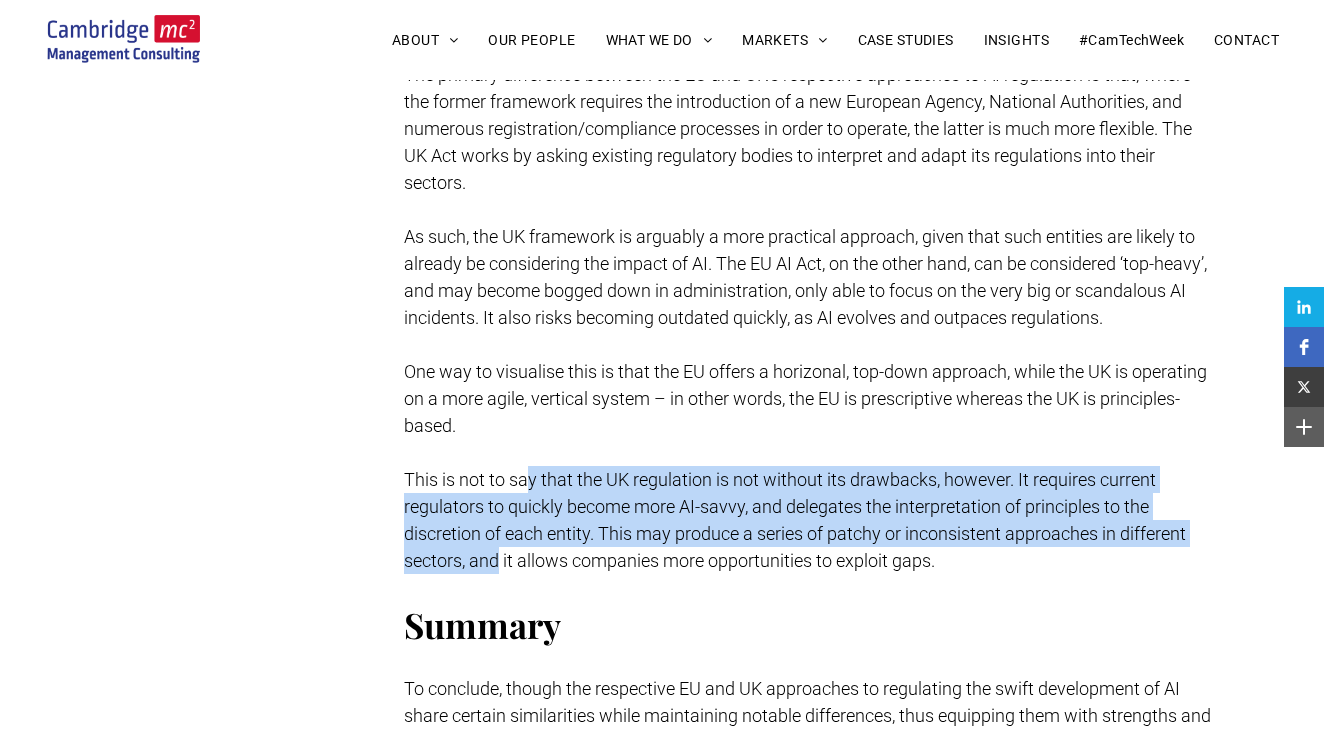 click on "This is not to say that the UK regulation is not without its drawbacks, however. It requires current regulators to quickly become more AI-savvy, and delegates the interpretation of principles to the discretion of each entity. This may produce a series of patchy or inconsistent approaches in different sectors, and it allows companies more opportunities to exploit gaps." at bounding box center [795, 520] 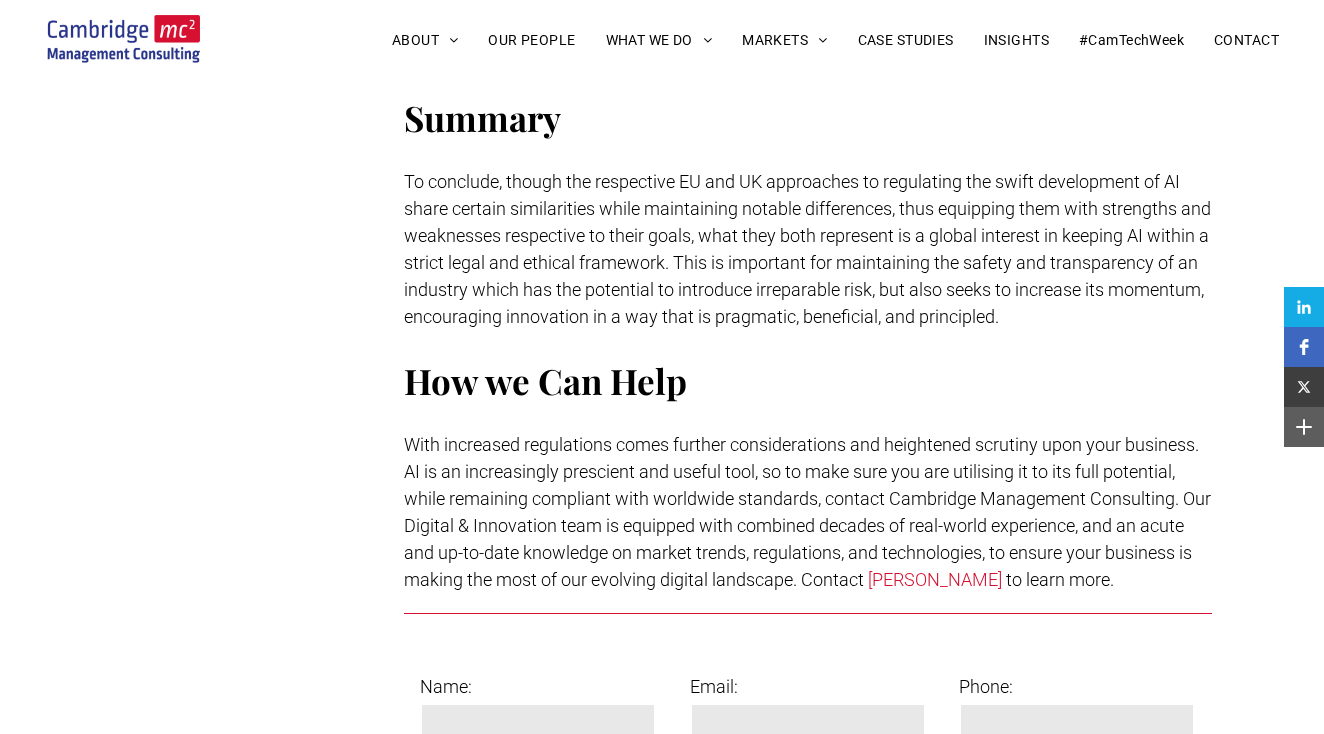 scroll, scrollTop: 5146, scrollLeft: 0, axis: vertical 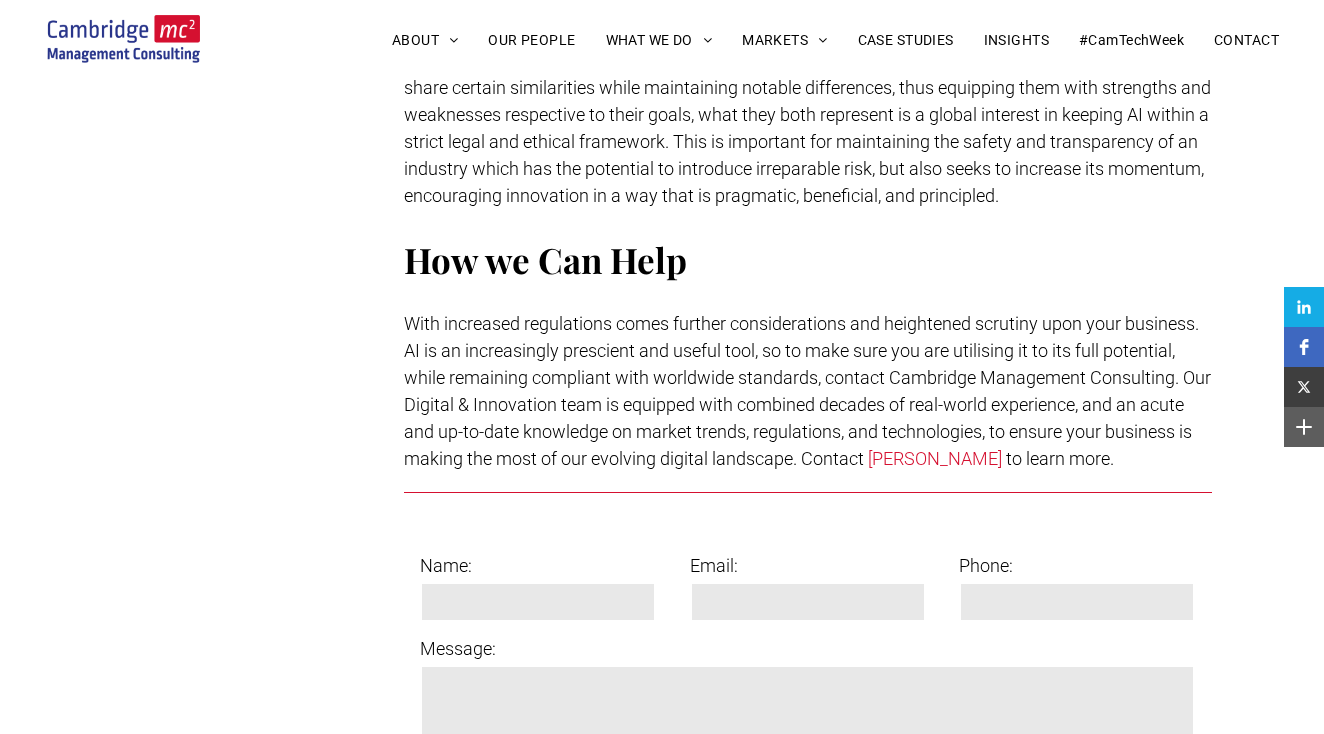 drag, startPoint x: 466, startPoint y: 350, endPoint x: 472, endPoint y: 444, distance: 94.19129 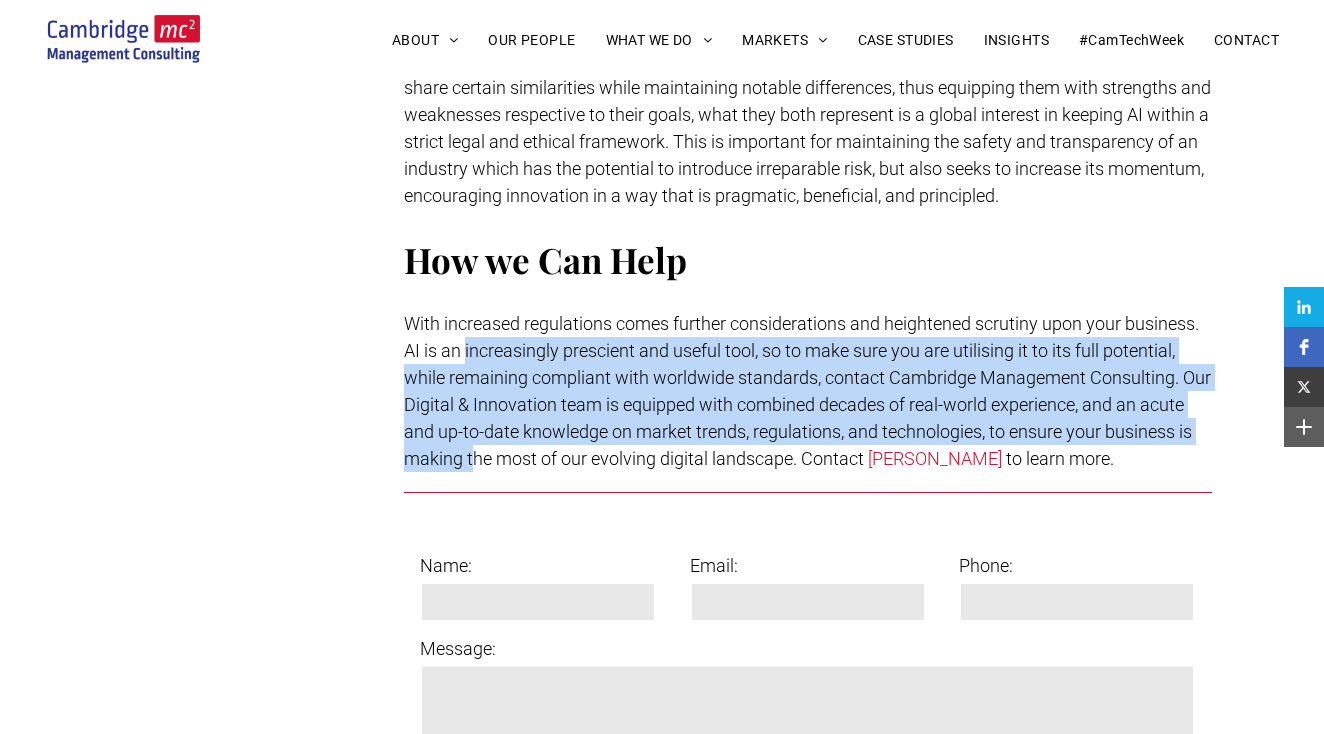 click on "With increased regulations comes further considerations and heightened scrutiny upon your business. AI is an increasingly prescient and useful tool, so to make sure you are utilising it to its full potential, while remaining compliant with worldwide standards, contact Cambridge Management Consulting. Our Digital & Innovation team is equipped with combined decades of real-world experience, and an acute and up-to-date knowledge on market trends, regulations, and technologies, to ensure your business is making the most of our evolving digital landscape. Contact
[PERSON_NAME]   to learn more." at bounding box center [808, 391] 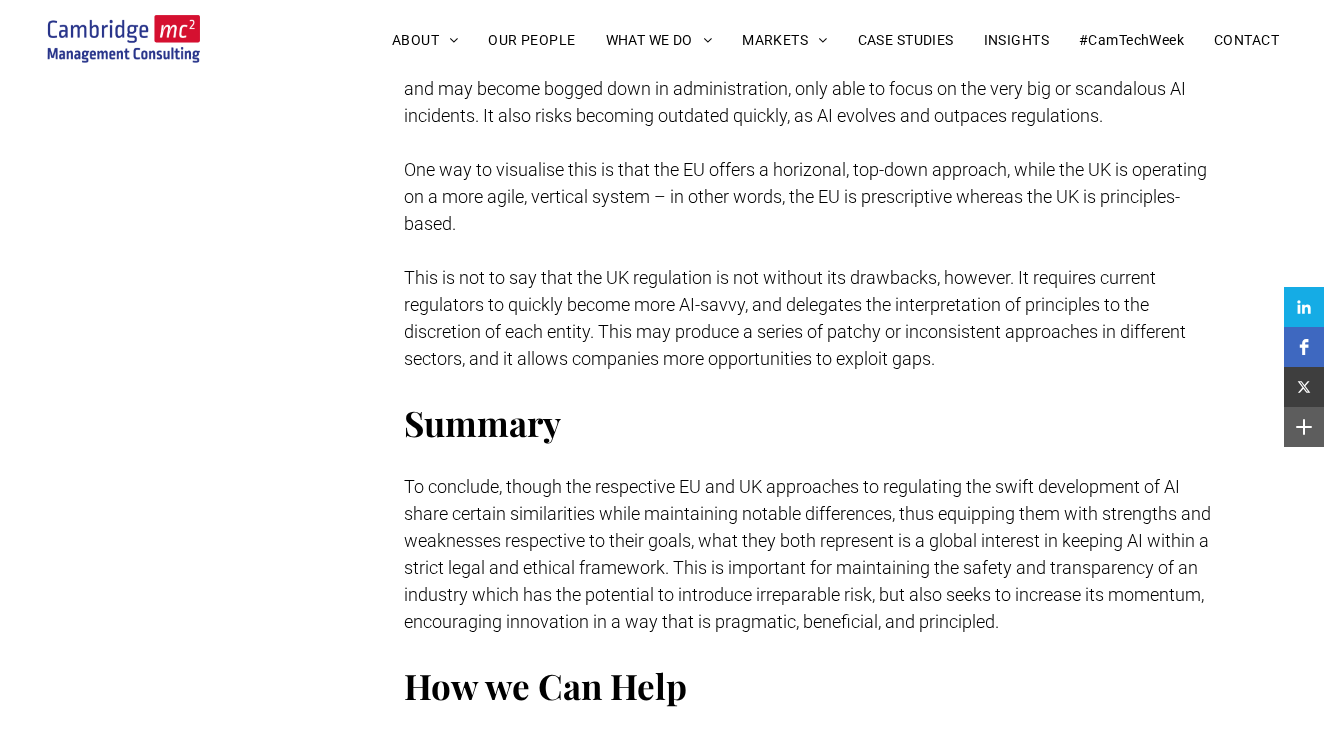 scroll, scrollTop: 4478, scrollLeft: 0, axis: vertical 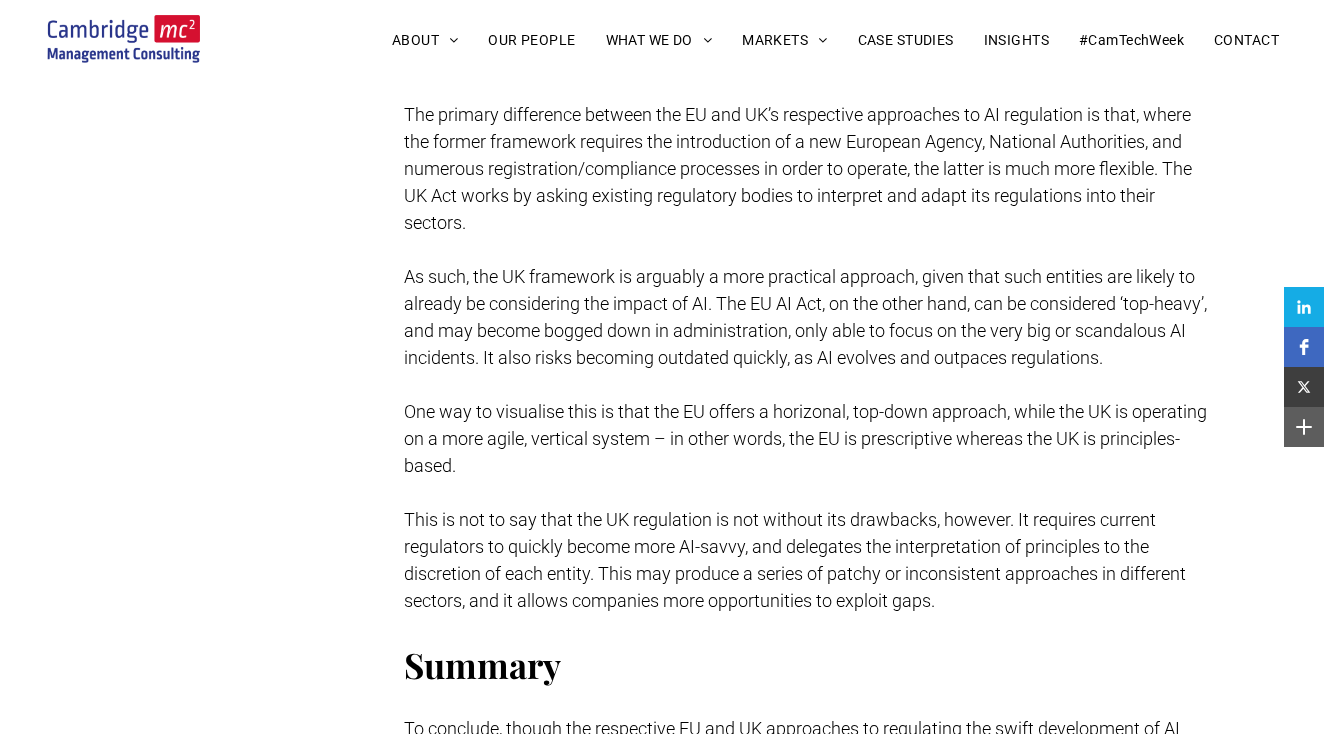 drag, startPoint x: 483, startPoint y: 398, endPoint x: 458, endPoint y: 457, distance: 64.07808 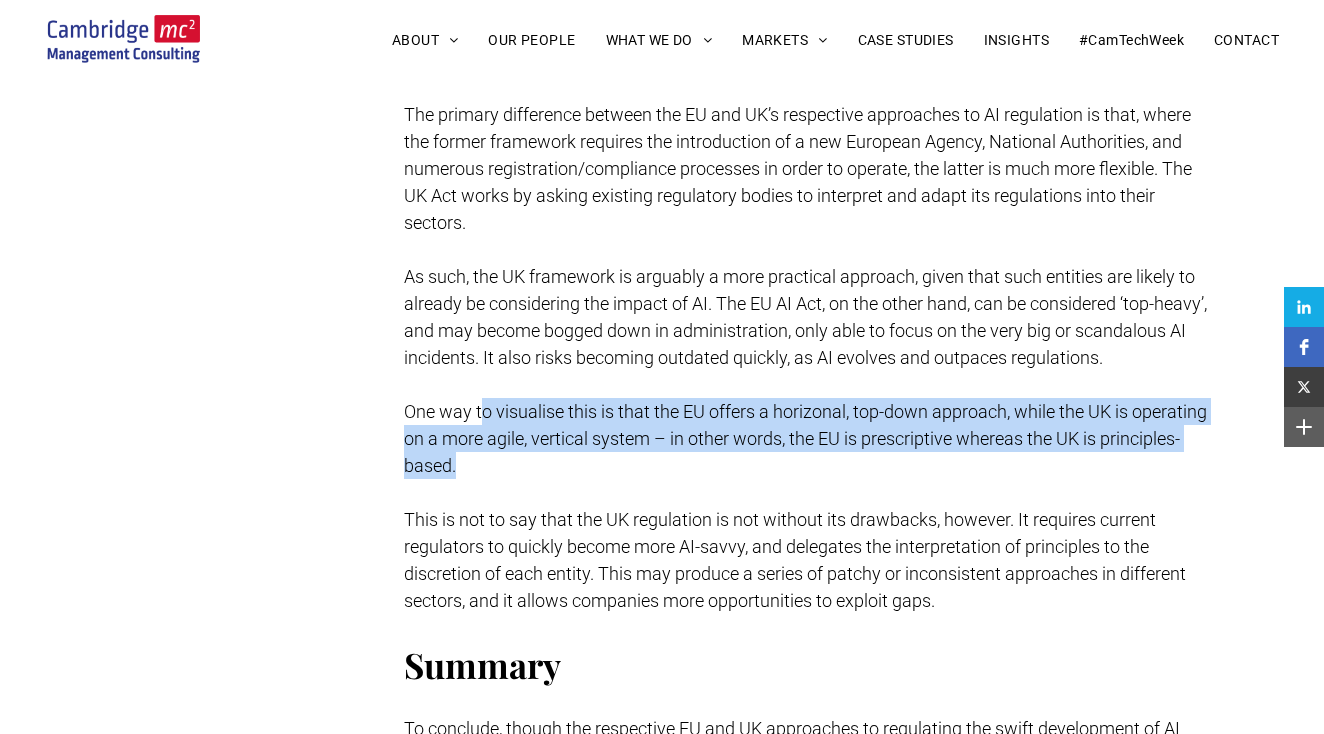 click on "One way to visualise this is that the EU offers a horizonal, top-down approach, while the UK is operating on a more agile, vertical system – in other words, the EU is prescriptive whereas the UK is principles-based." at bounding box center (808, 438) 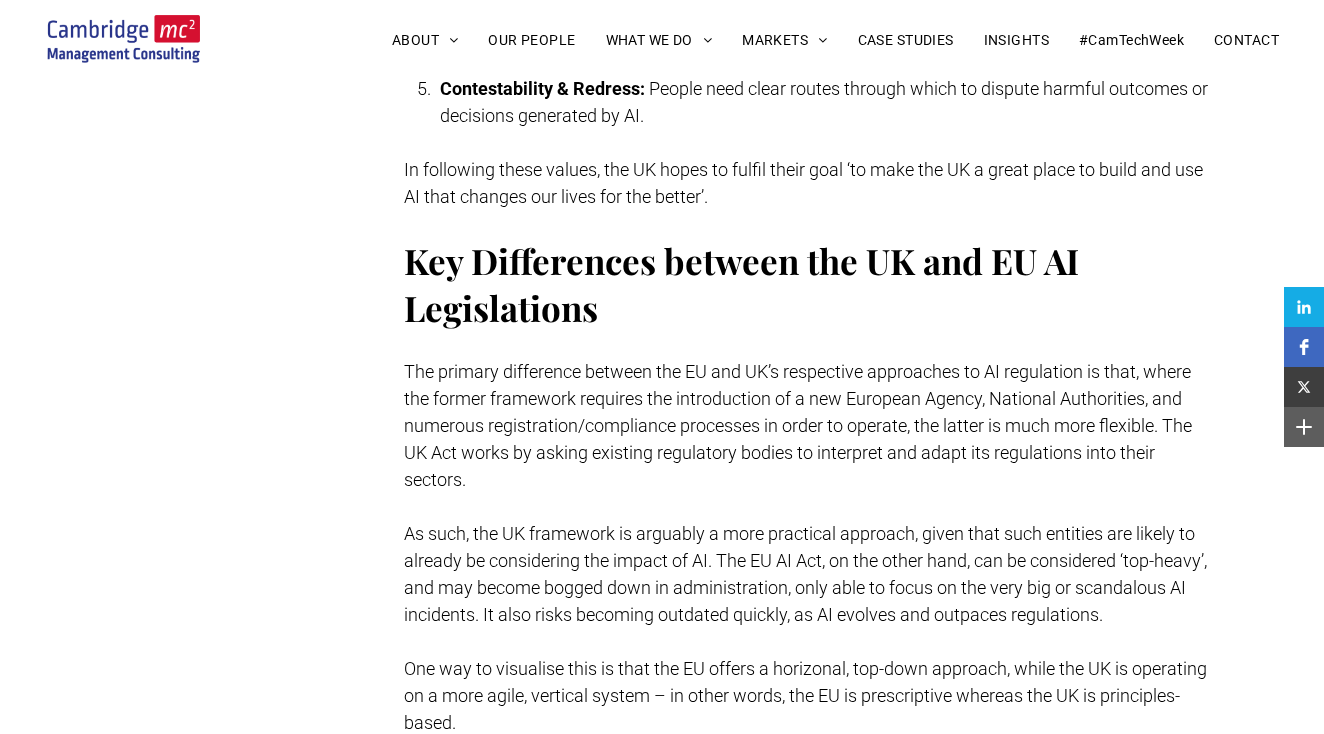 scroll, scrollTop: 4246, scrollLeft: 0, axis: vertical 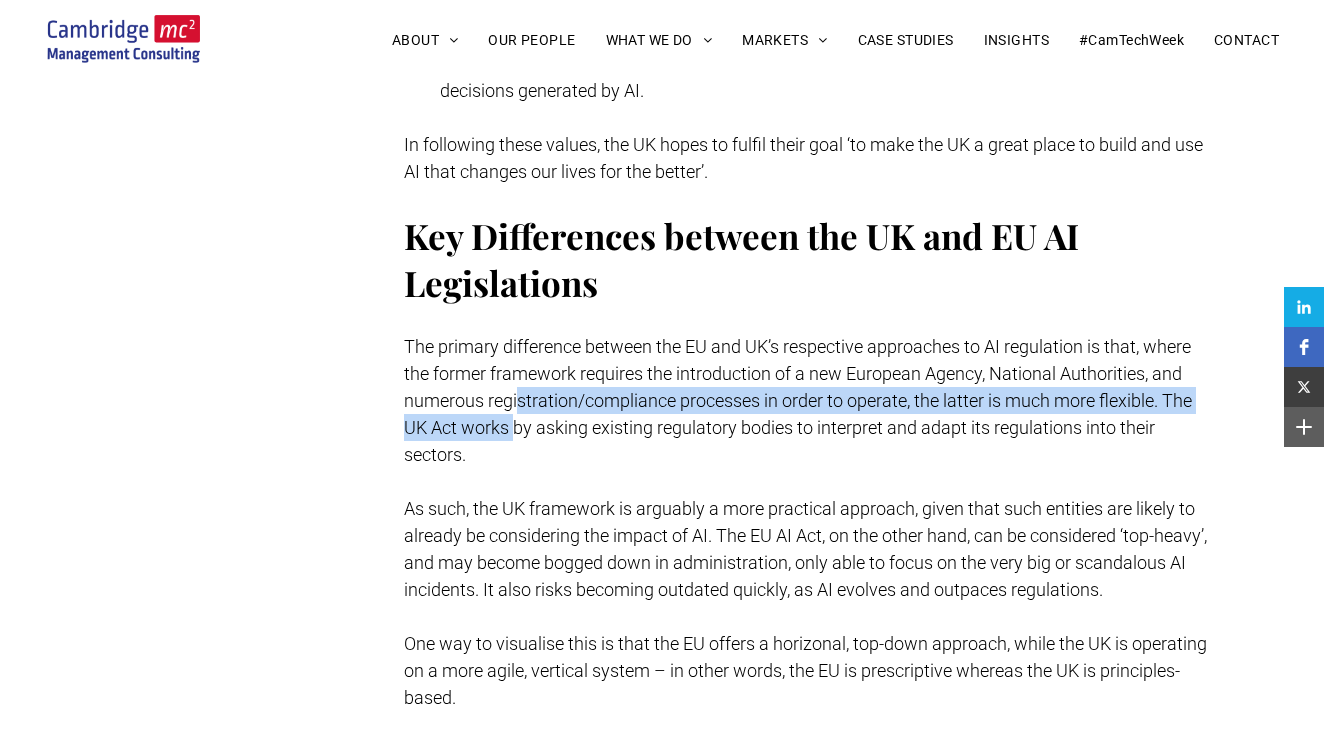 drag, startPoint x: 517, startPoint y: 367, endPoint x: 517, endPoint y: 391, distance: 24 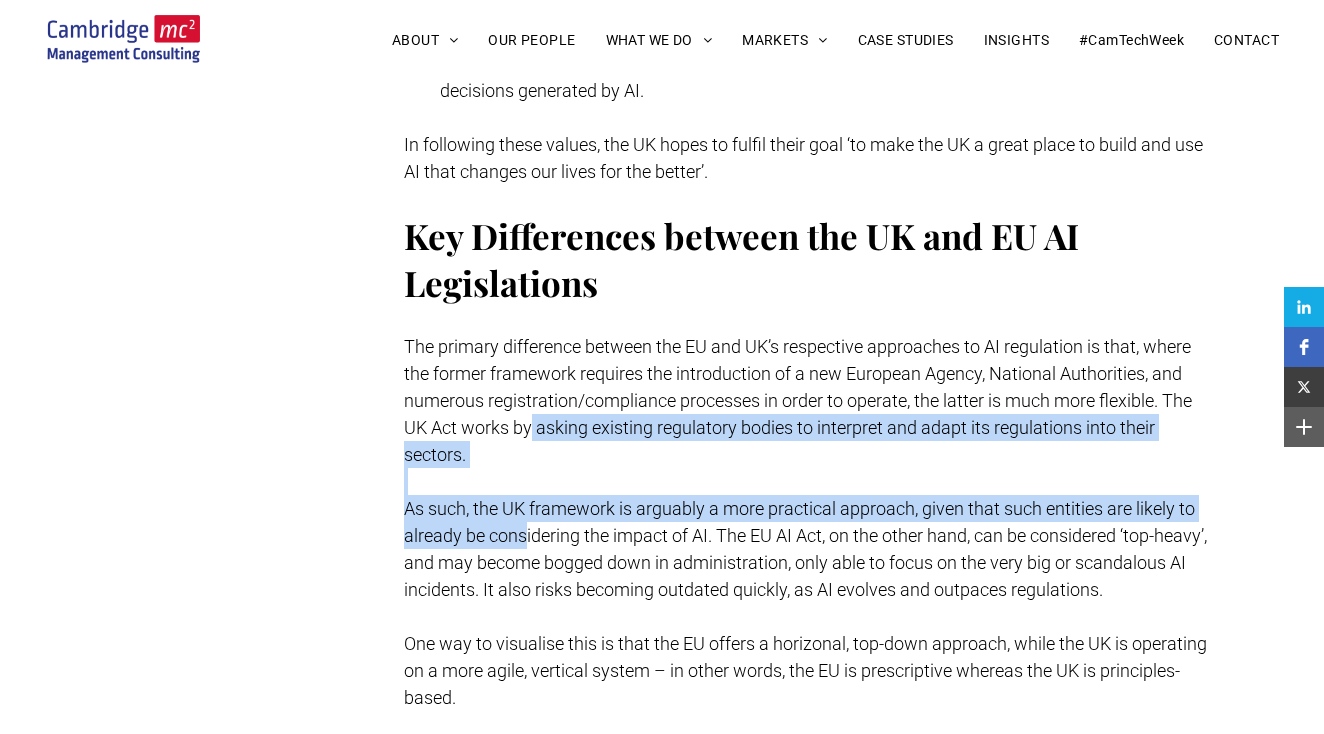 drag, startPoint x: 533, startPoint y: 393, endPoint x: 524, endPoint y: 516, distance: 123.32883 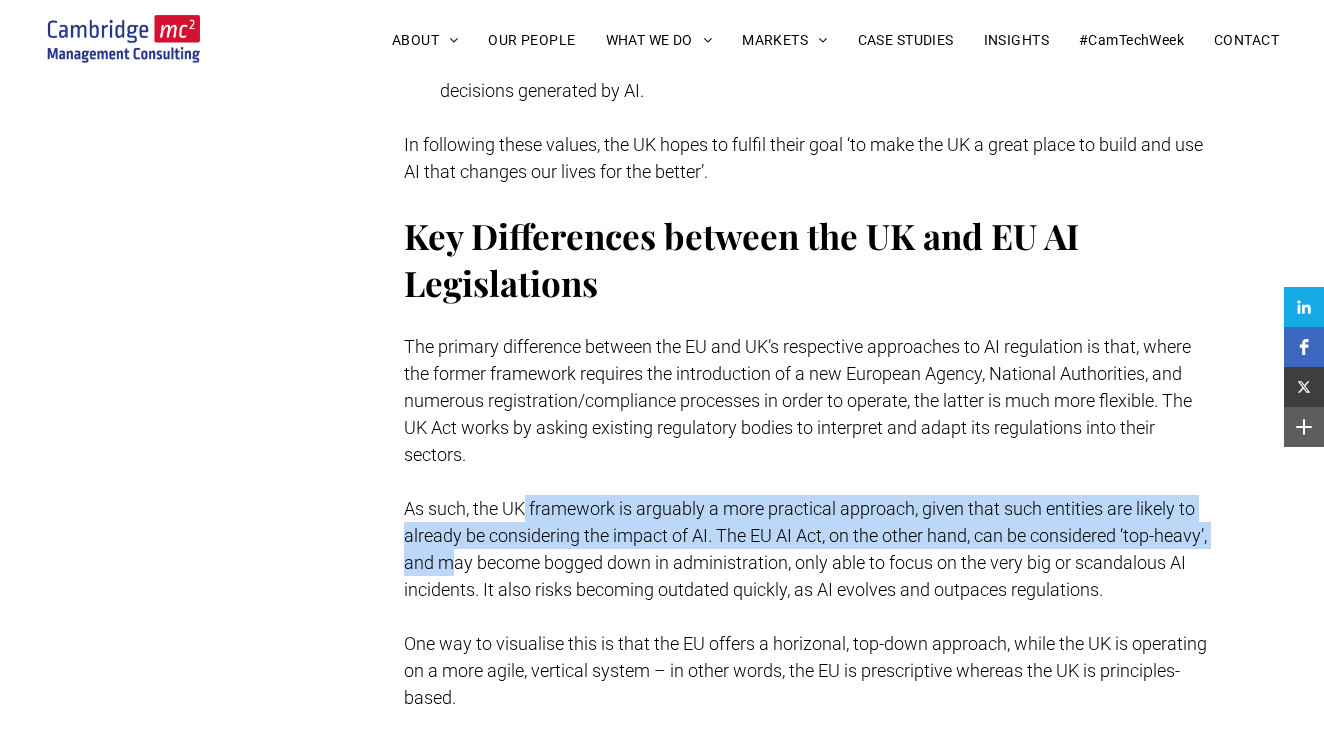 drag, startPoint x: 524, startPoint y: 473, endPoint x: 513, endPoint y: 541, distance: 68.88396 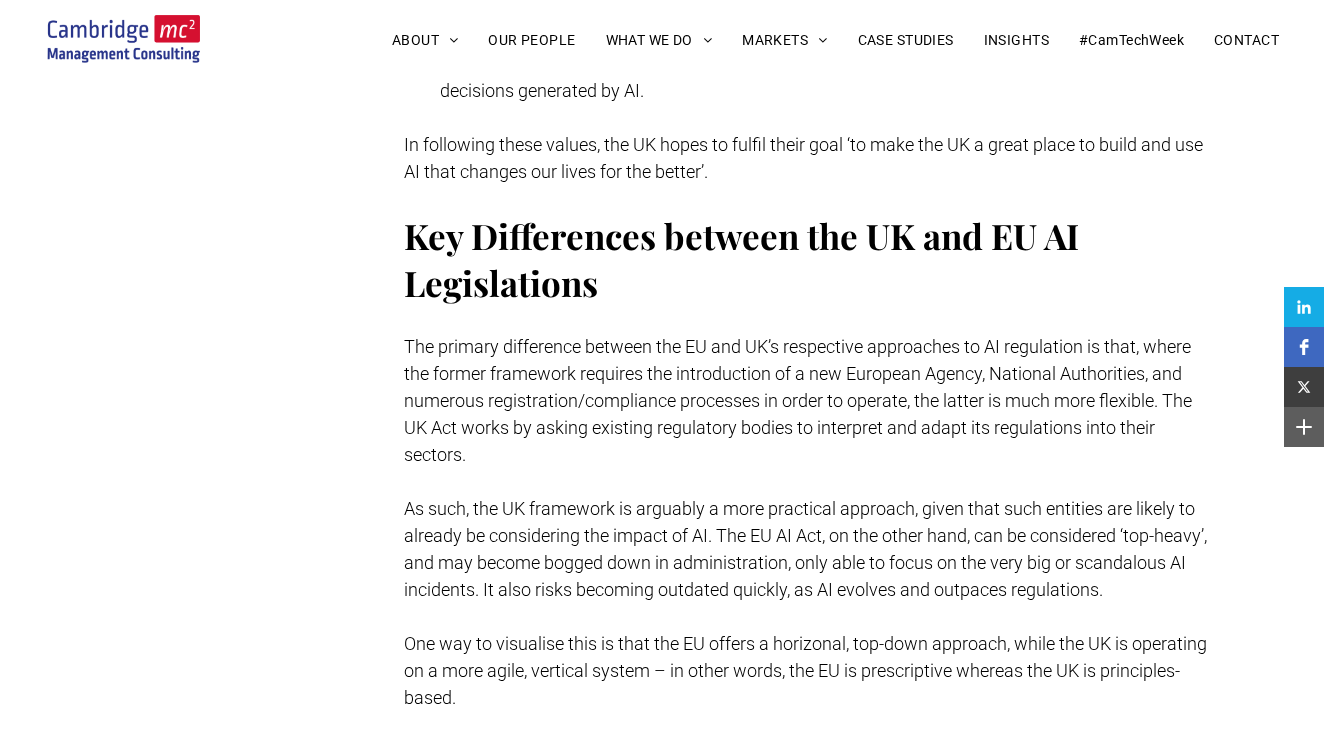 drag, startPoint x: 524, startPoint y: 522, endPoint x: 524, endPoint y: 568, distance: 46 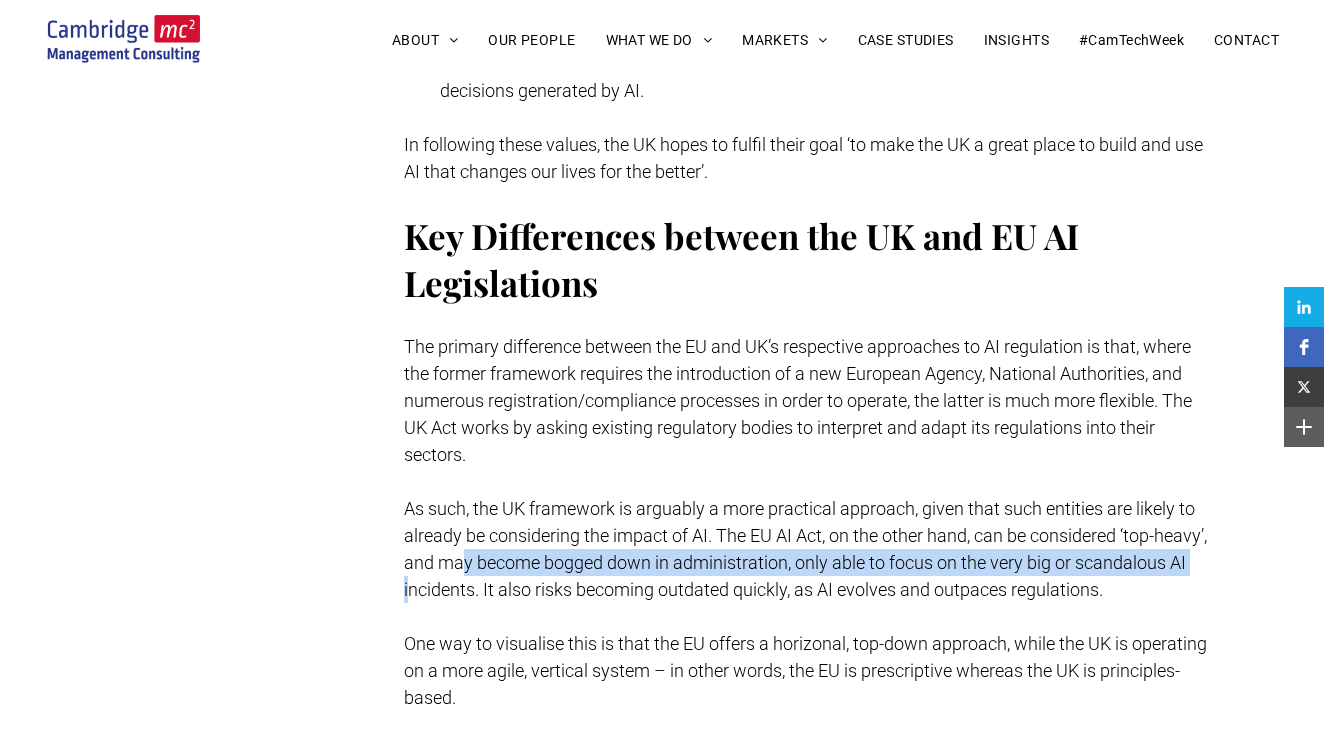 click on "As such, the UK framework is arguably a more practical approach, given that such entities are likely to already be considering the impact of AI. The EU AI Act, on the other hand, can be considered ‘top-heavy’, and may become bogged down in administration, only able to focus on the very big or scandalous AI incidents. It also risks becoming outdated quickly, as AI evolves and outpaces regulations." at bounding box center [805, 549] 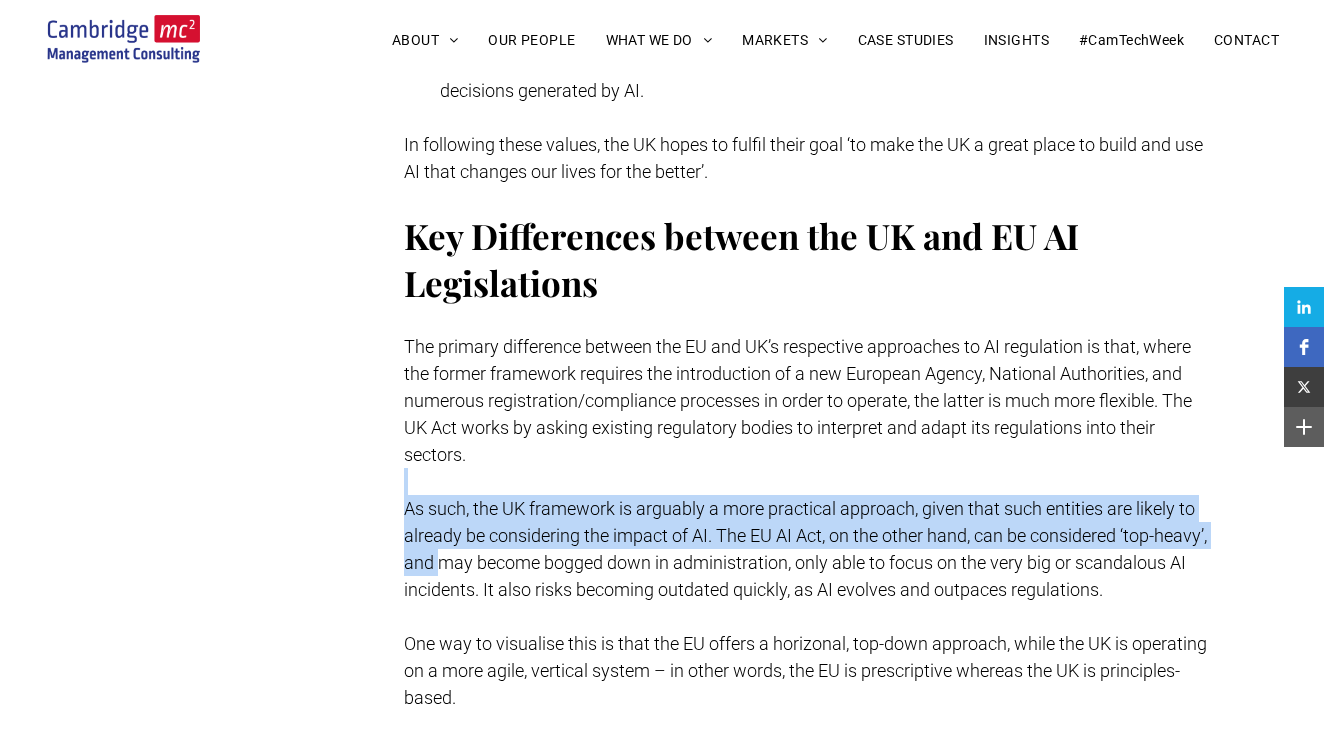 drag, startPoint x: 508, startPoint y: 519, endPoint x: 497, endPoint y: 544, distance: 27.313 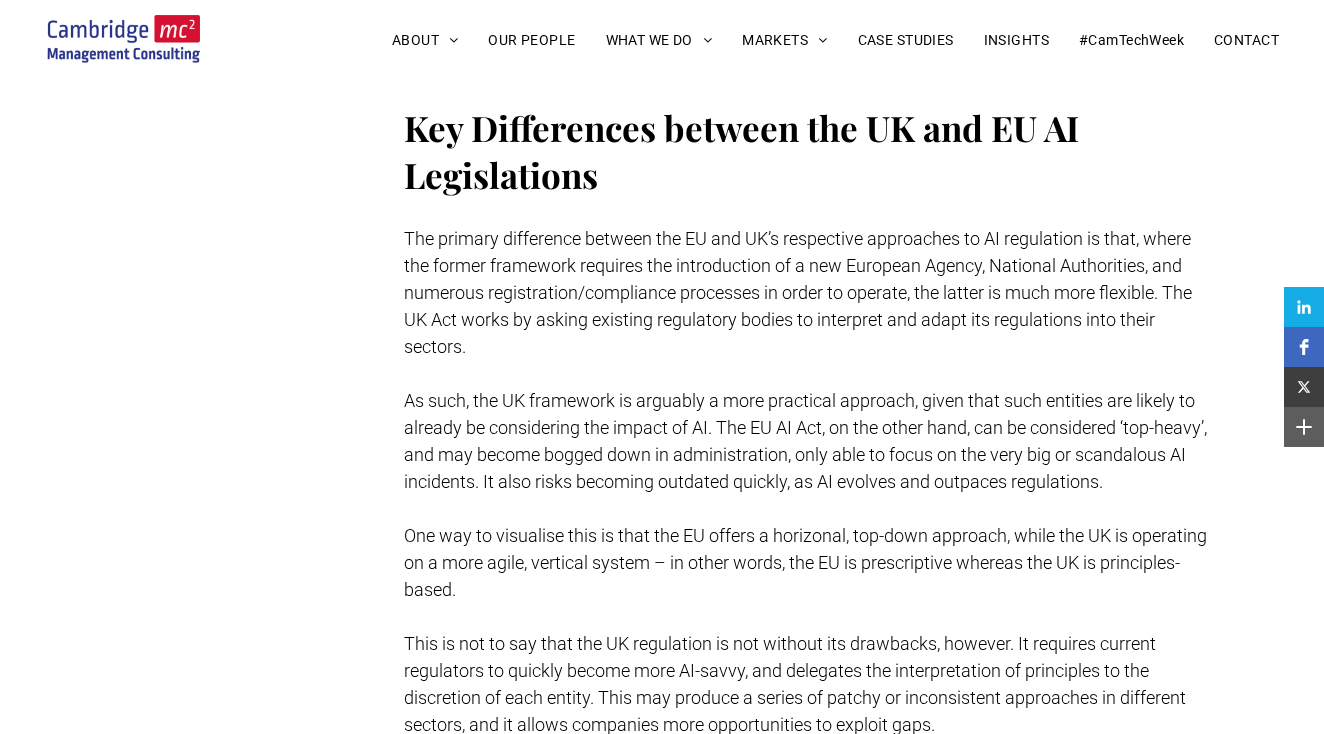 scroll, scrollTop: 4355, scrollLeft: 0, axis: vertical 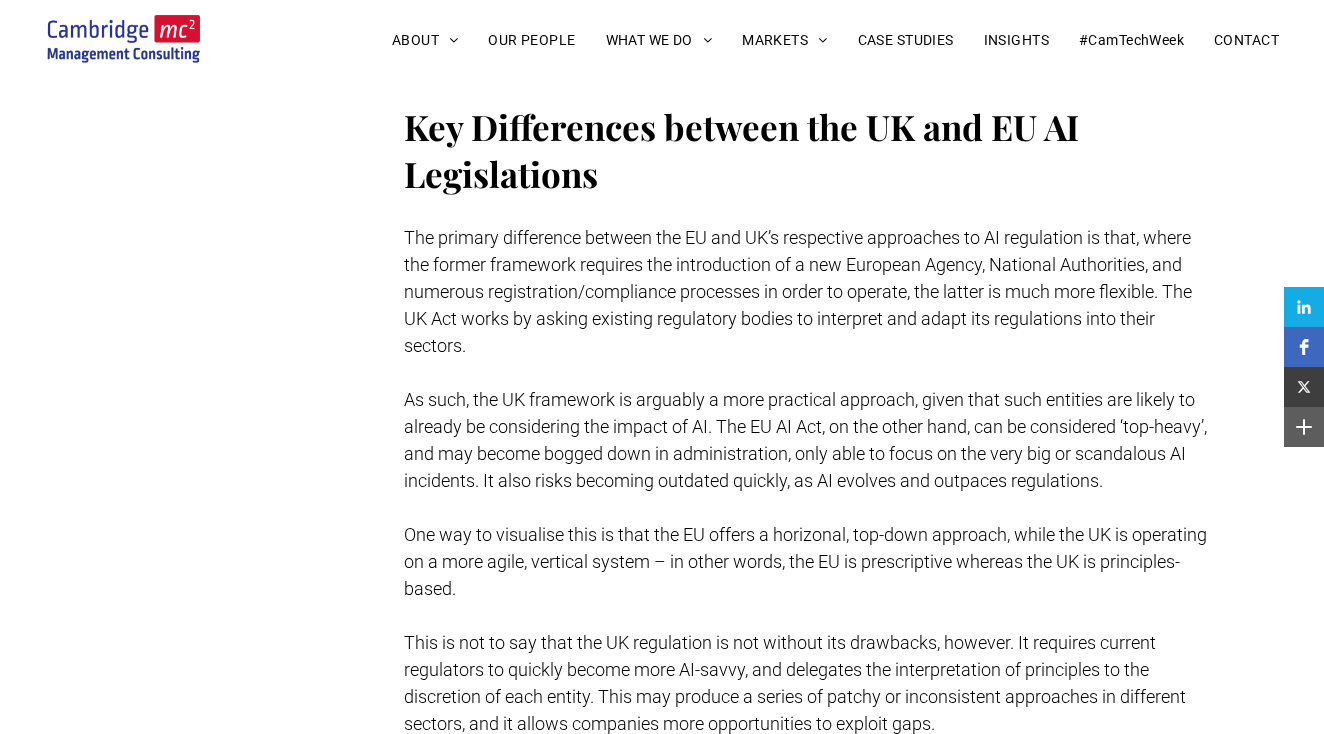drag, startPoint x: 649, startPoint y: 335, endPoint x: 623, endPoint y: 458, distance: 125.71794 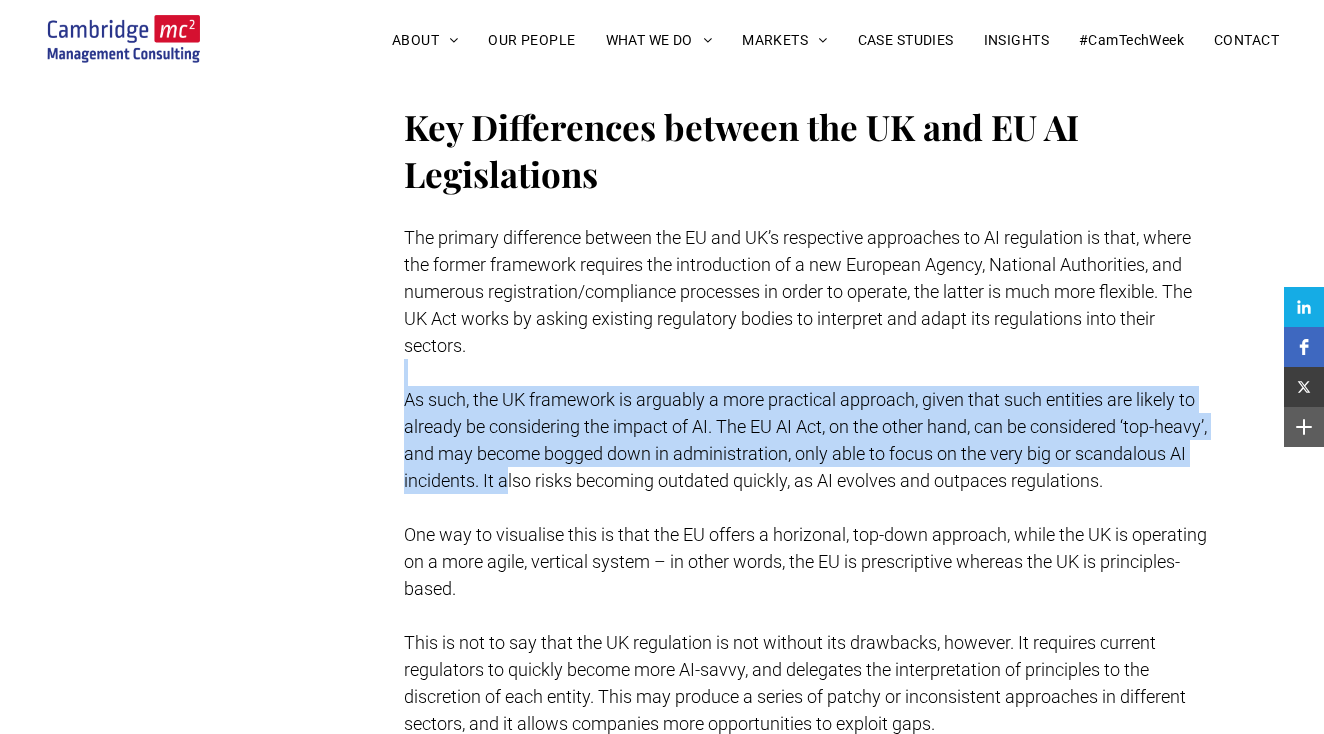 click on "As such, the UK framework is arguably a more practical approach, given that such entities are likely to already be considering the impact of AI. The EU AI Act, on the other hand, can be considered ‘top-heavy’, and may become bogged down in administration, only able to focus on the very big or scandalous AI incidents. It also risks becoming outdated quickly, as AI evolves and outpaces regulations." at bounding box center [805, 440] 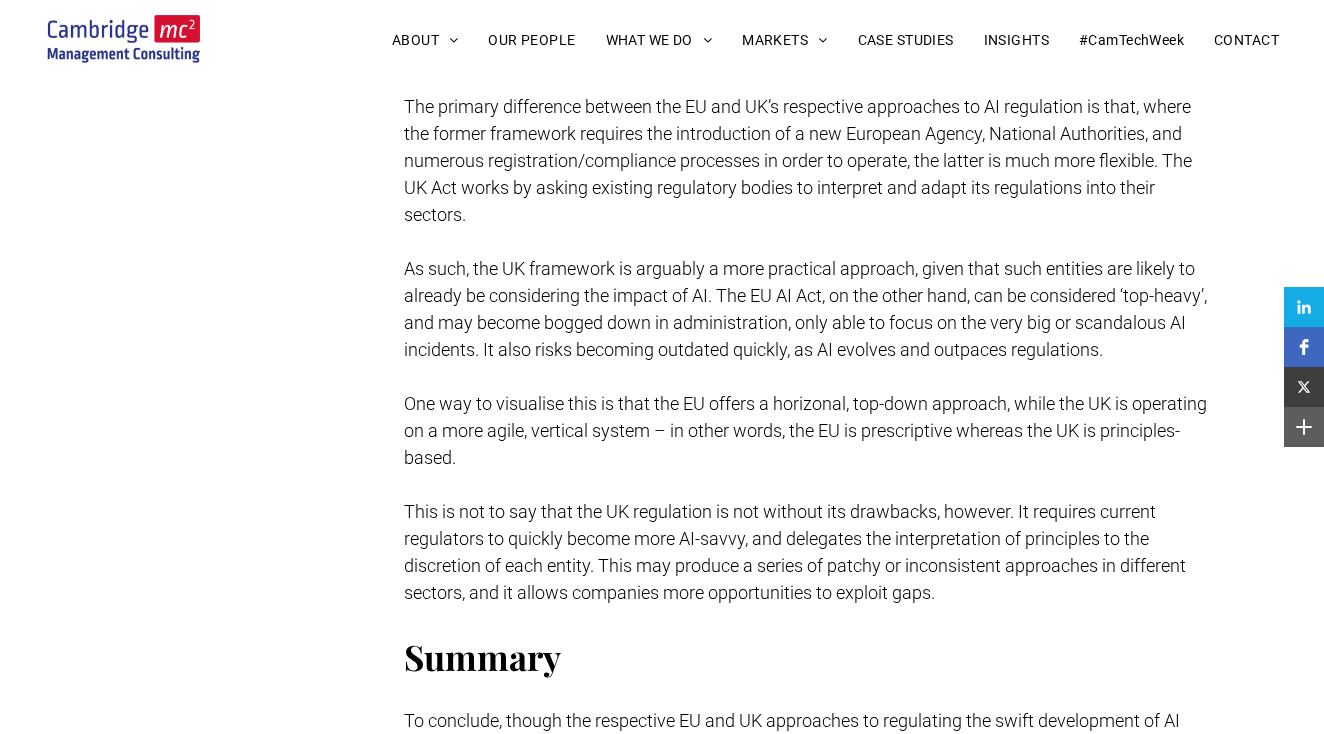 scroll, scrollTop: 4483, scrollLeft: 0, axis: vertical 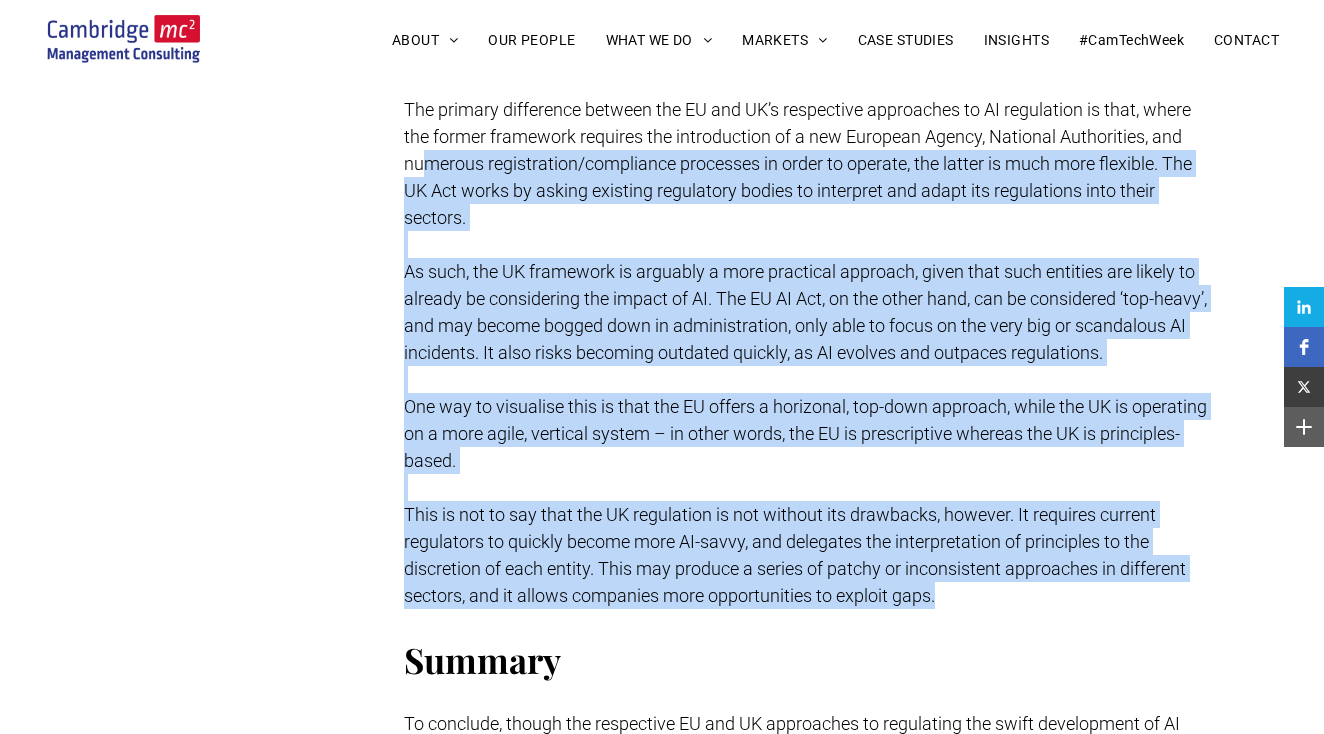 drag, startPoint x: 967, startPoint y: 597, endPoint x: 435, endPoint y: 148, distance: 696.15015 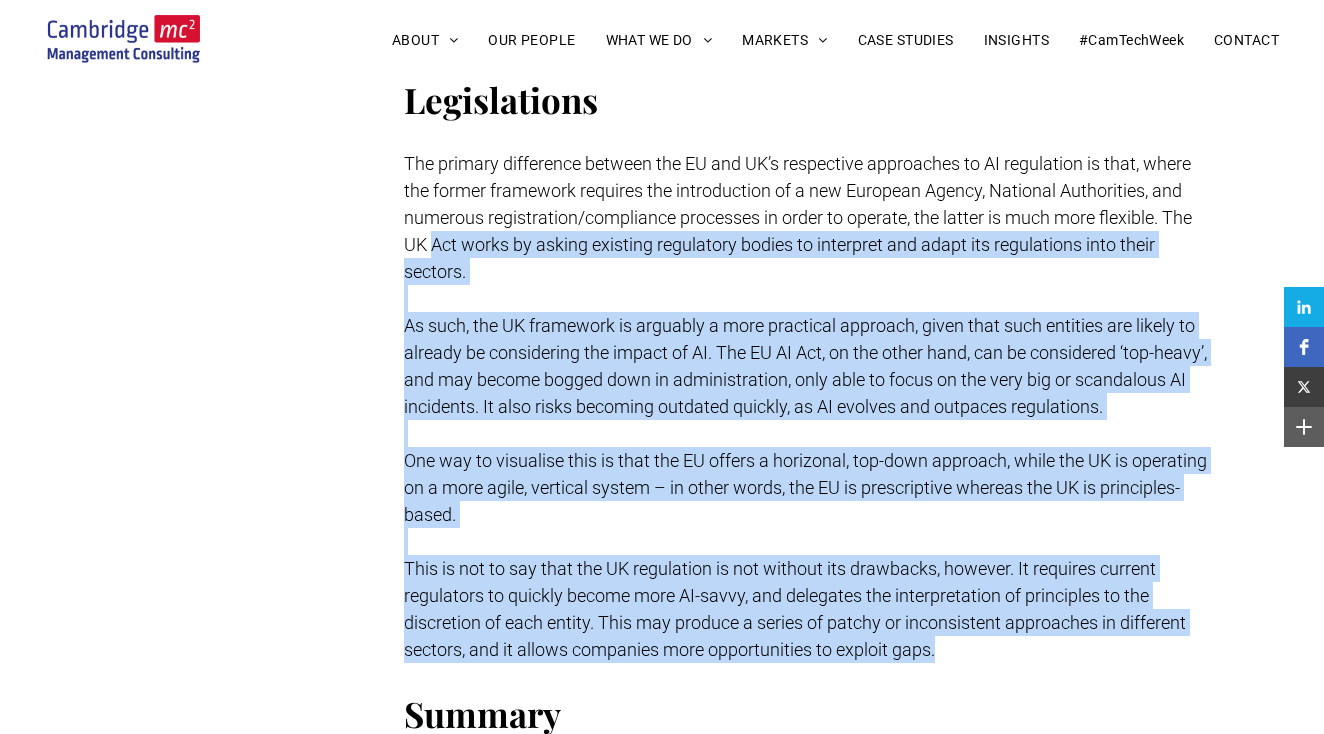 scroll, scrollTop: 4427, scrollLeft: 0, axis: vertical 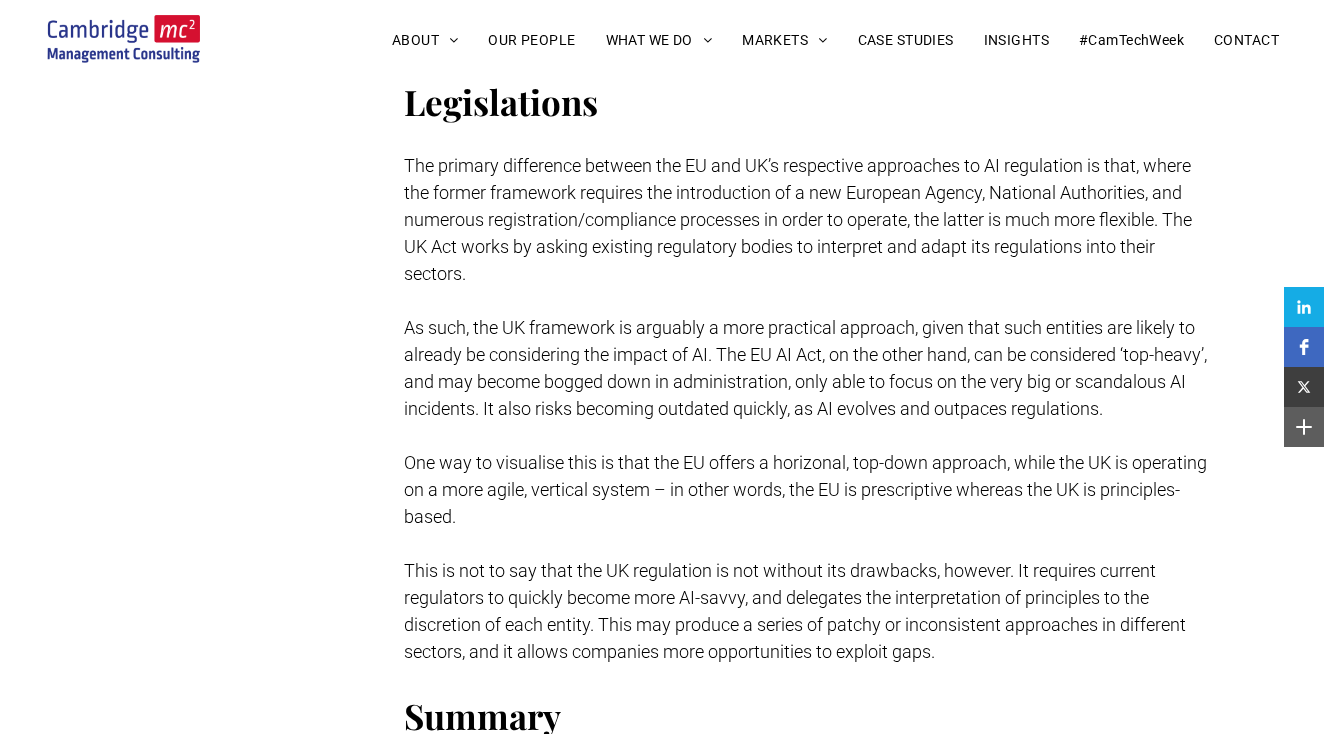 click on "The primary difference between the EU and UK’s respective approaches to AI regulation is that, where the former framework requires the introduction of a new European Agency, National Authorities, and numerous registration/compliance processes in order to operate, the latter is much more flexible. The UK Act works by asking existing regulatory bodies to interpret and adapt its regulations into their sectors." at bounding box center [798, 219] 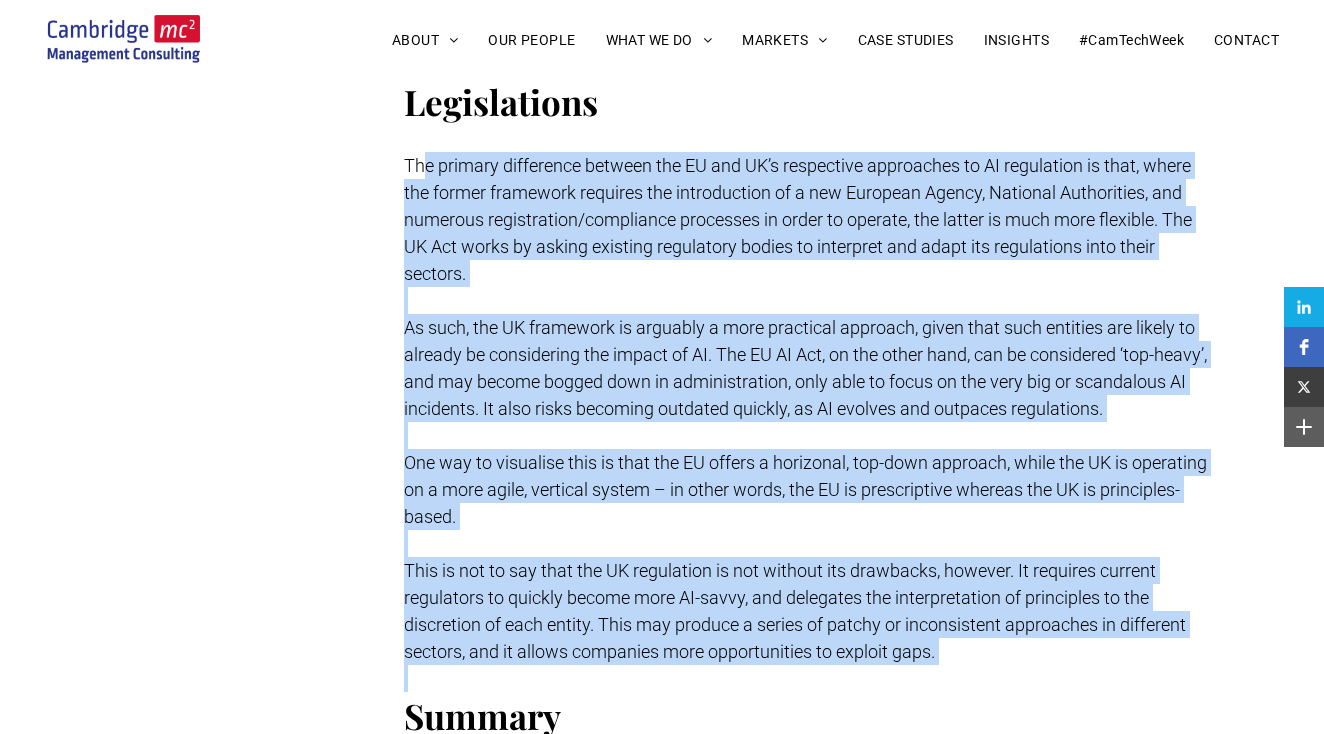 drag, startPoint x: 422, startPoint y: 141, endPoint x: 1045, endPoint y: 674, distance: 819.88904 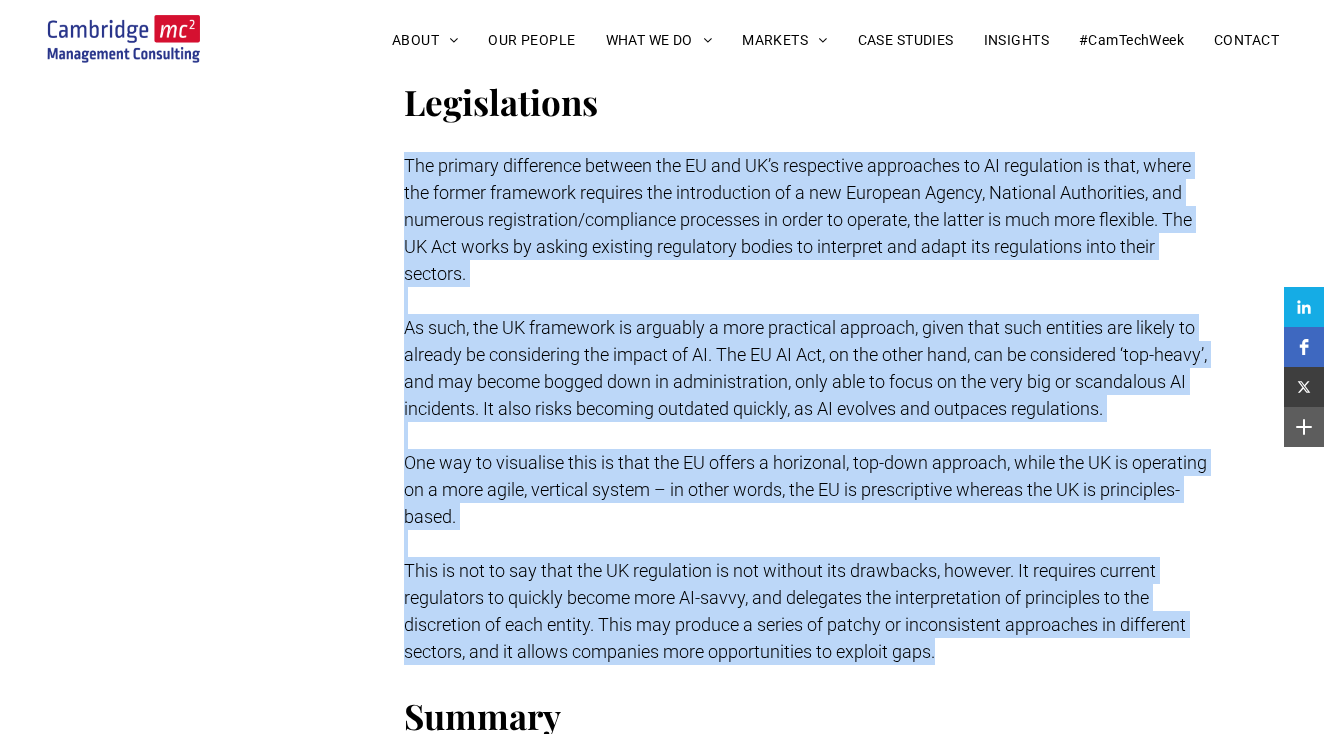 drag, startPoint x: 951, startPoint y: 649, endPoint x: 408, endPoint y: 136, distance: 747.00604 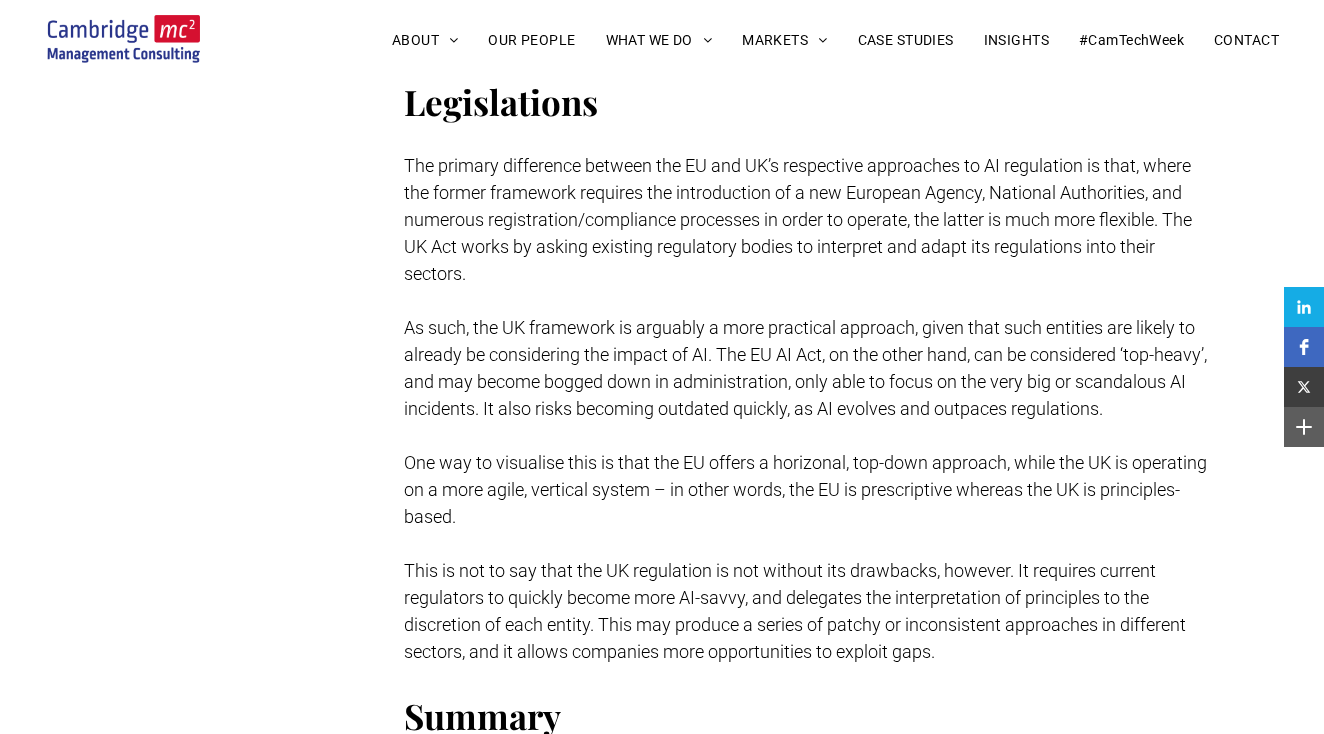 click on "The primary difference between the EU and UK’s respective approaches to AI regulation is that, where the former framework requires the introduction of a new European Agency, National Authorities, and numerous registration/compliance processes in order to operate, the latter is much more flexible. The UK Act works by asking existing regulatory bodies to interpret and adapt its regulations into their sectors." at bounding box center [798, 219] 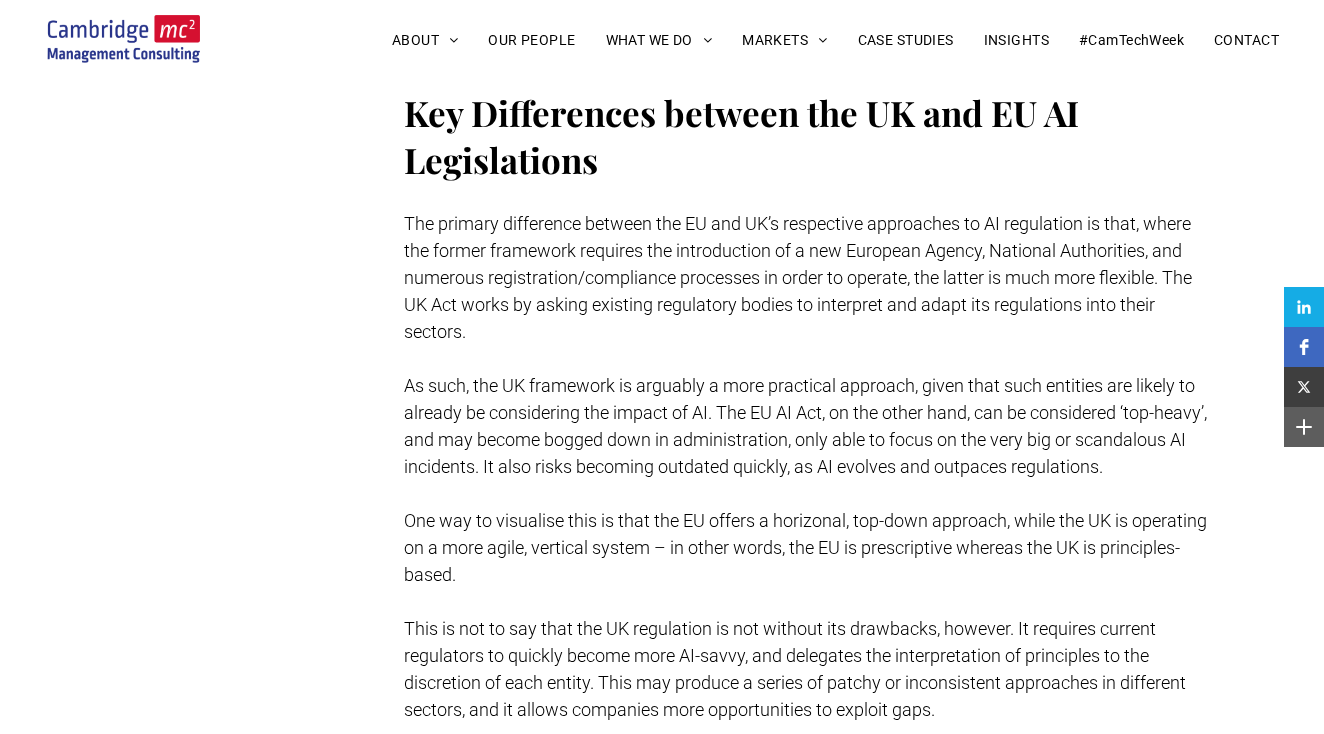 scroll, scrollTop: 4365, scrollLeft: 0, axis: vertical 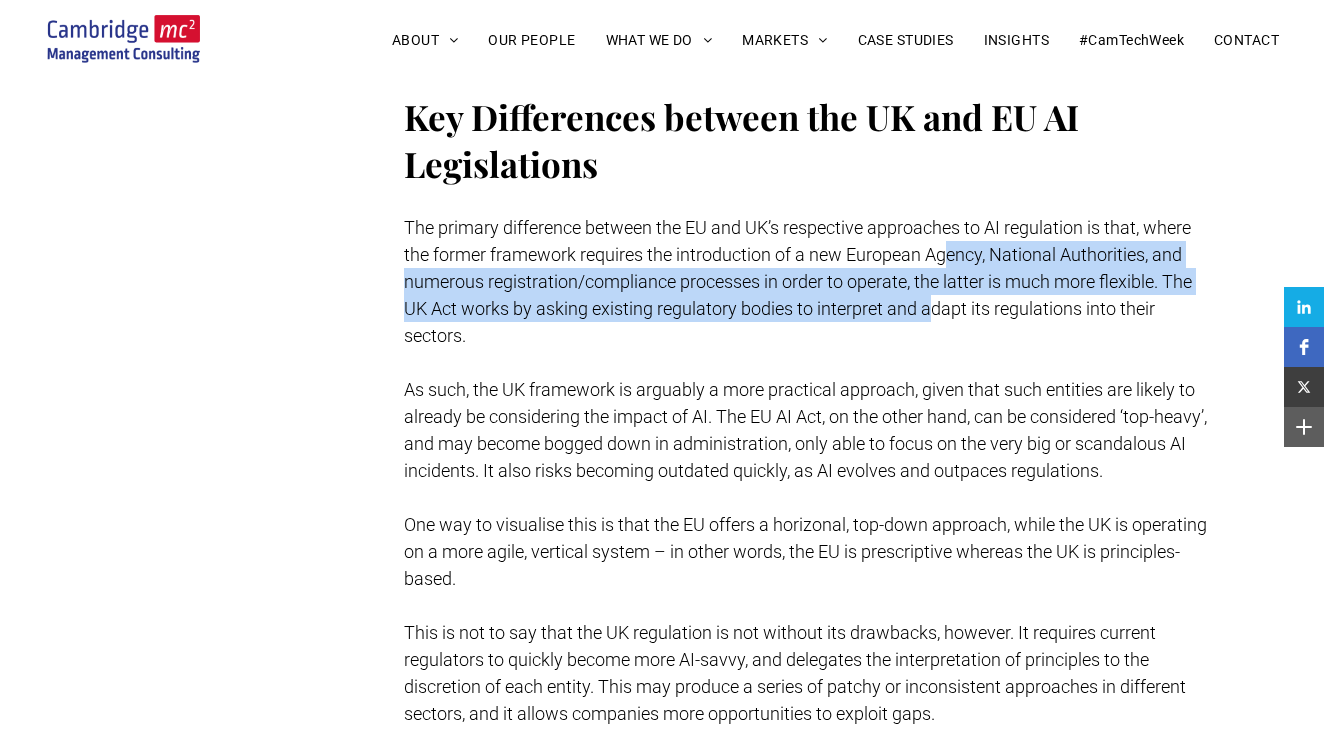 drag, startPoint x: 947, startPoint y: 224, endPoint x: 936, endPoint y: 287, distance: 63.953106 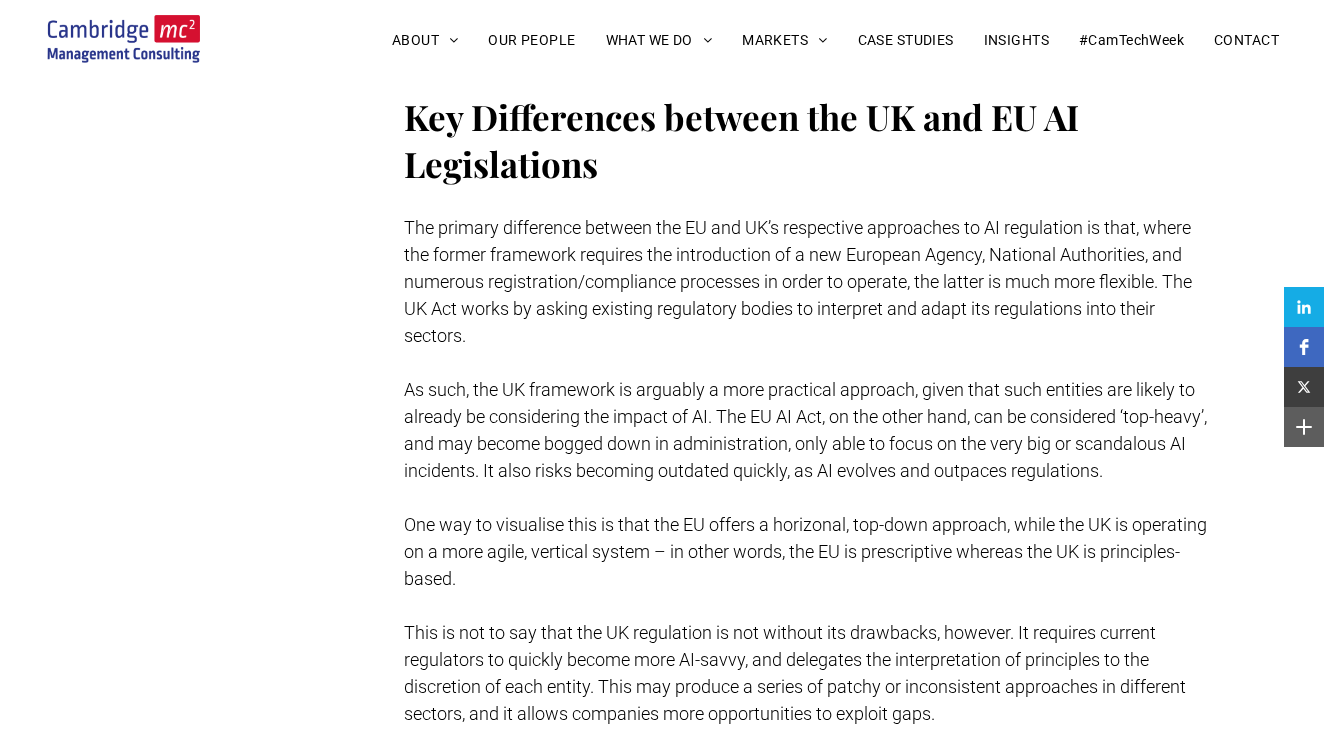 drag, startPoint x: 941, startPoint y: 253, endPoint x: 924, endPoint y: 317, distance: 66.21933 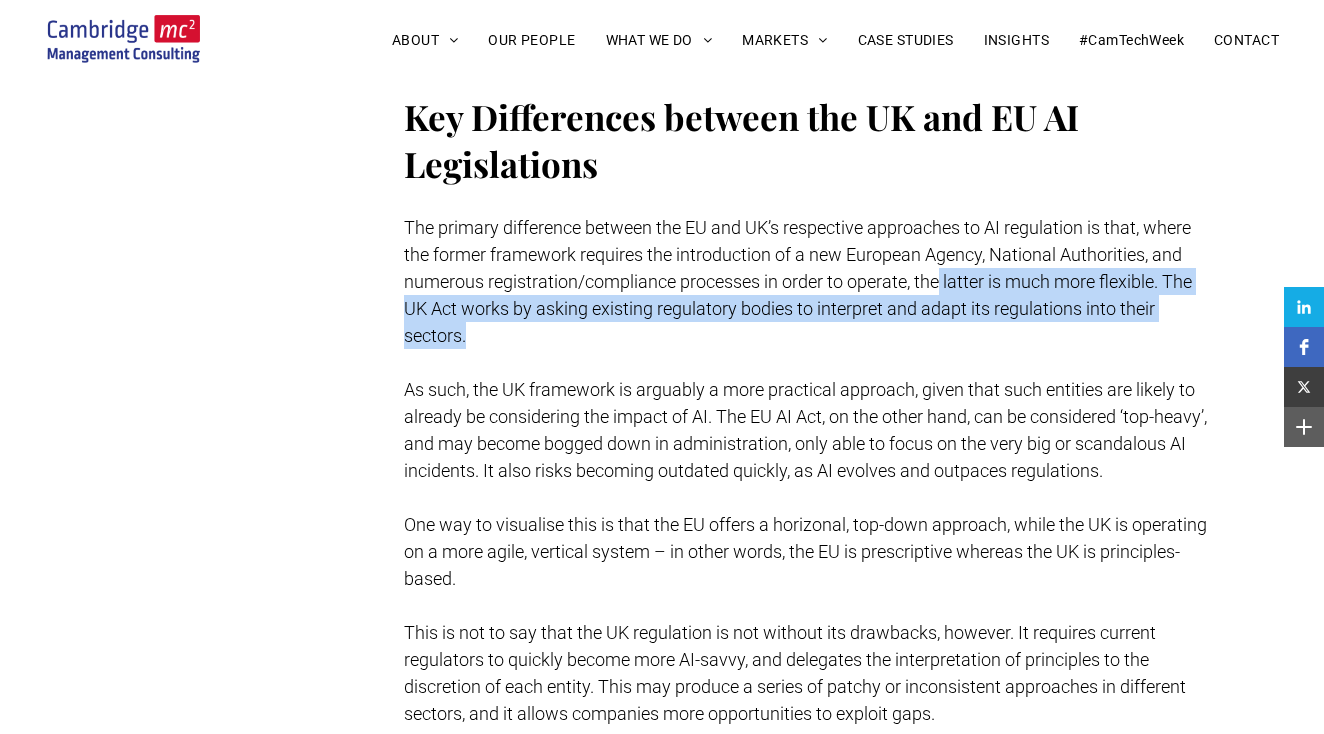 click on "The primary difference between the EU and UK’s respective approaches to AI regulation is that, where the former framework requires the introduction of a new European Agency, National Authorities, and numerous registration/compliance processes in order to operate, the latter is much more flexible. The UK Act works by asking existing regulatory bodies to interpret and adapt its regulations into their sectors." at bounding box center (808, 281) 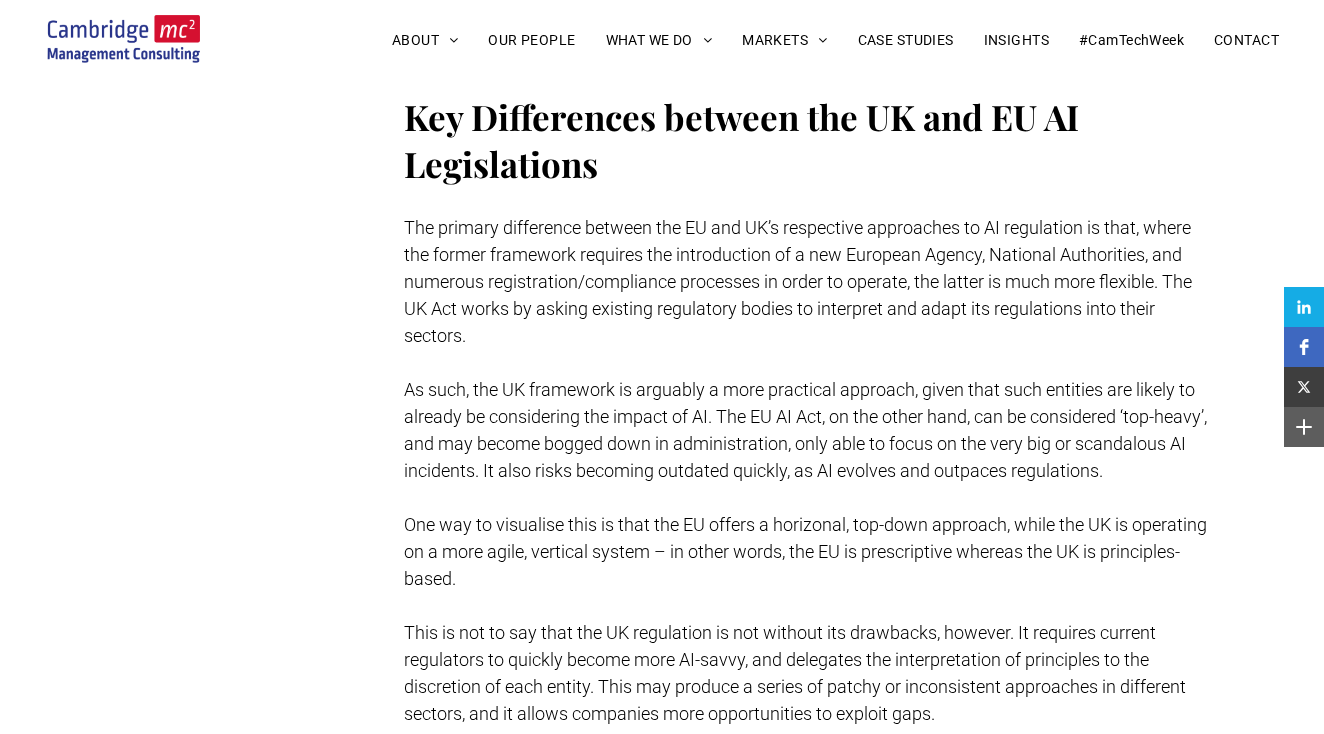 scroll, scrollTop: 4343, scrollLeft: 0, axis: vertical 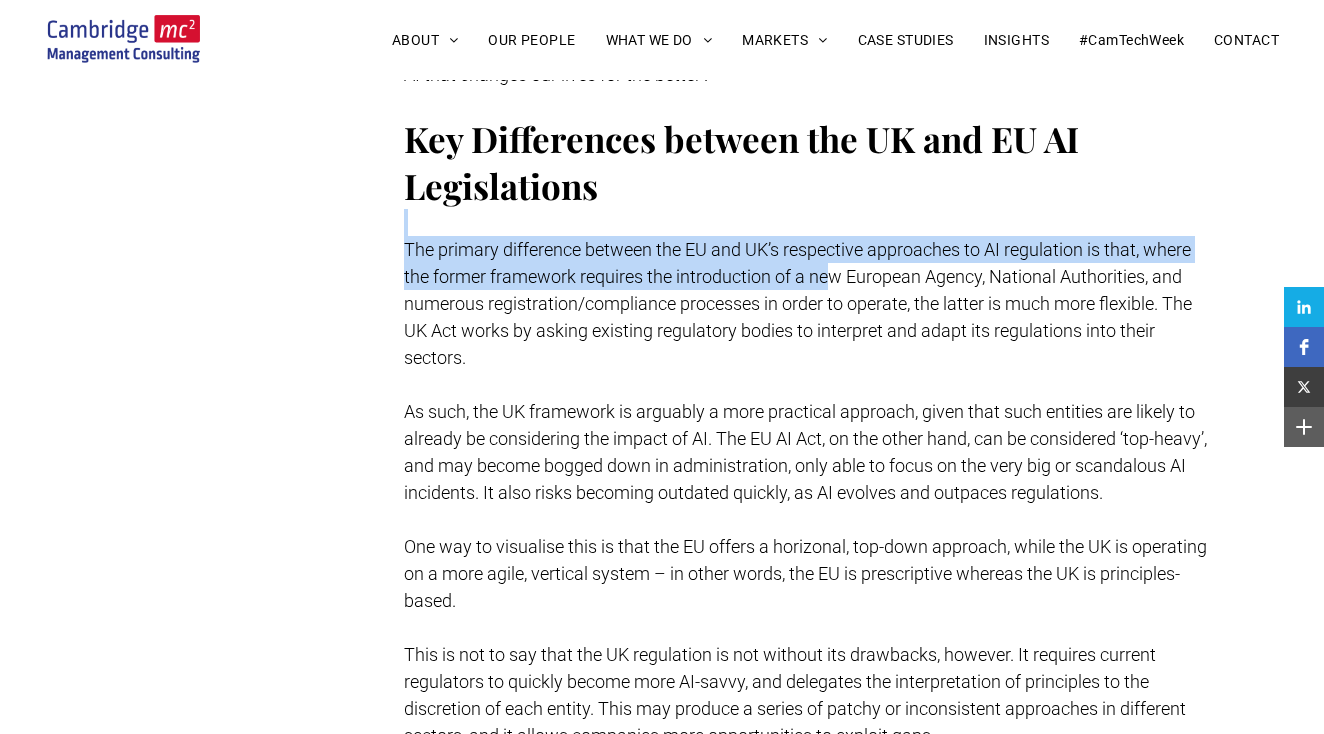 drag, startPoint x: 800, startPoint y: 149, endPoint x: 827, endPoint y: 249, distance: 103.58089 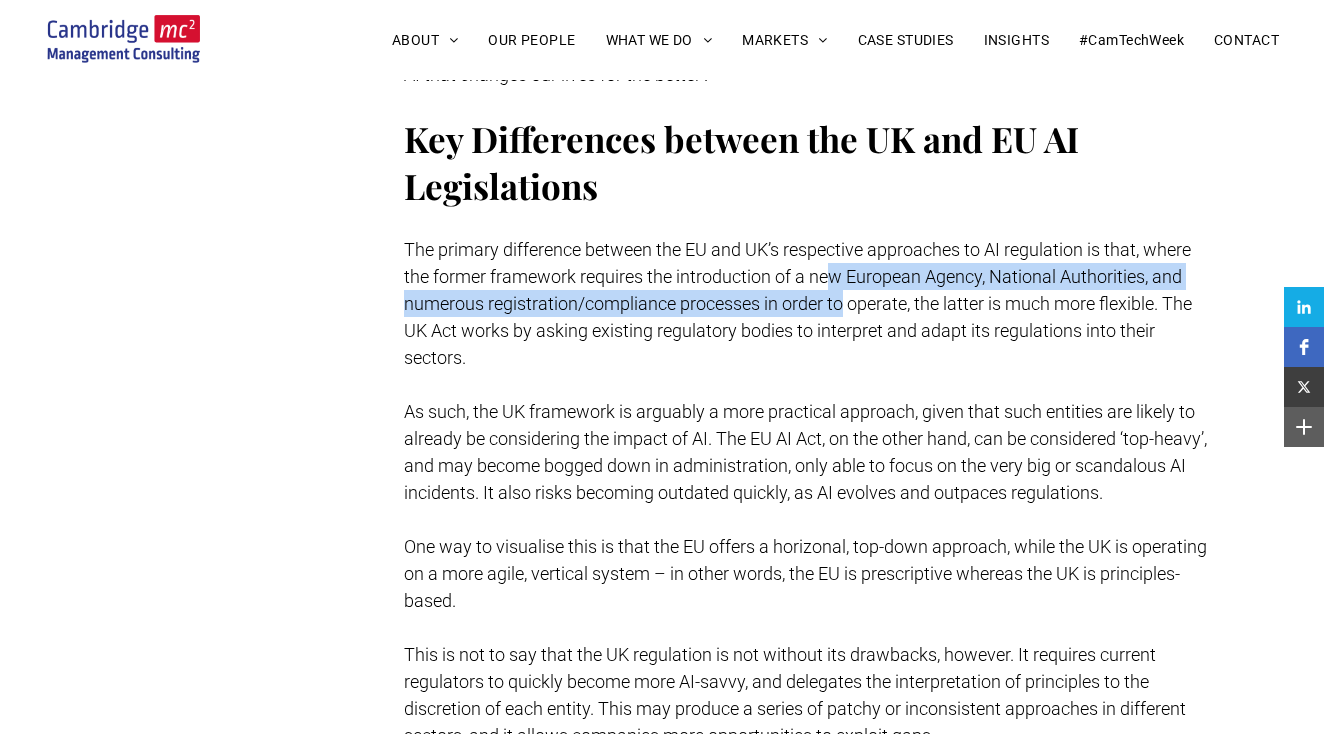 drag, startPoint x: 827, startPoint y: 249, endPoint x: 846, endPoint y: 277, distance: 33.83785 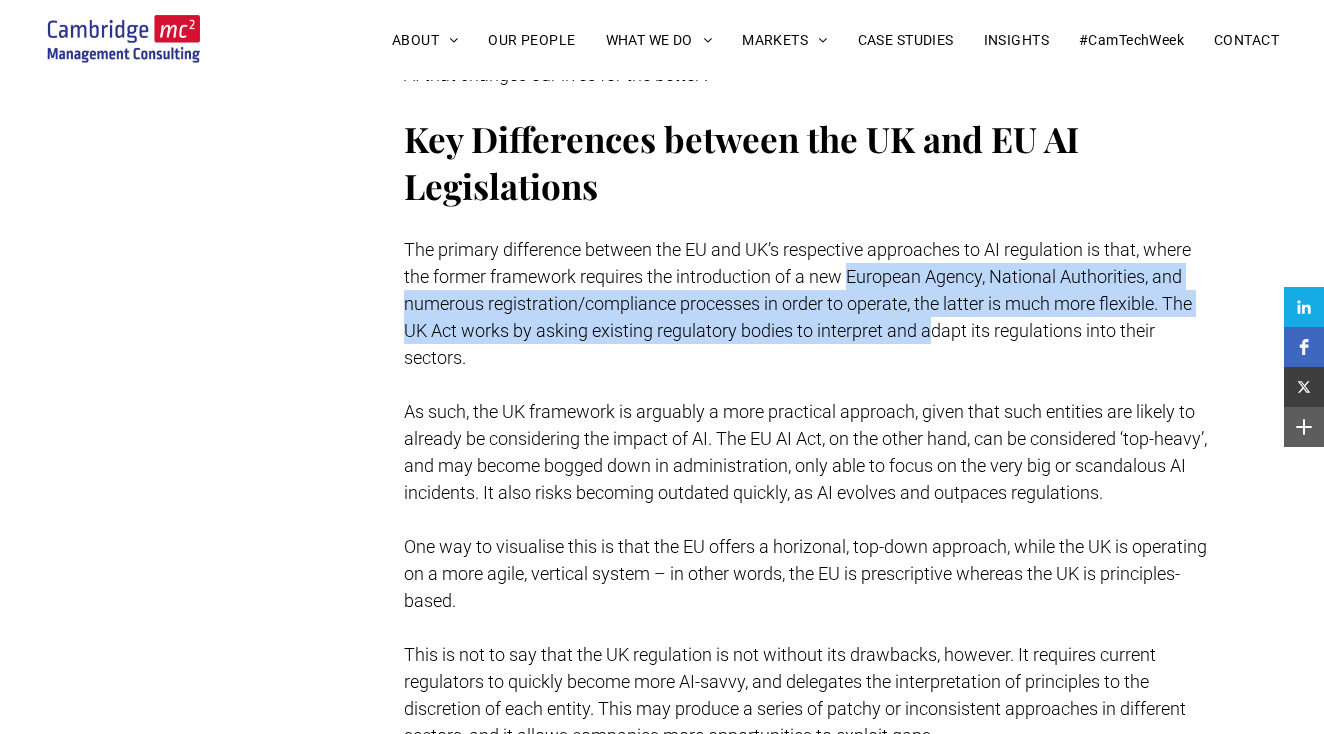 drag, startPoint x: 852, startPoint y: 242, endPoint x: 930, endPoint y: 312, distance: 104.80458 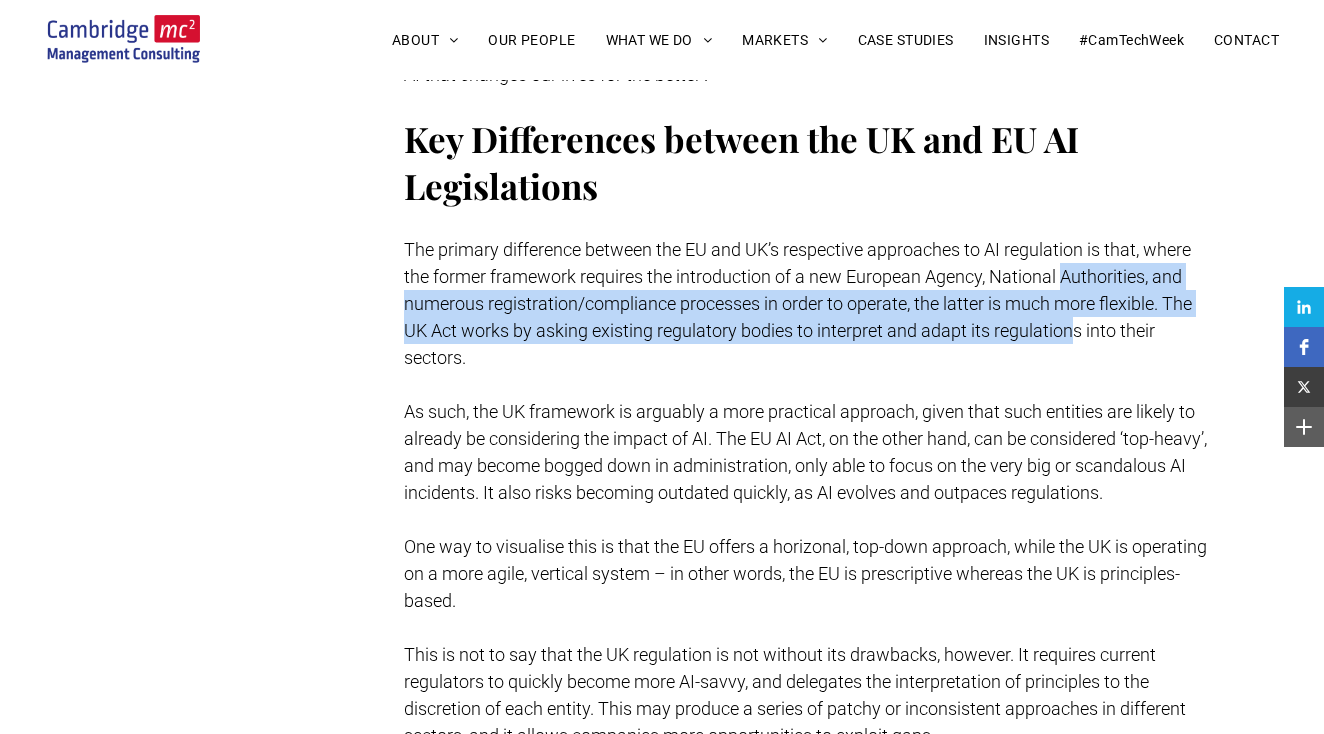 drag, startPoint x: 1063, startPoint y: 253, endPoint x: 1073, endPoint y: 292, distance: 40.261642 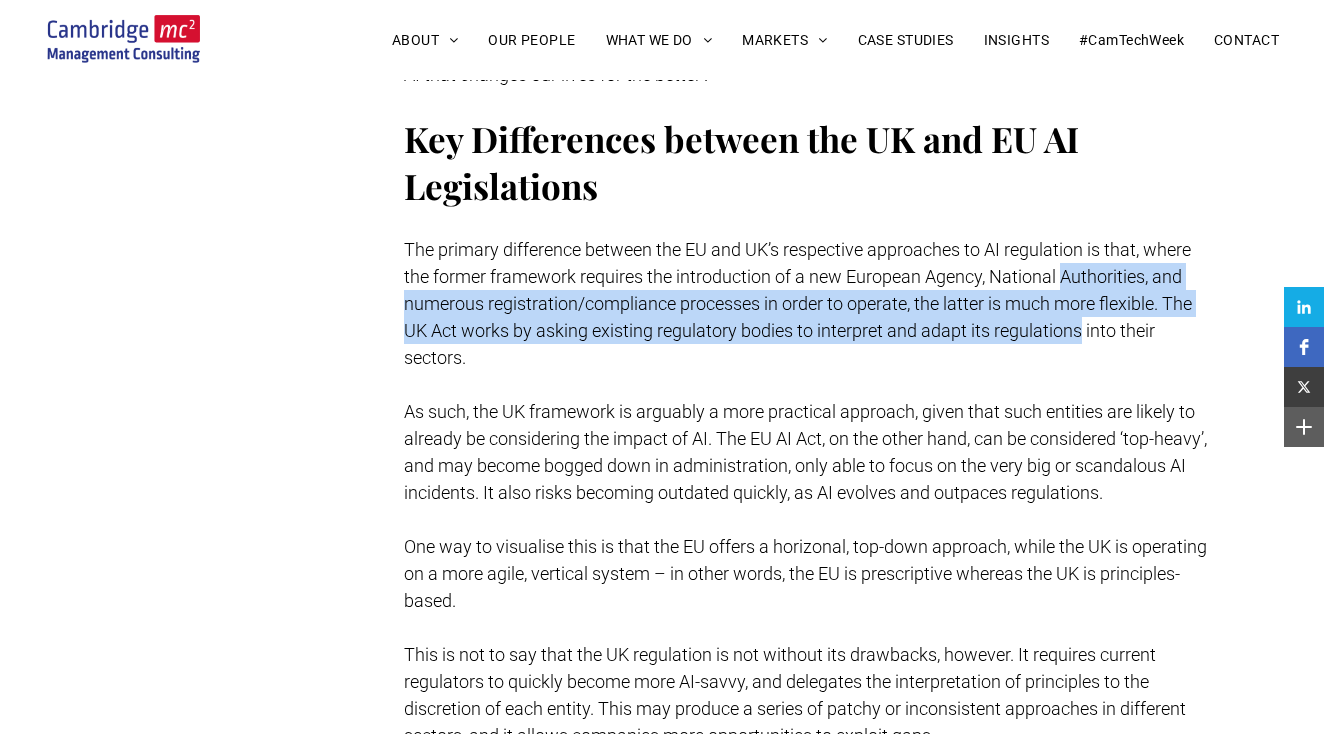 drag, startPoint x: 1076, startPoint y: 276, endPoint x: 1080, endPoint y: 299, distance: 23.345236 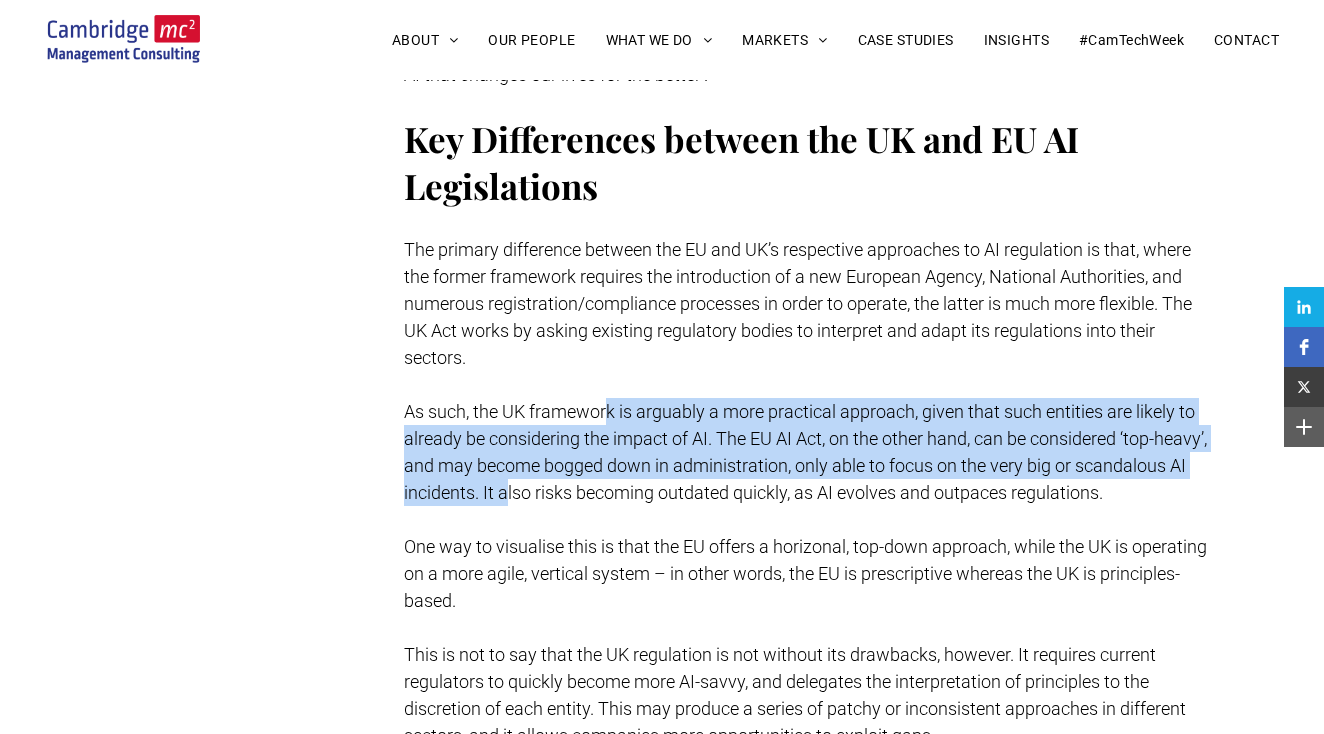 drag, startPoint x: 613, startPoint y: 388, endPoint x: 618, endPoint y: 457, distance: 69.18092 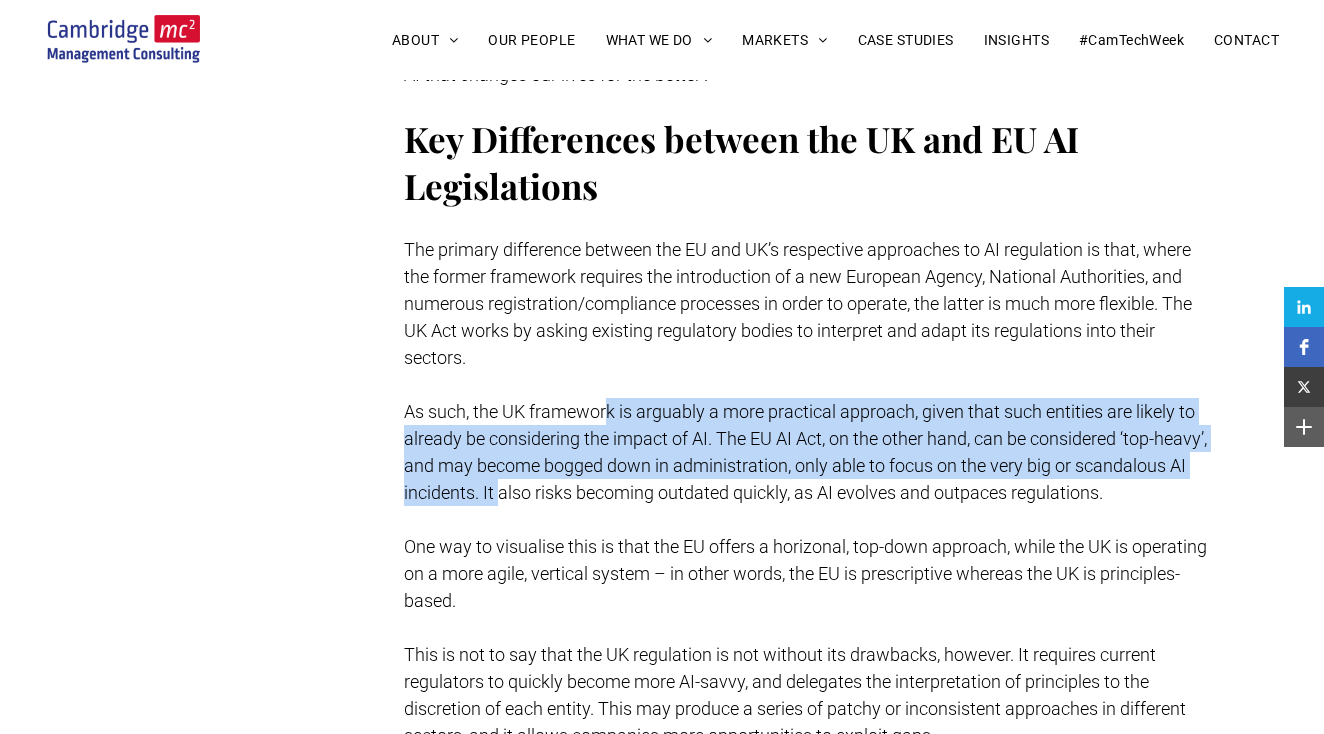 click on "As such, the UK framework is arguably a more practical approach, given that such entities are likely to already be considering the impact of AI. The EU AI Act, on the other hand, can be considered ‘top-heavy’, and may become bogged down in administration, only able to focus on the very big or scandalous AI incidents. It also risks becoming outdated quickly, as AI evolves and outpaces regulations." at bounding box center (805, 452) 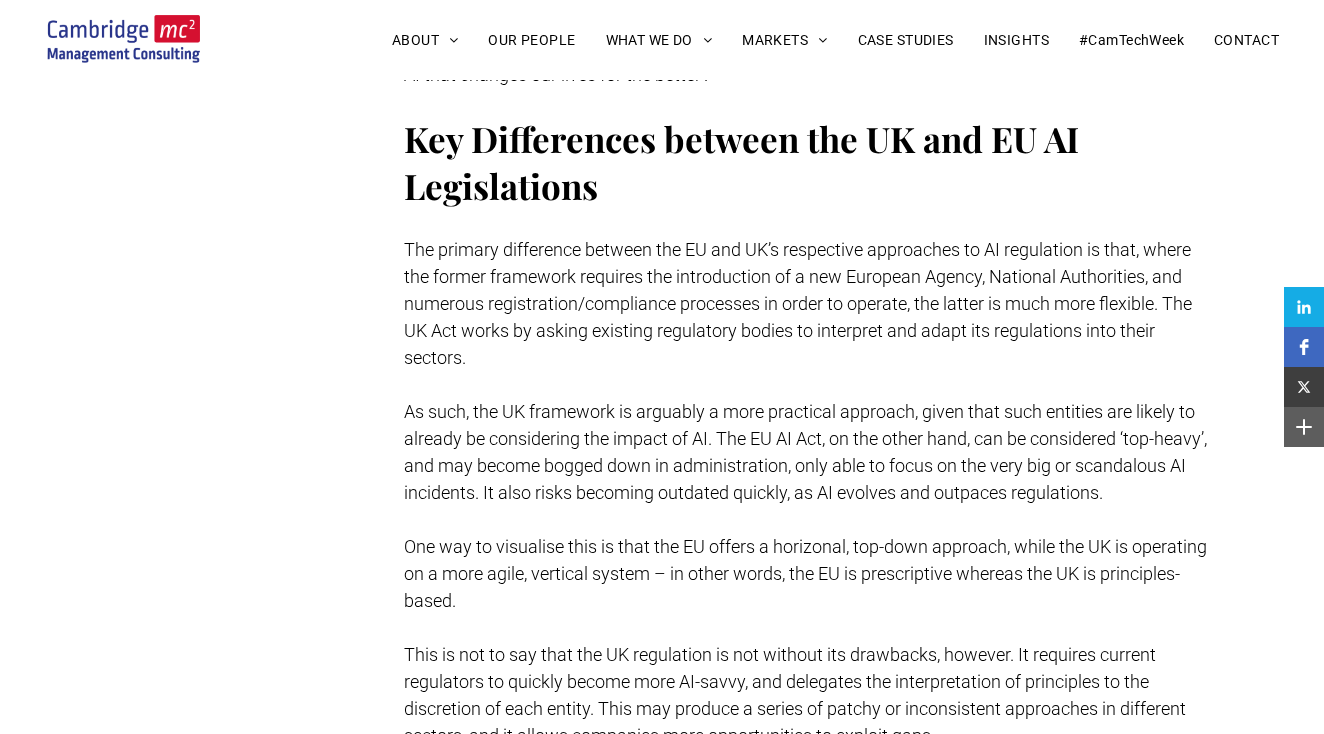 drag, startPoint x: 939, startPoint y: 326, endPoint x: 939, endPoint y: 339, distance: 13 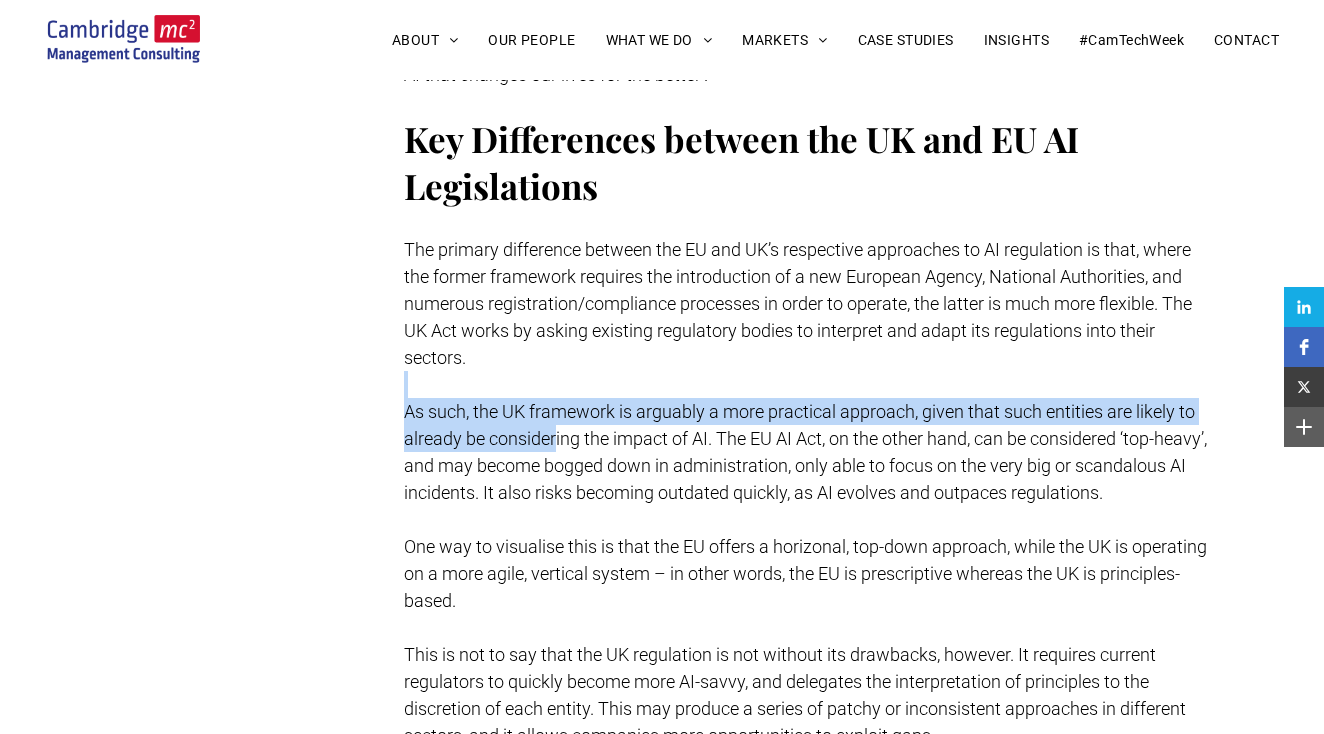 drag, startPoint x: 546, startPoint y: 325, endPoint x: 558, endPoint y: 408, distance: 83.86298 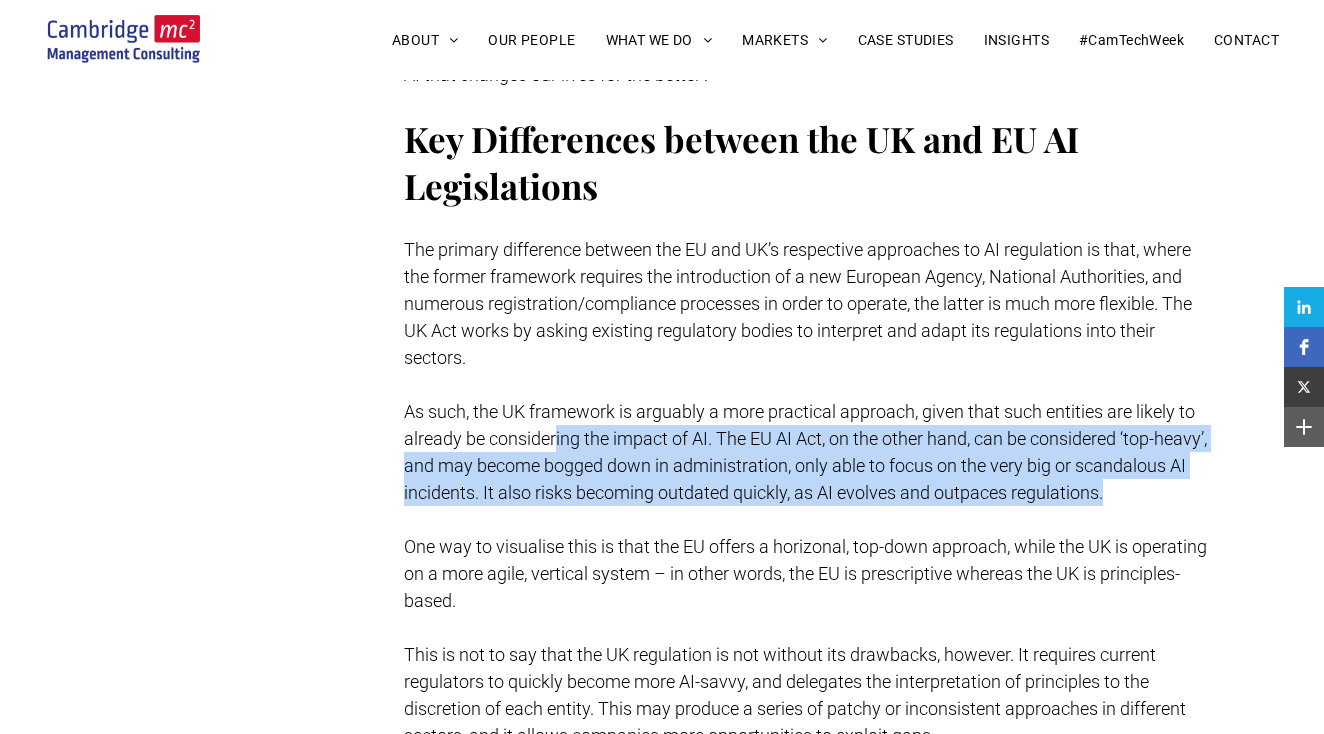 drag, startPoint x: 558, startPoint y: 408, endPoint x: 569, endPoint y: 487, distance: 79.762146 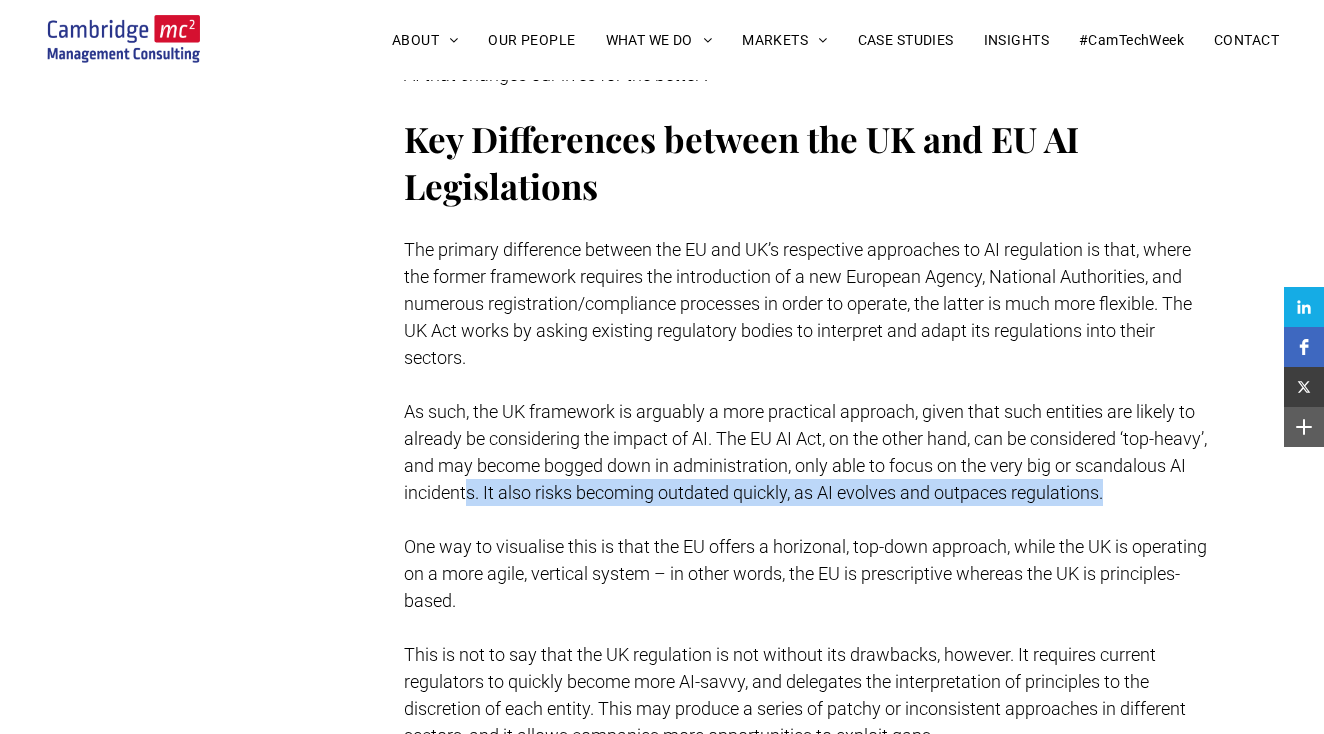 drag, startPoint x: 582, startPoint y: 458, endPoint x: 582, endPoint y: 489, distance: 31 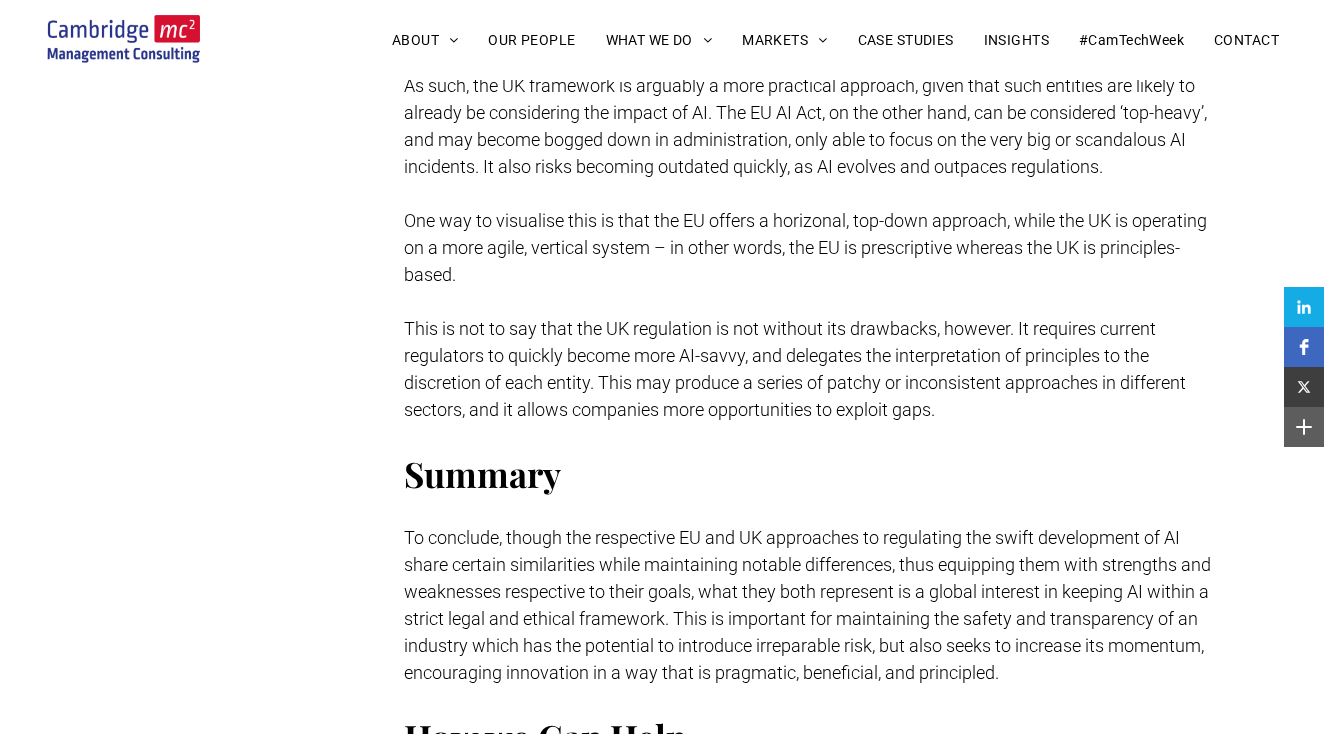 scroll, scrollTop: 4673, scrollLeft: 0, axis: vertical 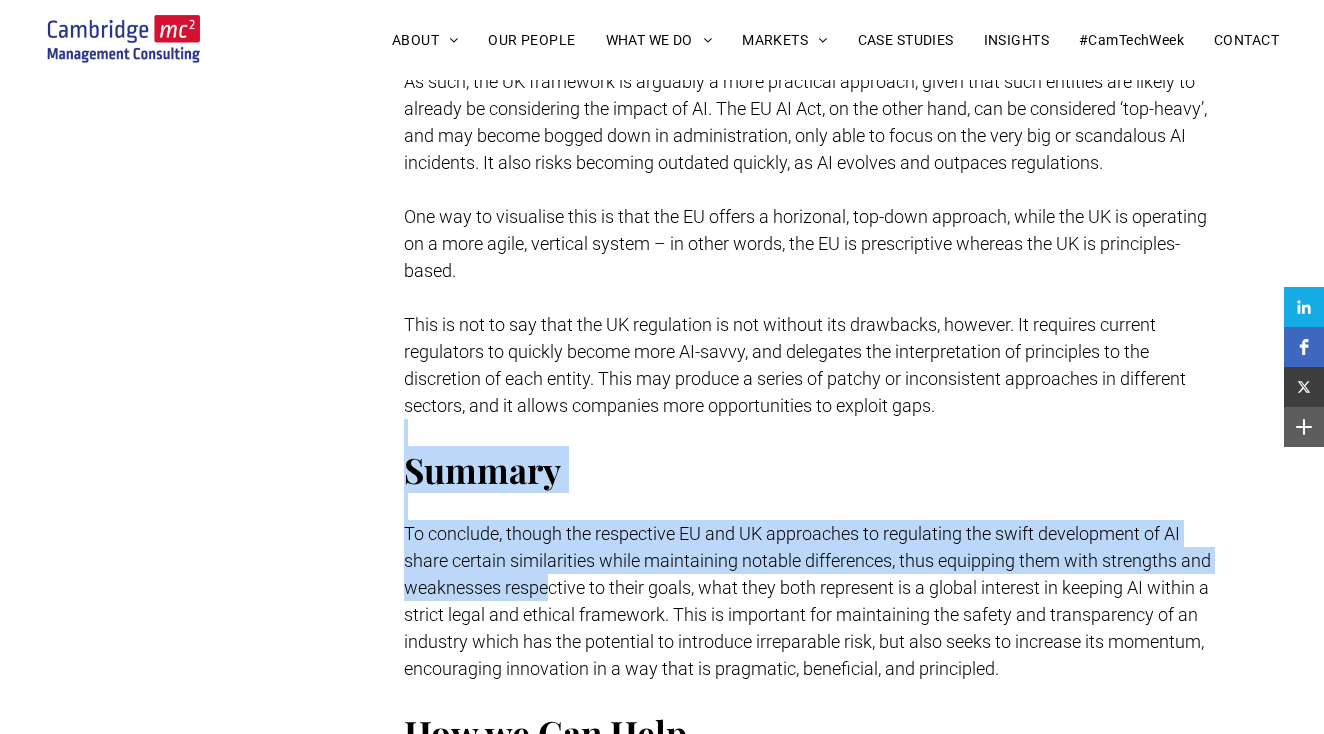 drag, startPoint x: 561, startPoint y: 446, endPoint x: 584, endPoint y: 583, distance: 138.91724 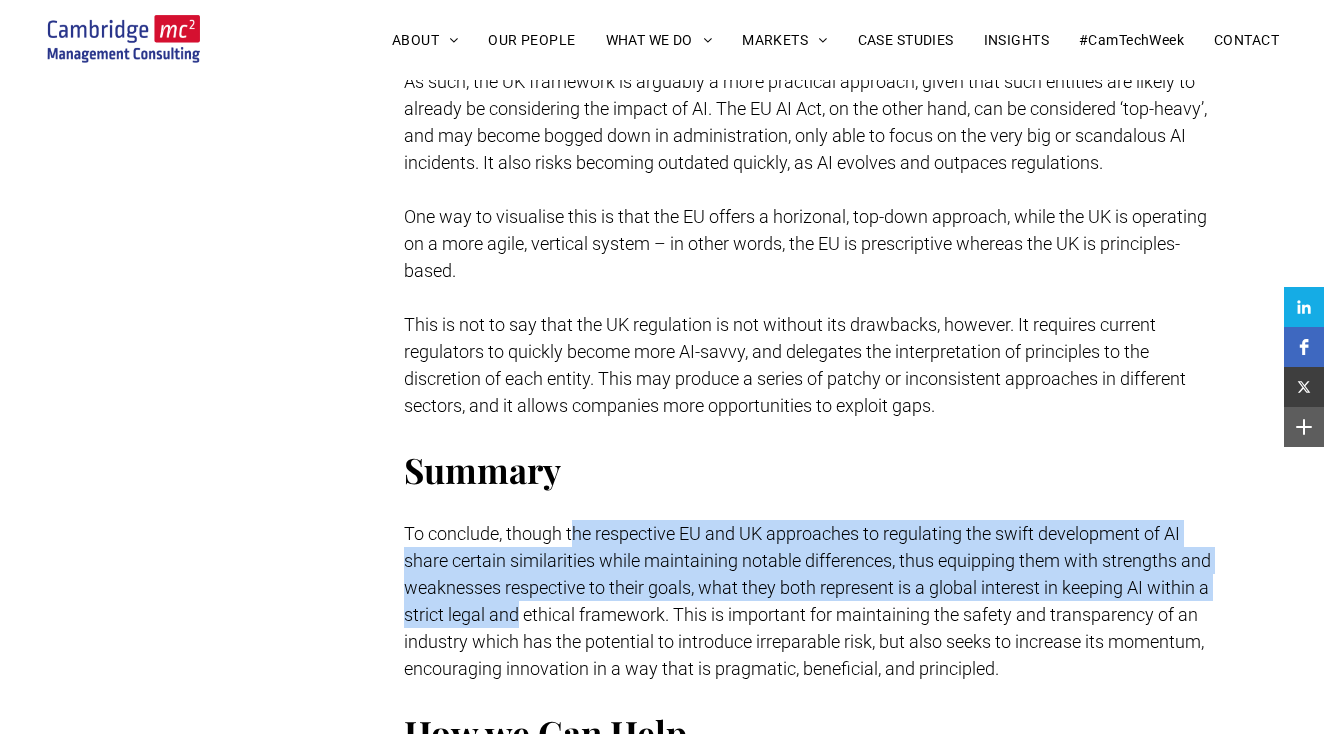 drag, startPoint x: 578, startPoint y: 539, endPoint x: 583, endPoint y: 614, distance: 75.16648 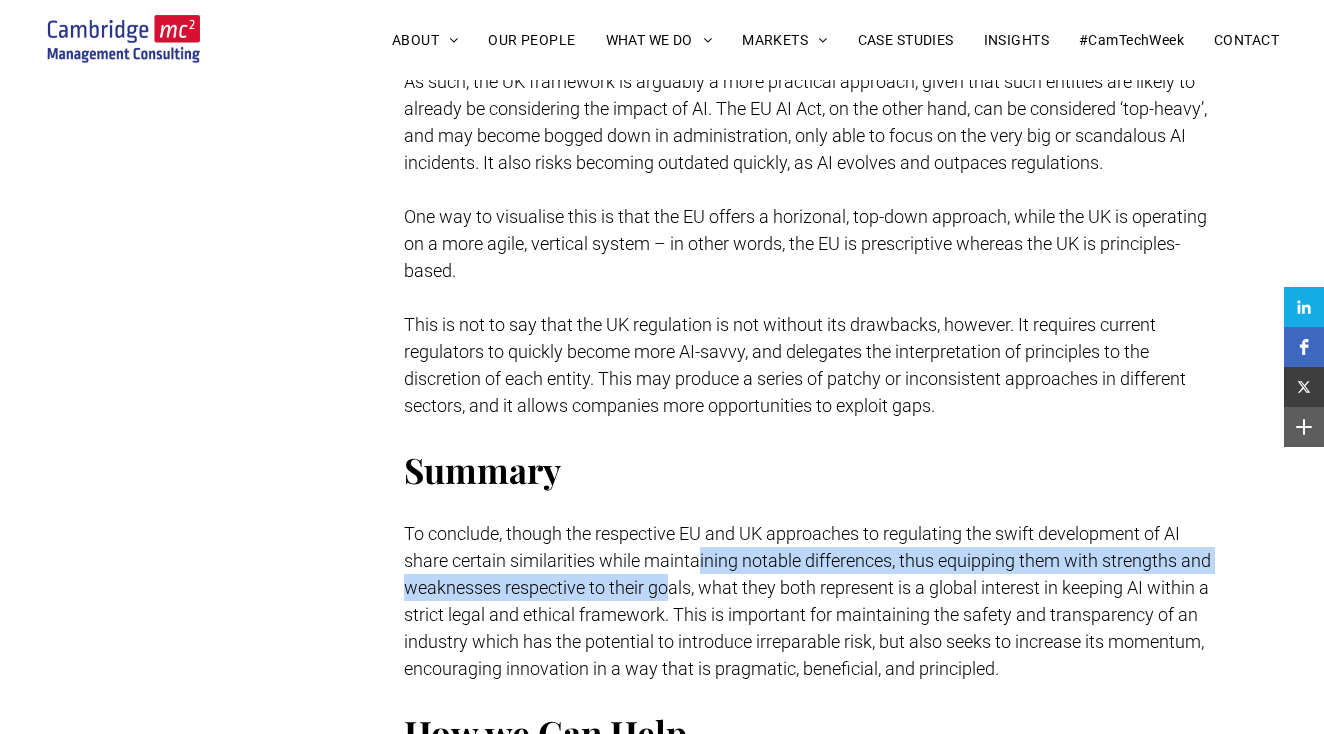 drag, startPoint x: 701, startPoint y: 551, endPoint x: 703, endPoint y: 597, distance: 46.043457 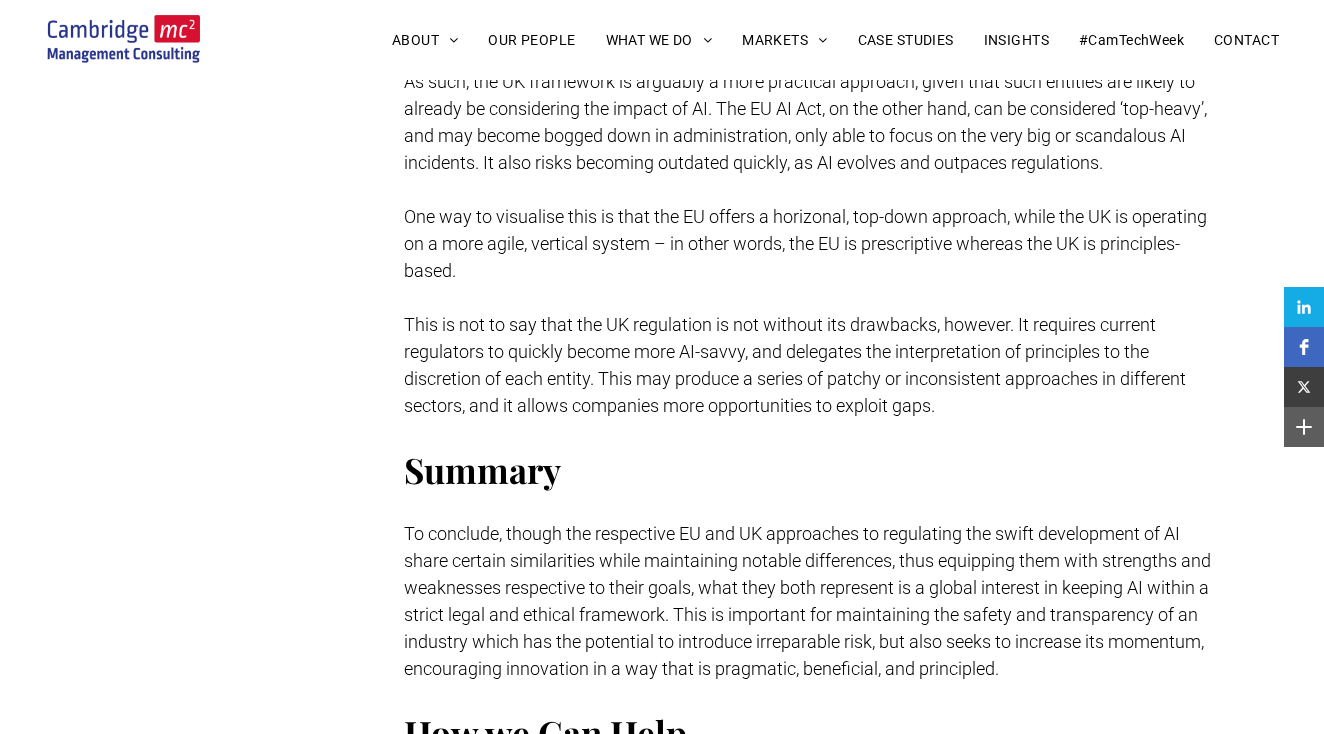 click on "To conclude, though the respective EU and UK approaches to regulating the swift development of AI share certain similarities while maintaining notable differences, thus equipping them with strengths and weaknesses respective to their goals, what they both represent is a global interest in keeping AI within a strict legal and ethical framework. This is important for maintaining the safety and transparency of an industry which has the potential to introduce irreparable risk, but also seeks to increase its momentum, encouraging innovation in a way that is pragmatic, beneficial, and principled." at bounding box center [807, 601] 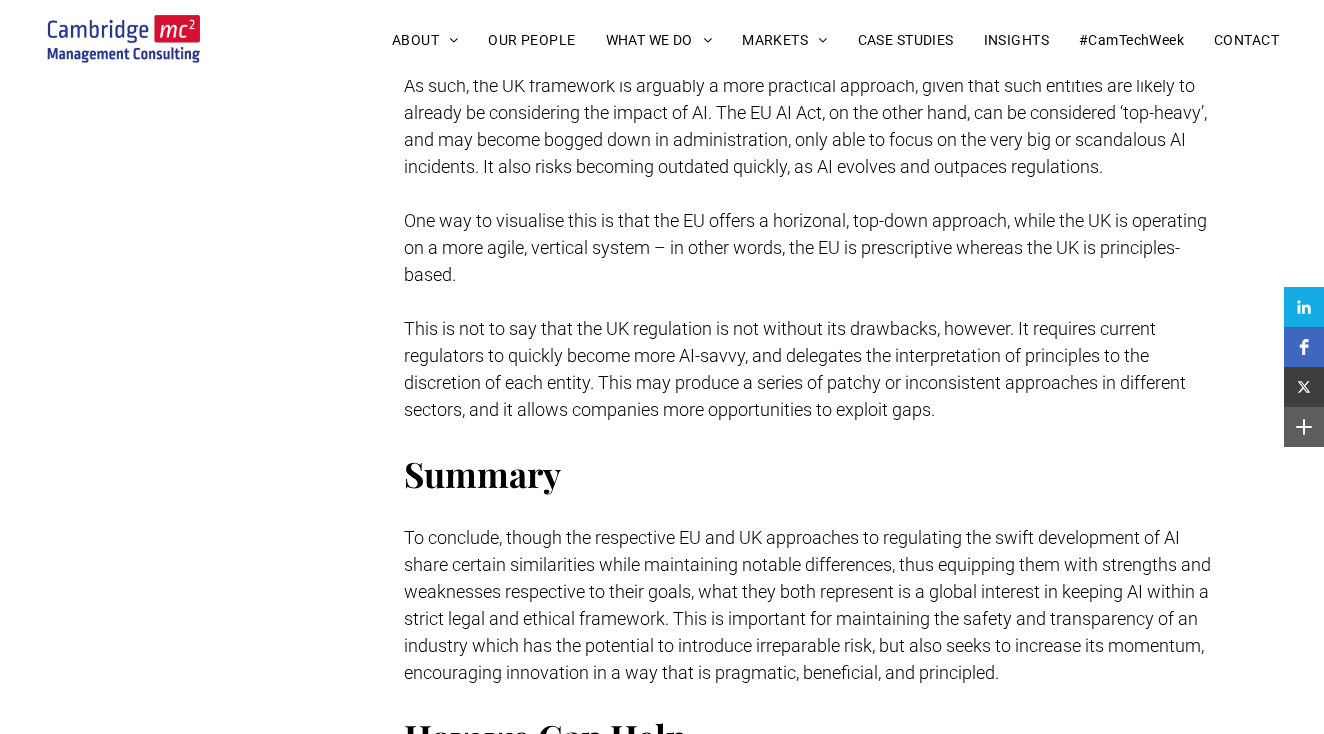 click on "To conclude, though the respective EU and UK approaches to regulating the swift development of AI share certain similarities while maintaining notable differences, thus equipping them with strengths and weaknesses respective to their goals, what they both represent is a global interest in keeping AI within a strict legal and ethical framework. This is important for maintaining the safety and transparency of an industry which has the potential to introduce irreparable risk, but also seeks to increase its momentum, encouraging innovation in a way that is pragmatic, beneficial, and principled." at bounding box center [807, 605] 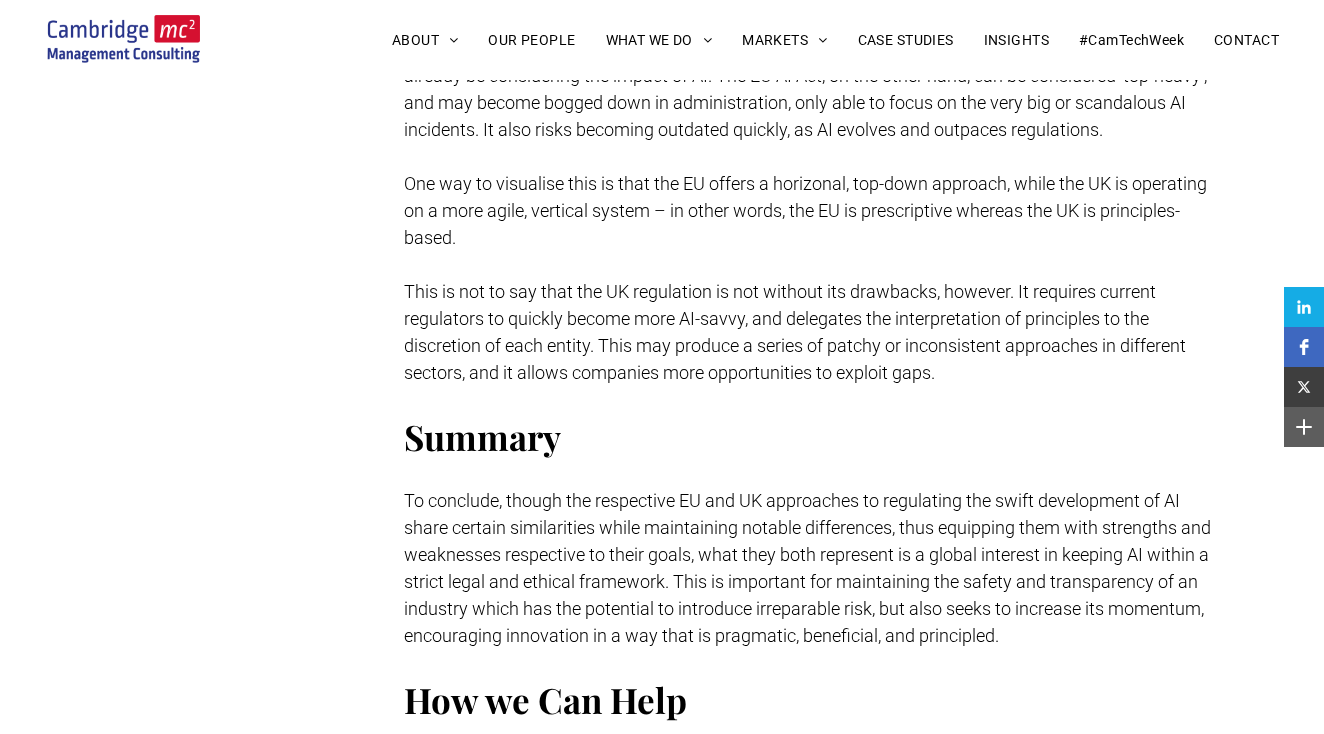 drag, startPoint x: 692, startPoint y: 580, endPoint x: 701, endPoint y: 645, distance: 65.62012 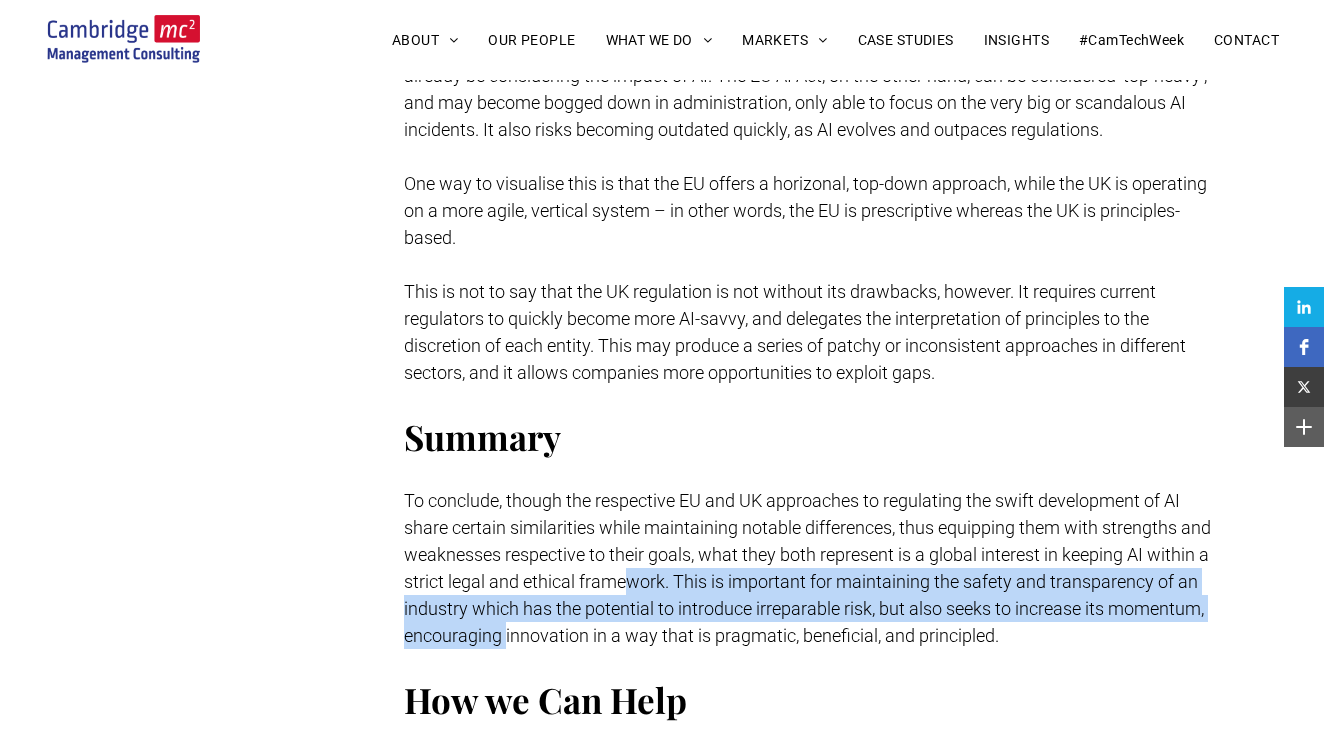 click on "To conclude, though the respective EU and UK approaches to regulating the swift development of AI share certain similarities while maintaining notable differences, thus equipping them with strengths and weaknesses respective to their goals, what they both represent is a global interest in keeping AI within a strict legal and ethical framework. This is important for maintaining the safety and transparency of an industry which has the potential to introduce irreparable risk, but also seeks to increase its momentum, encouraging innovation in a way that is pragmatic, beneficial, and principled." at bounding box center [807, 568] 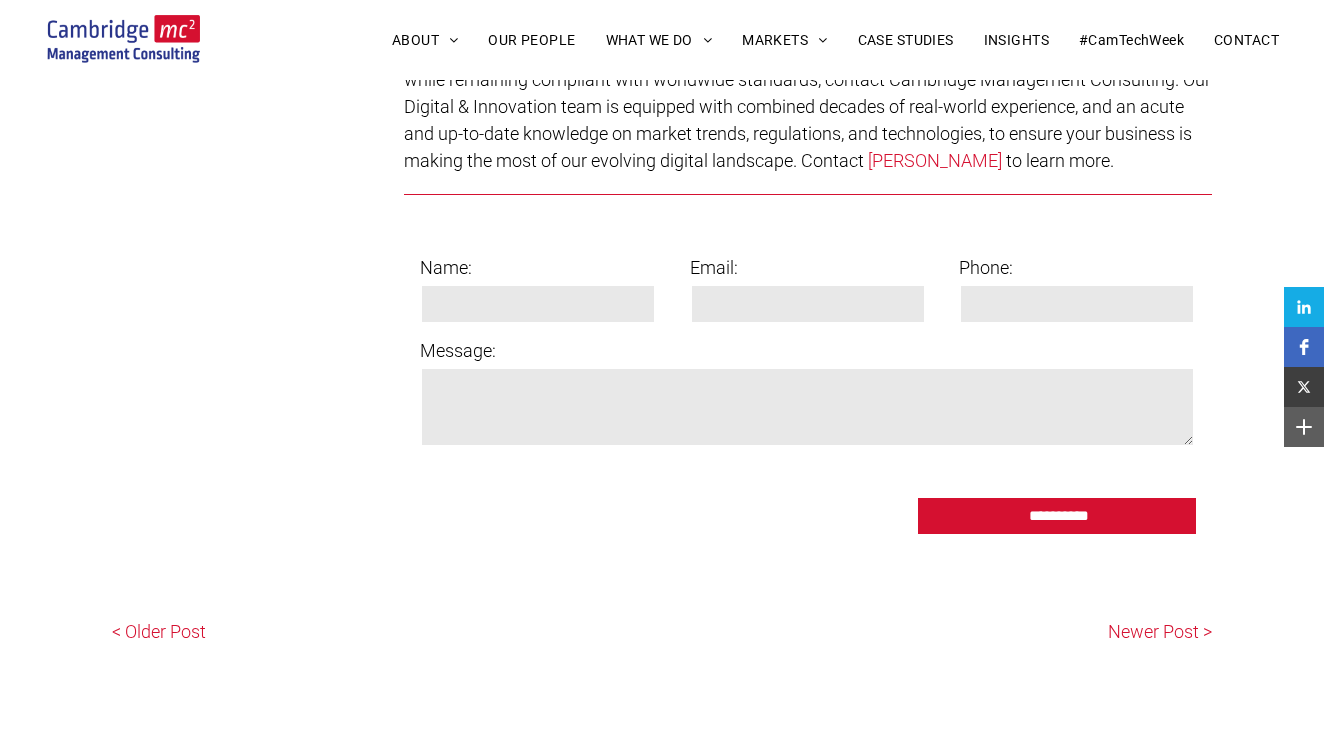 scroll, scrollTop: 5461, scrollLeft: 0, axis: vertical 